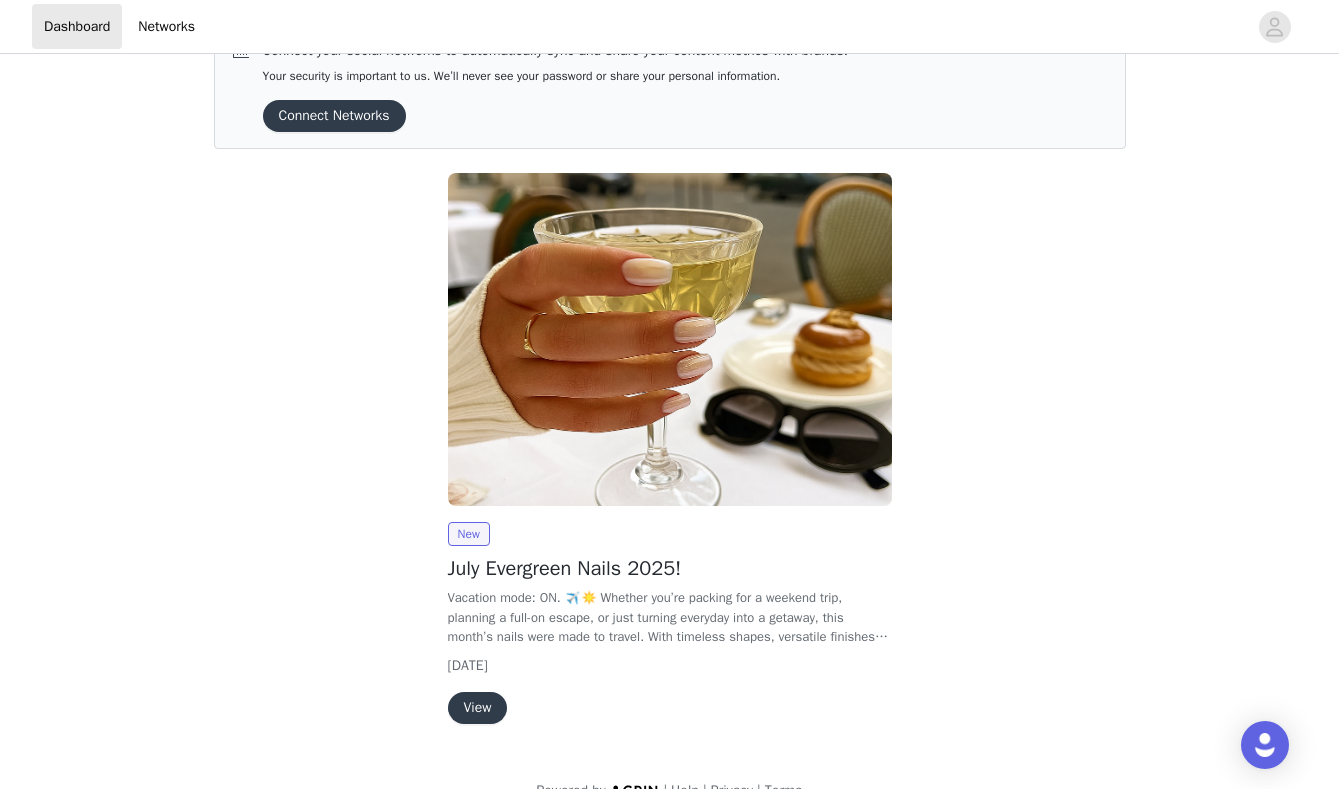 scroll, scrollTop: 86, scrollLeft: 0, axis: vertical 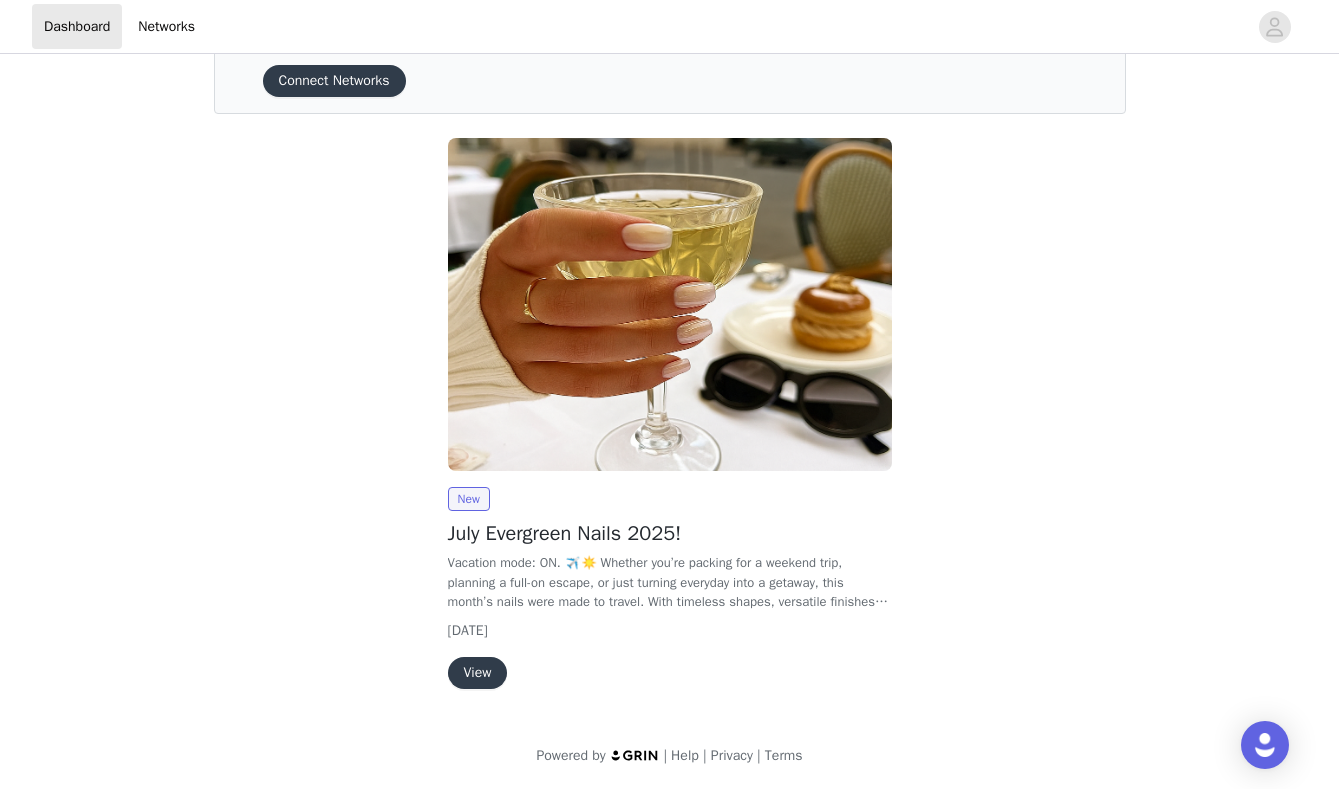 click on "View" at bounding box center [478, 673] 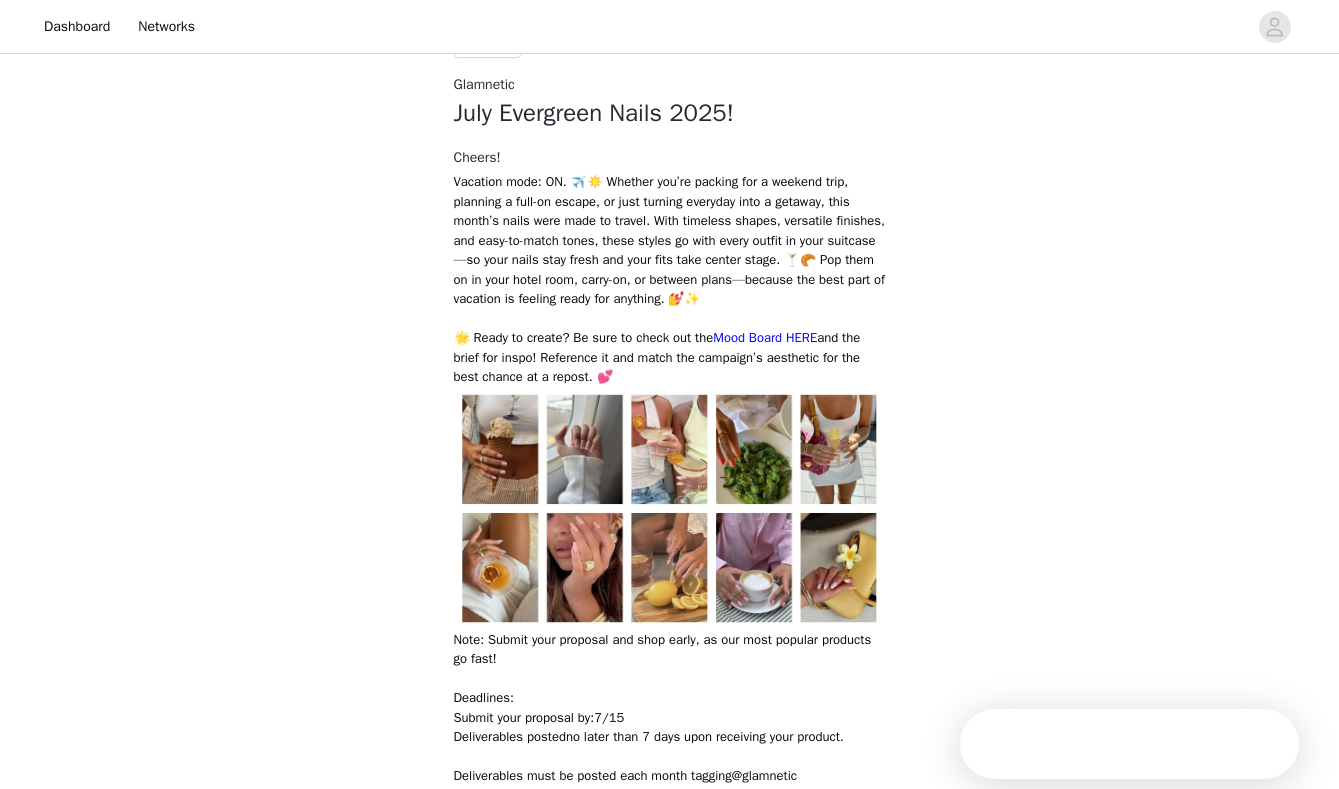 scroll, scrollTop: 770, scrollLeft: 0, axis: vertical 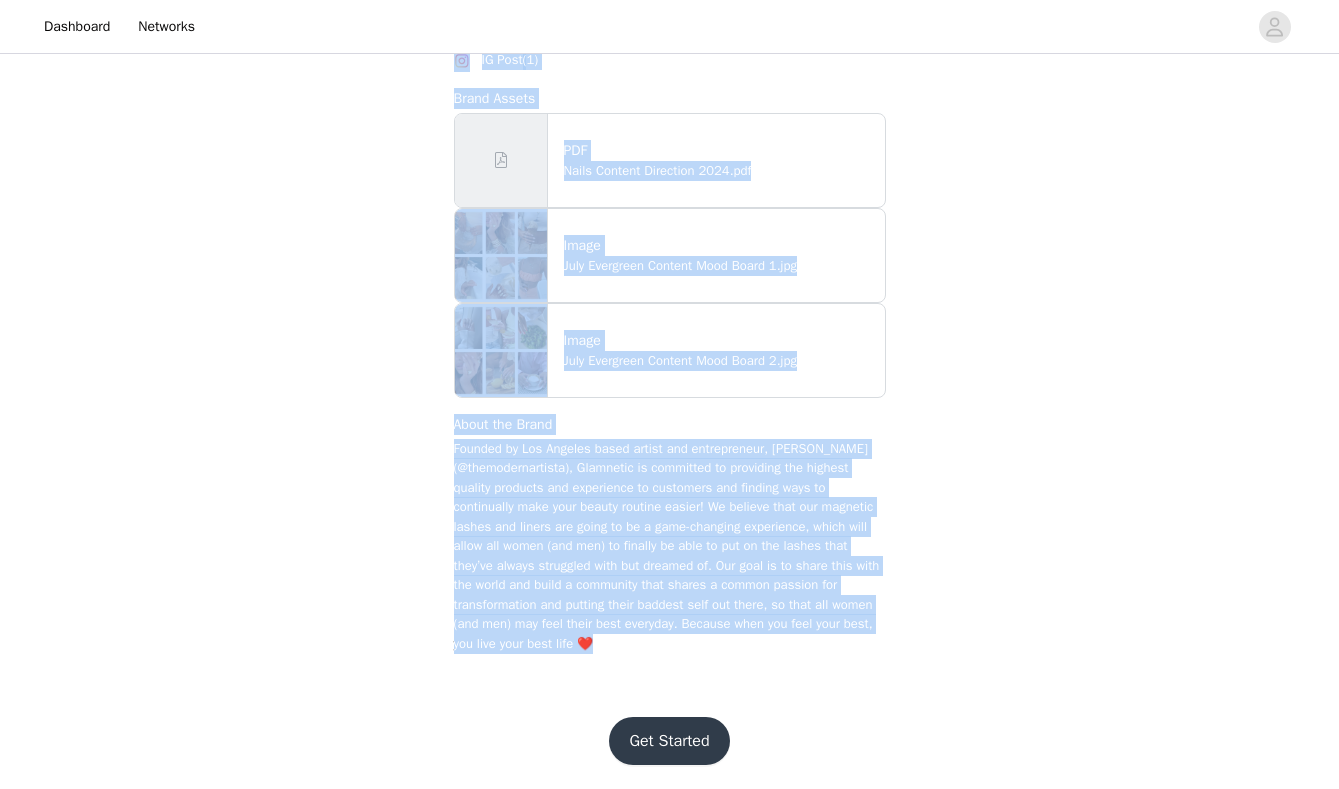 drag, startPoint x: 454, startPoint y: 68, endPoint x: 897, endPoint y: 669, distance: 746.62573 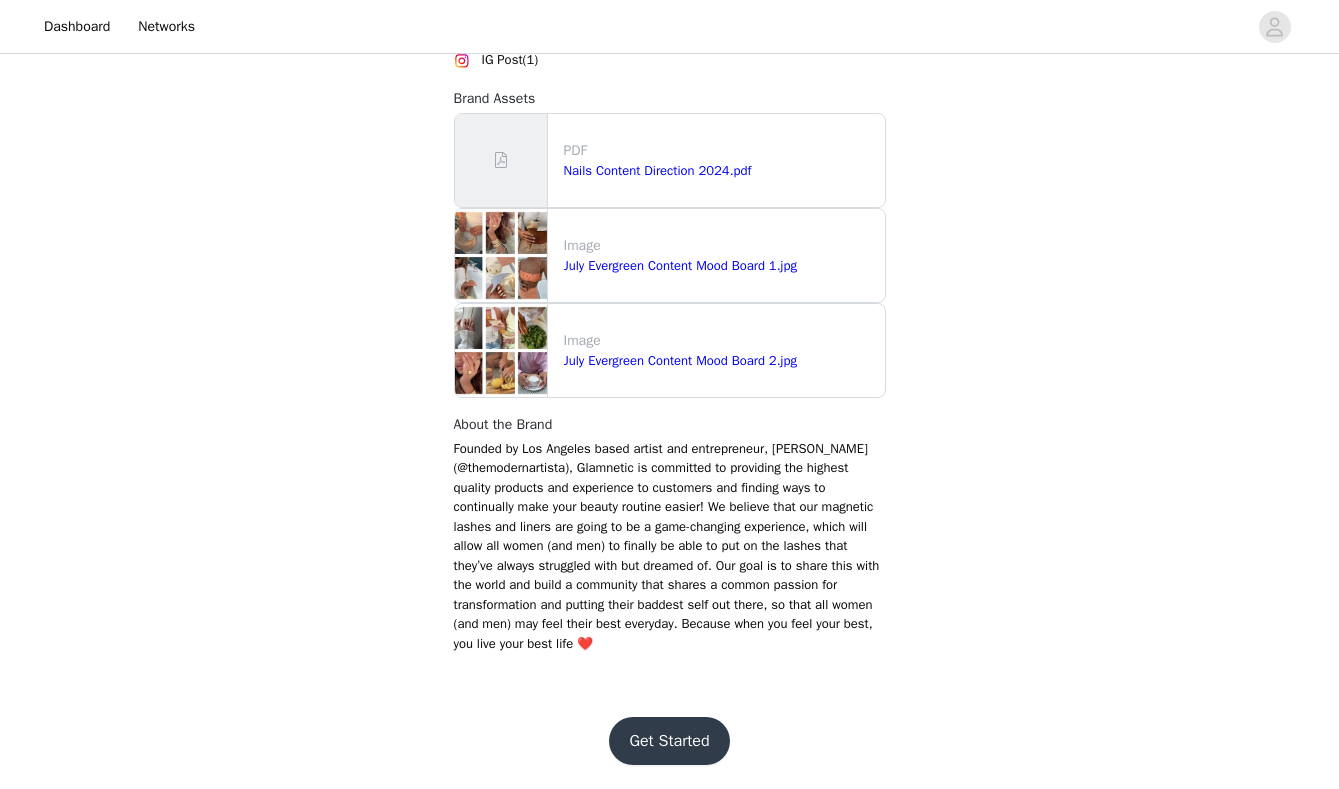 click on "Get Started" at bounding box center (669, 741) 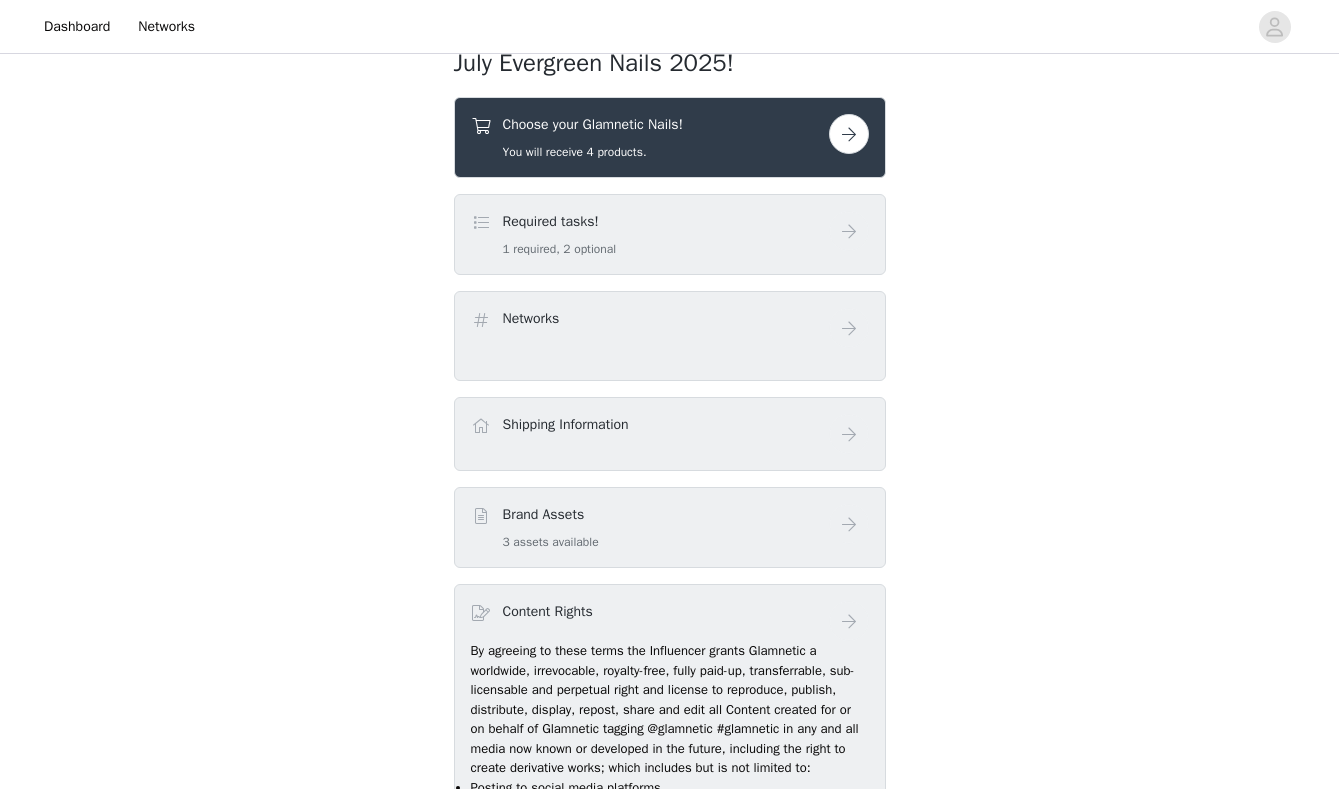 scroll, scrollTop: 692, scrollLeft: 0, axis: vertical 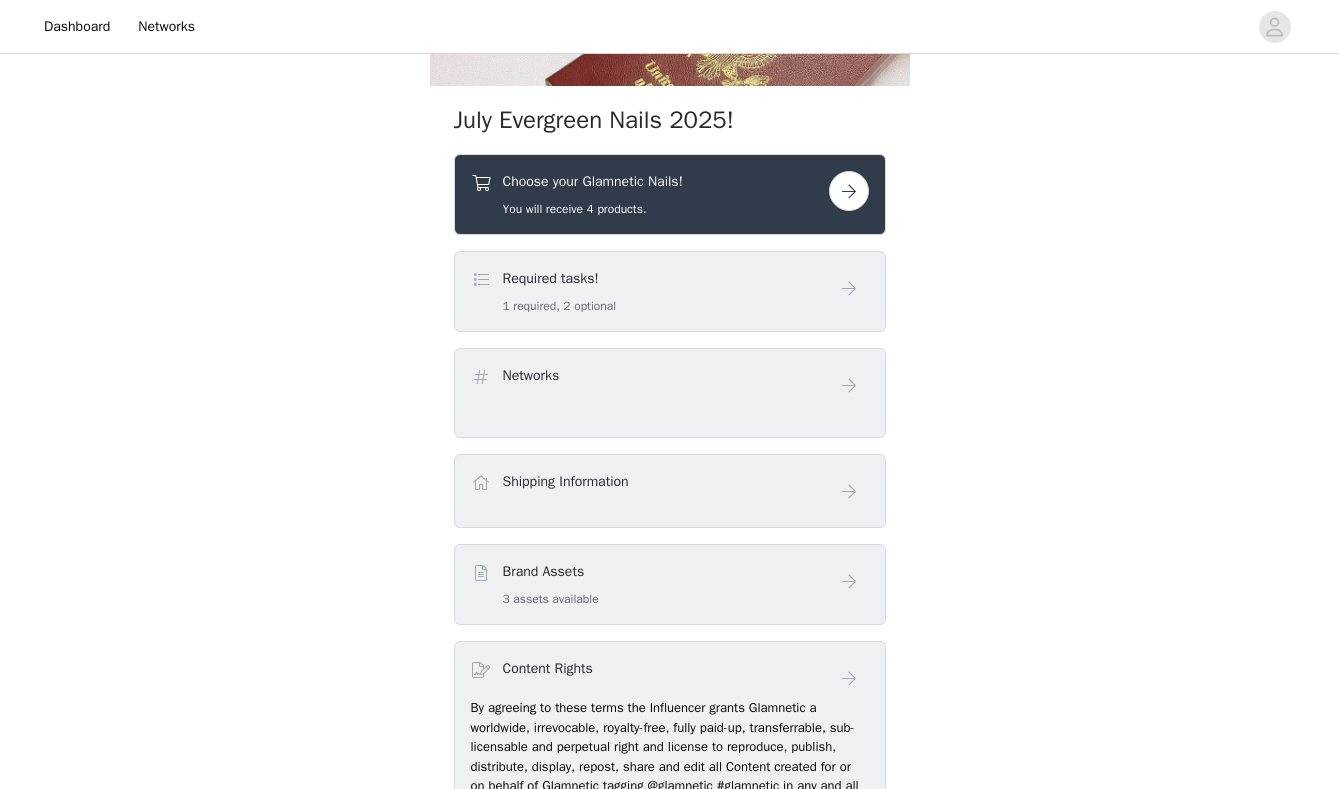 click on "Choose your Glamnetic Nails!   You will receive 4 products." at bounding box center (650, 194) 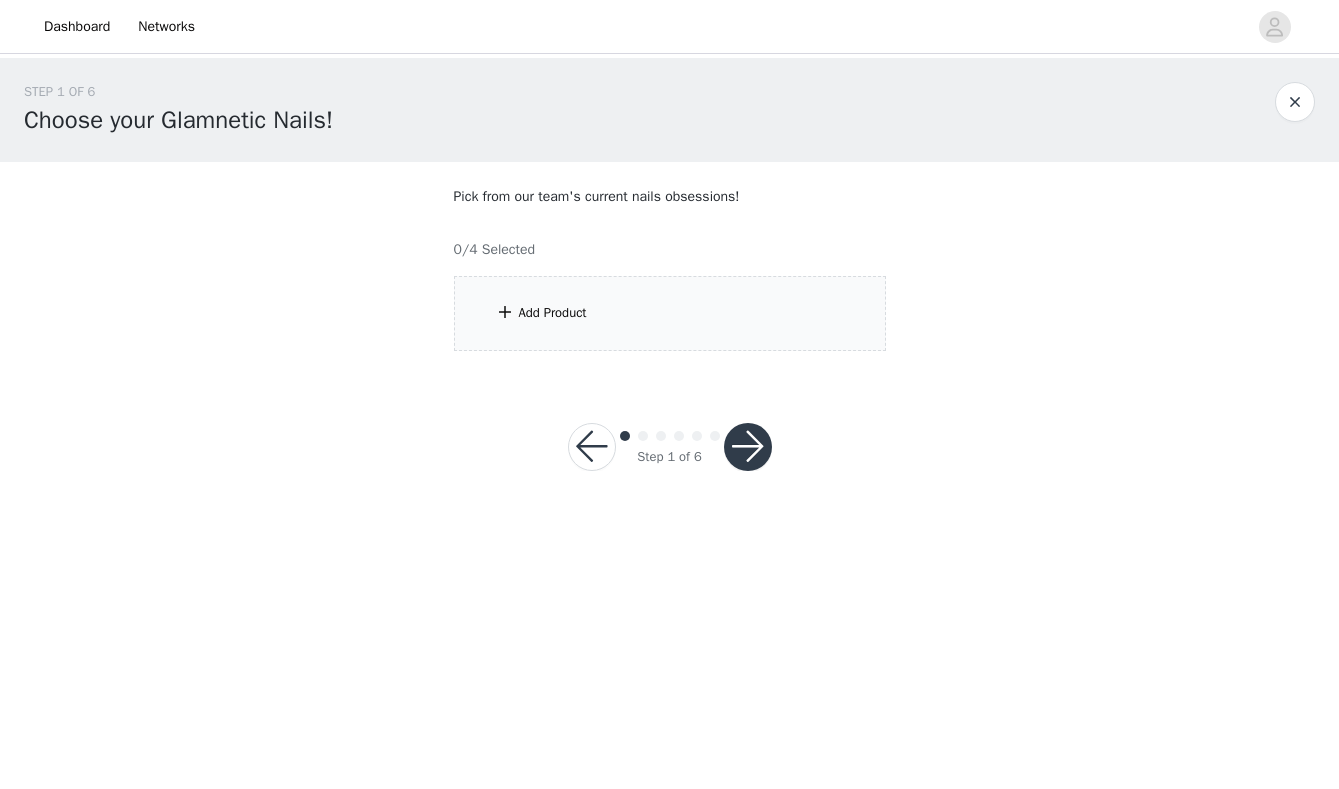 click at bounding box center (592, 447) 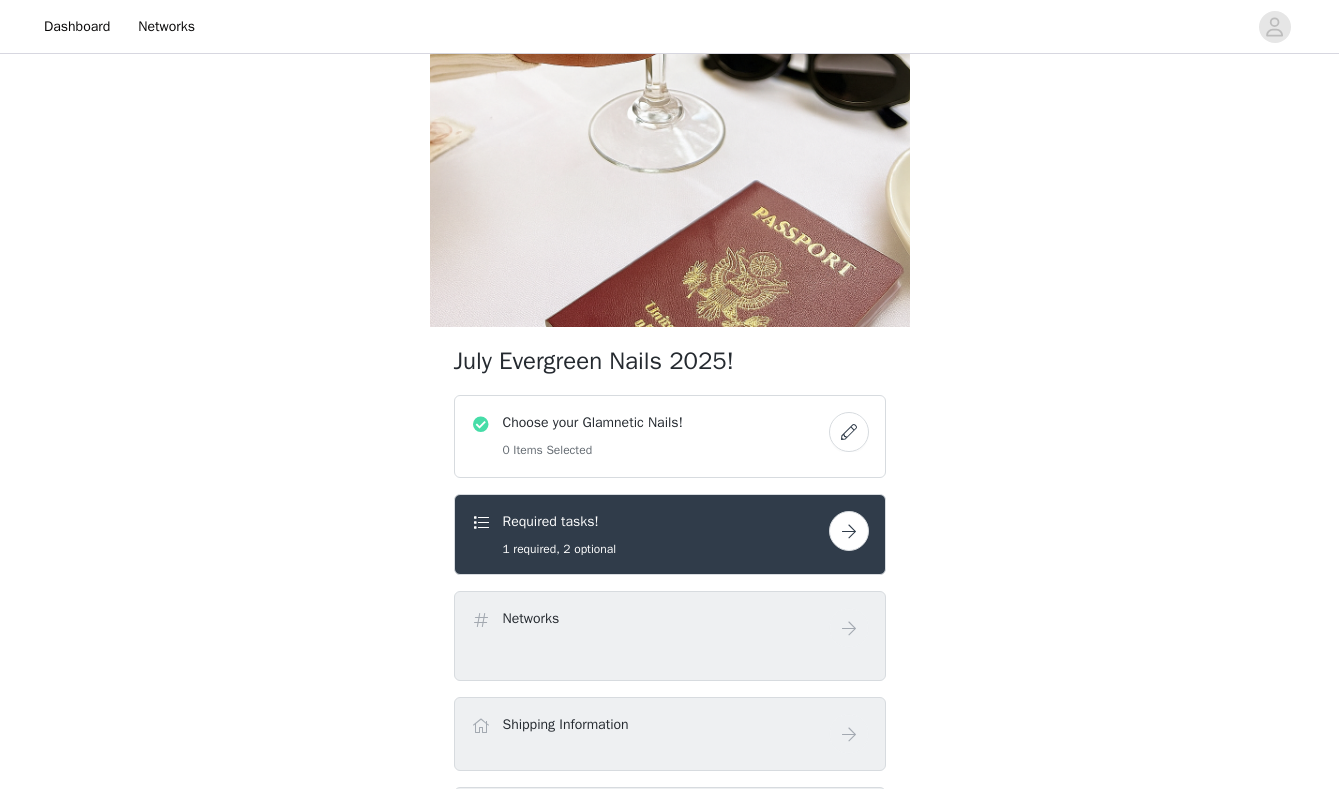 scroll, scrollTop: 521, scrollLeft: 0, axis: vertical 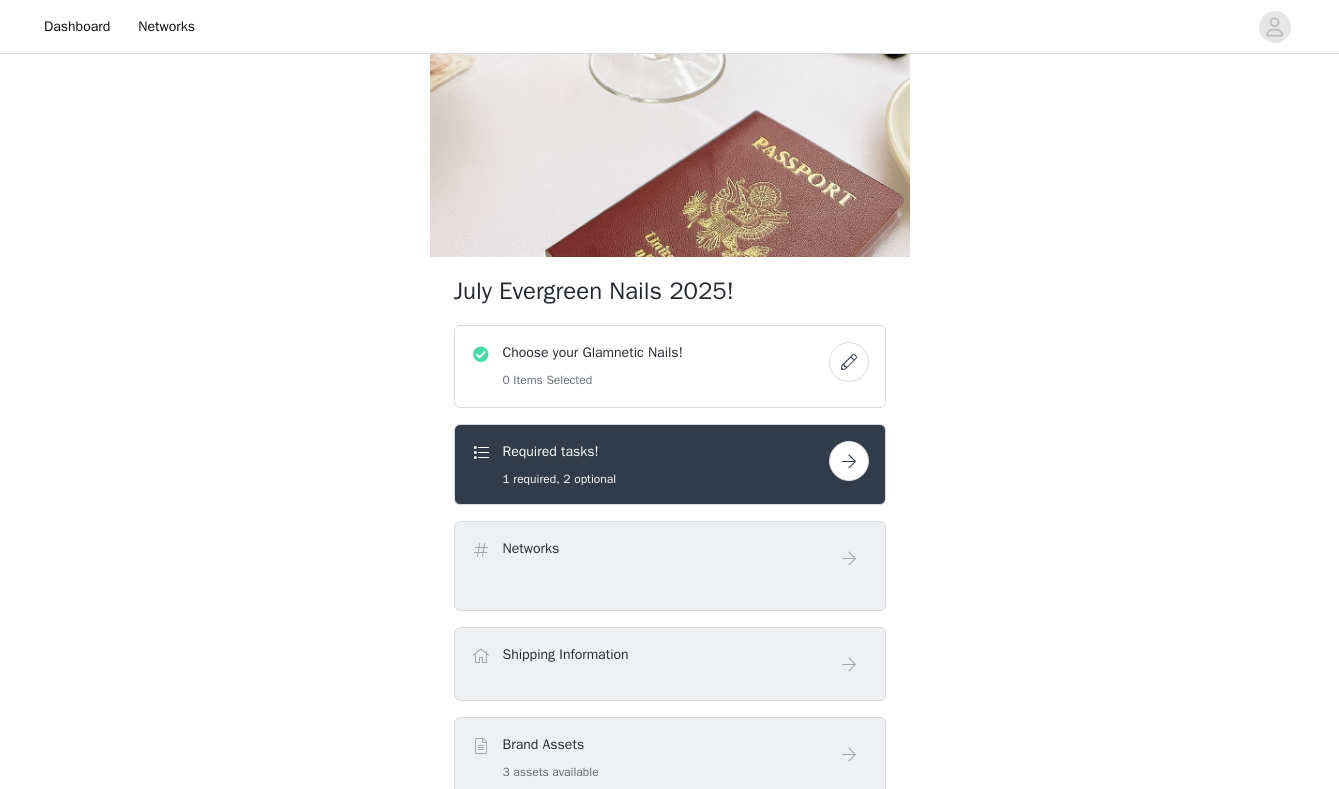 click on "Required tasks!   1 required, 2 optional" at bounding box center [560, 464] 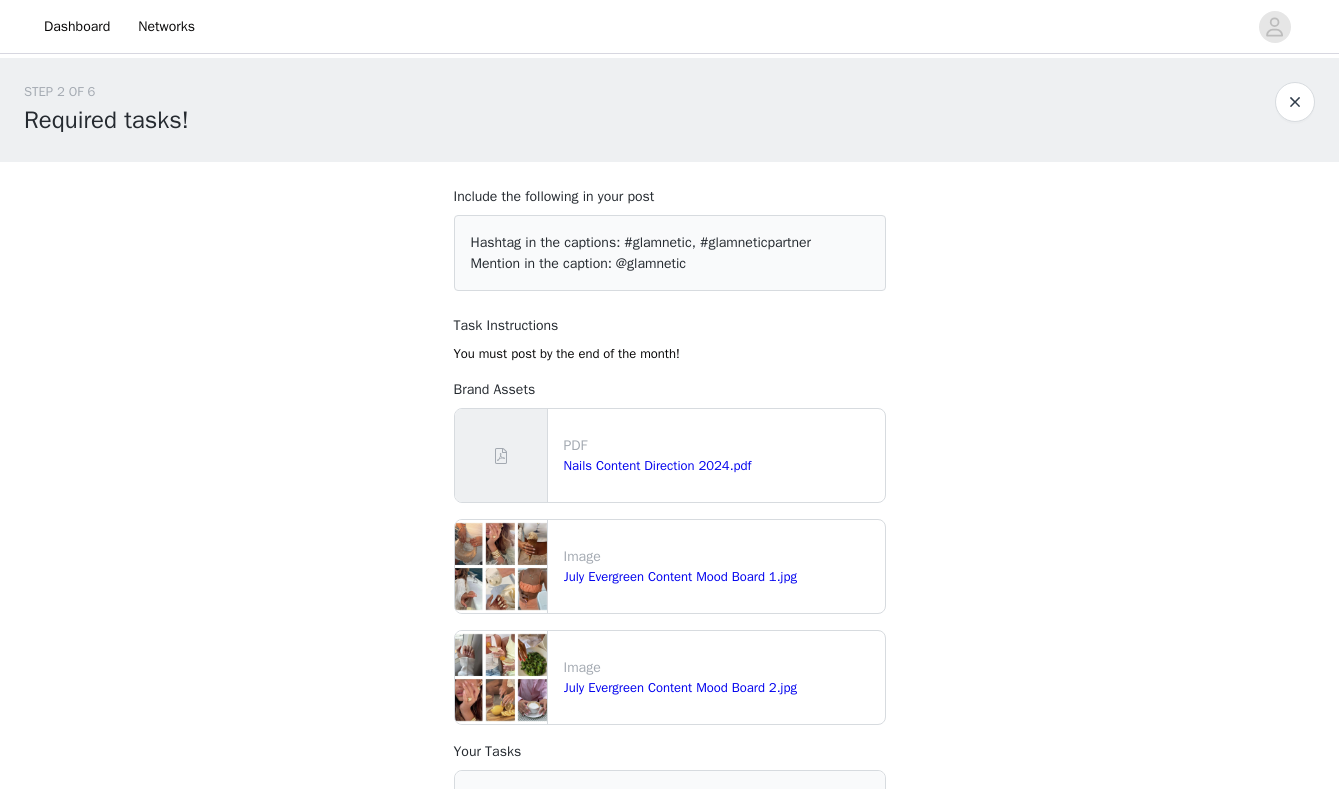 click at bounding box center [1295, 102] 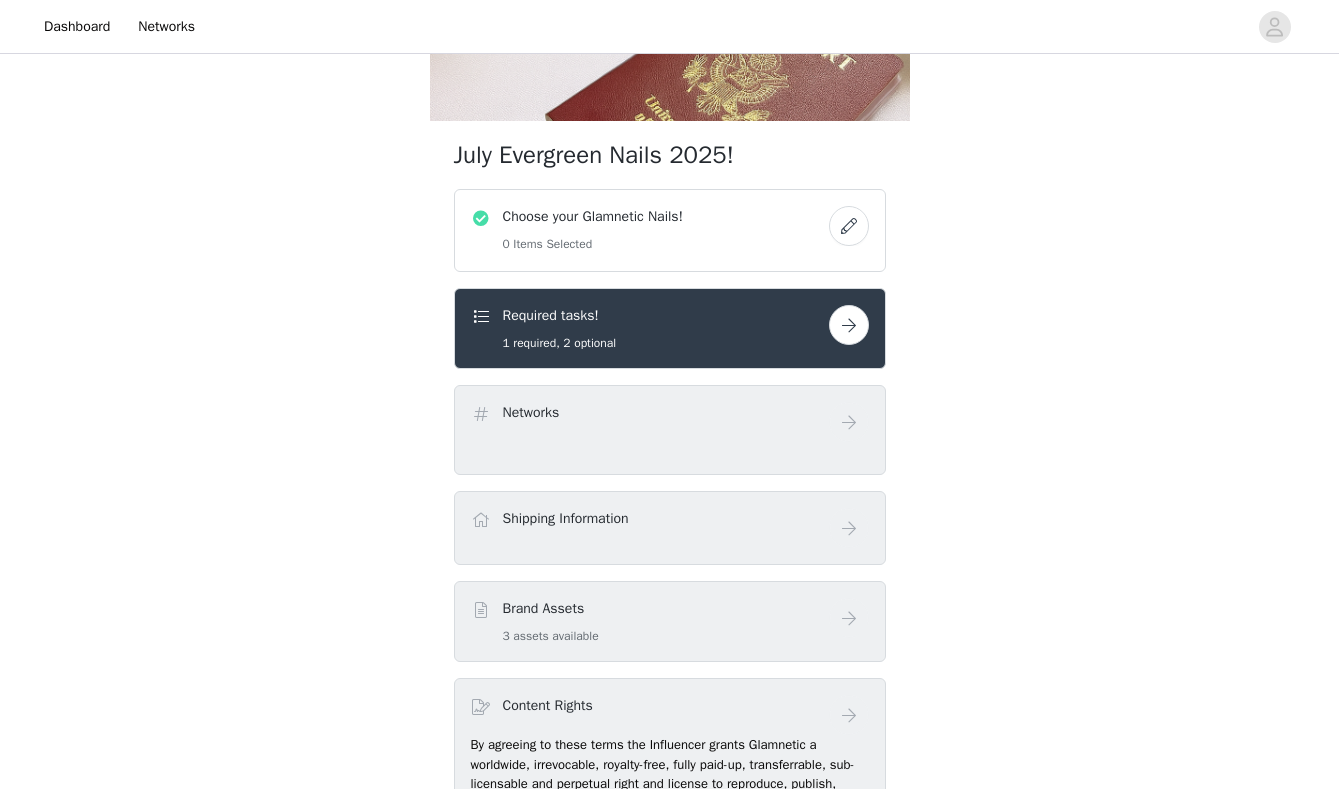 scroll, scrollTop: 683, scrollLeft: 0, axis: vertical 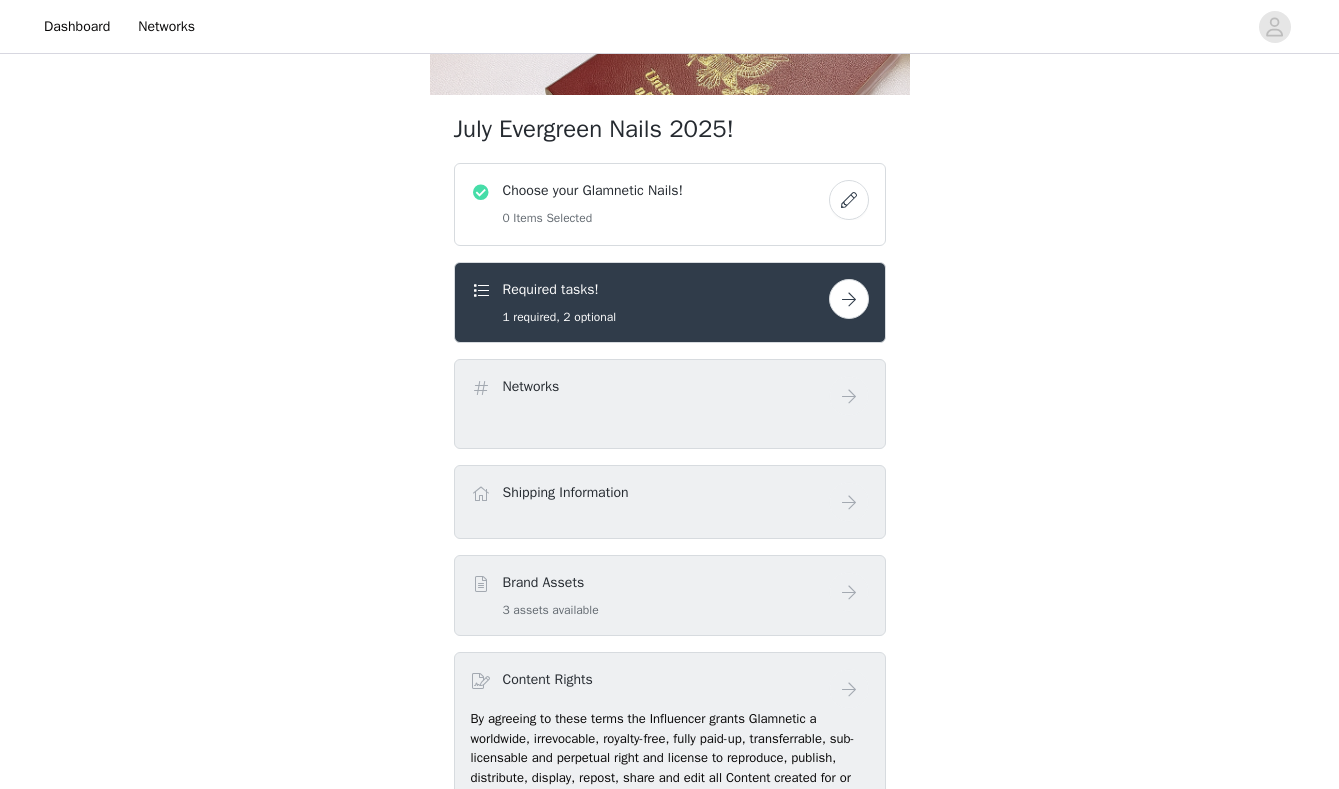 click at bounding box center [849, 299] 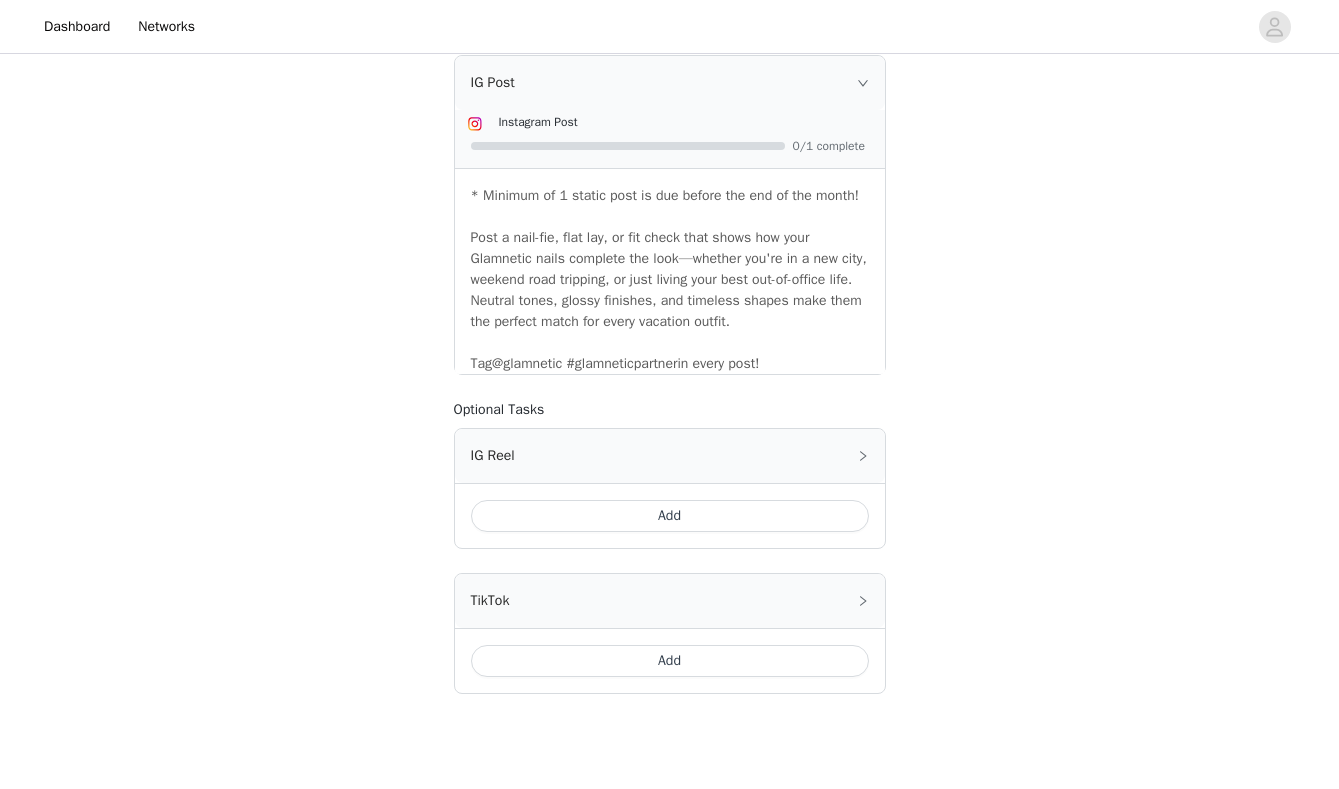 scroll, scrollTop: 833, scrollLeft: 0, axis: vertical 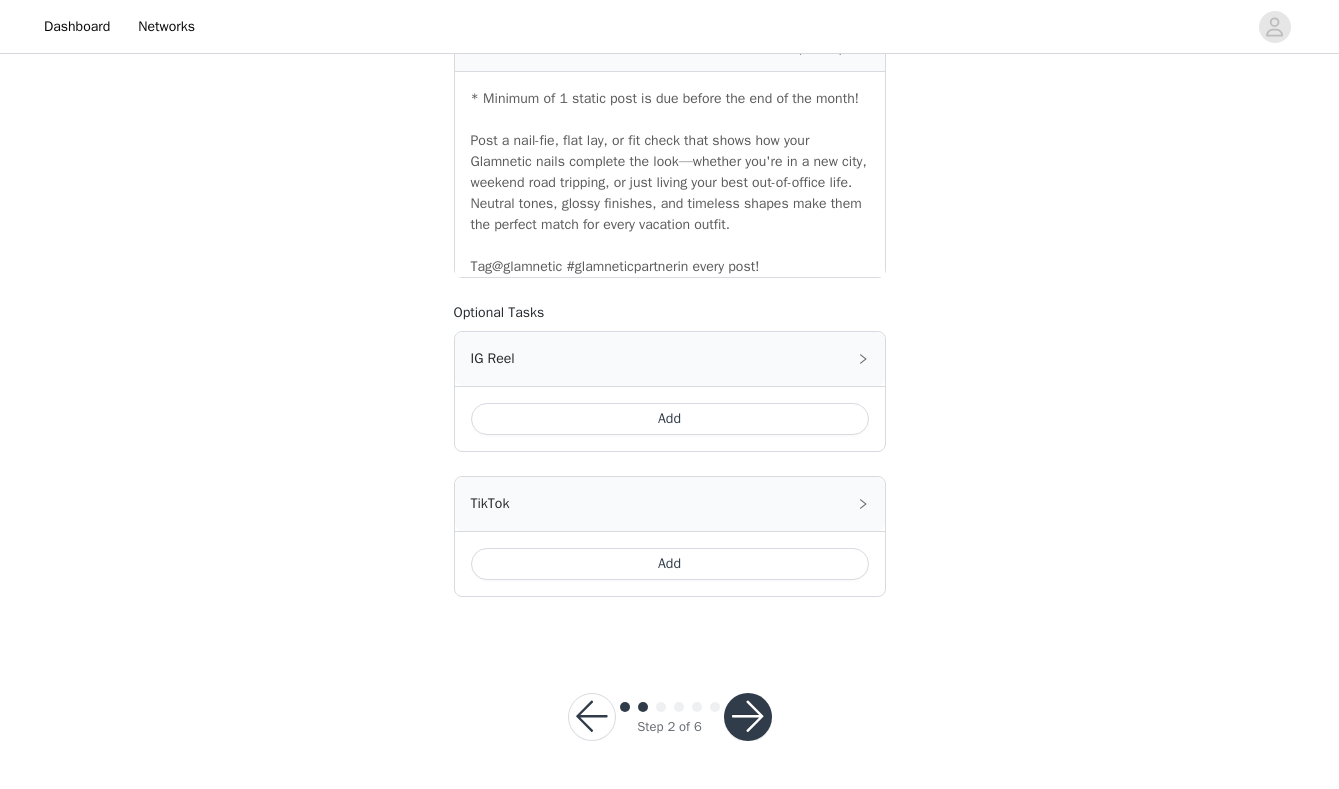 click at bounding box center [592, 717] 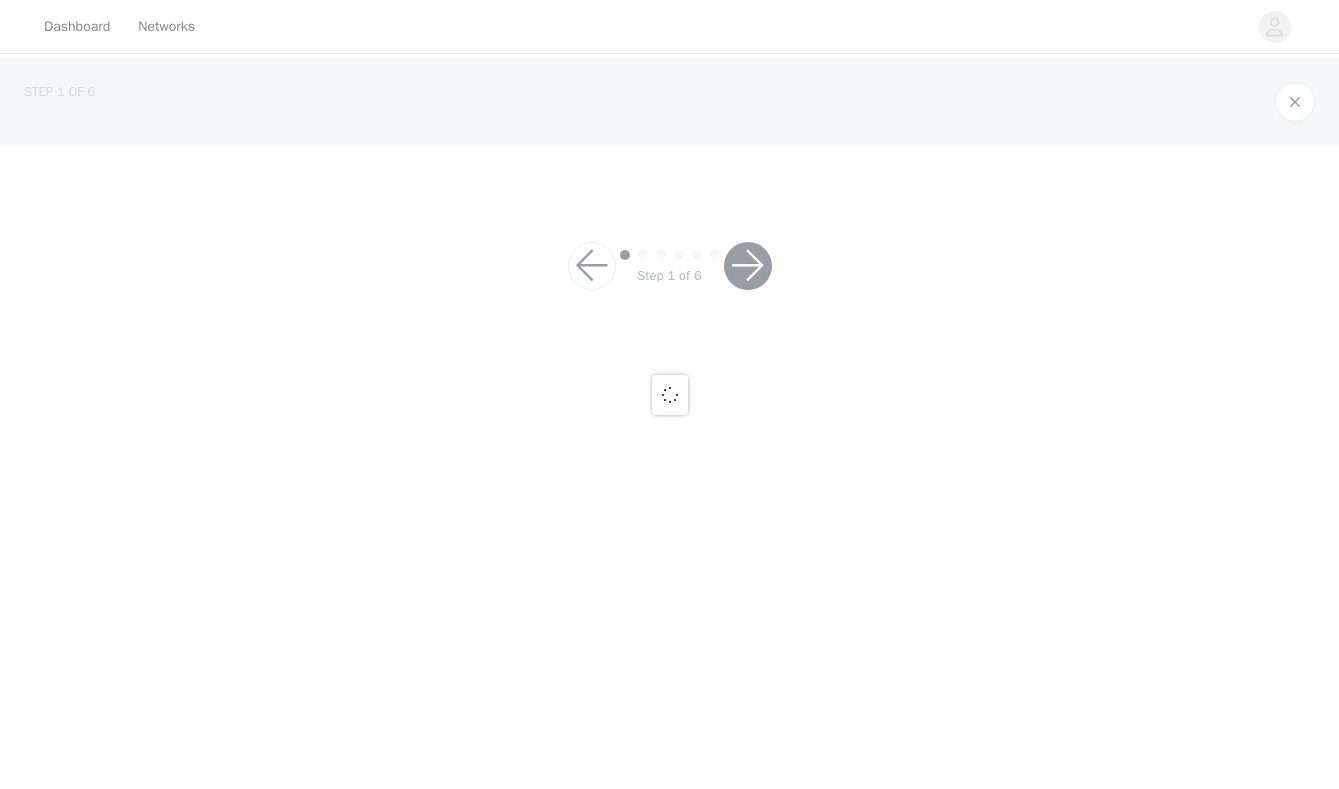 scroll, scrollTop: 0, scrollLeft: 0, axis: both 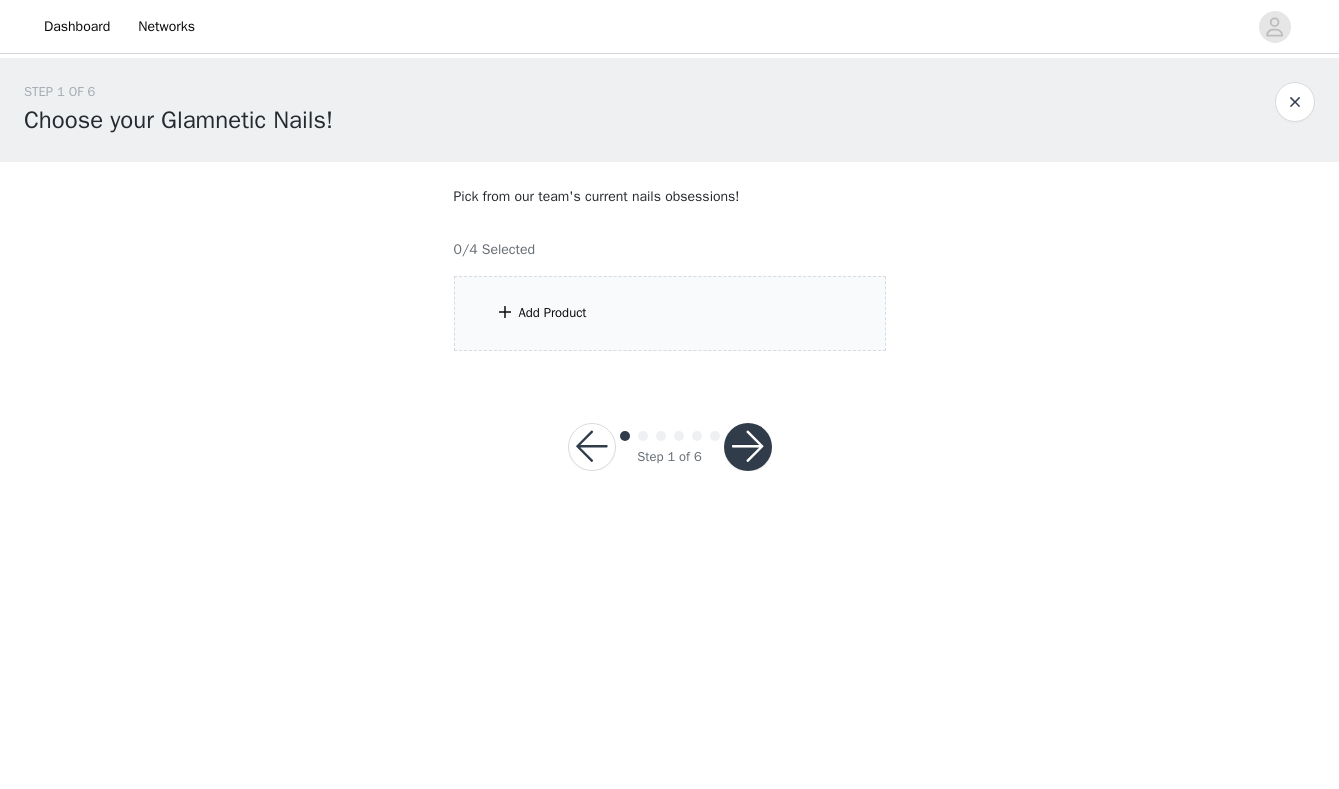 click on "Add Product" at bounding box center [670, 313] 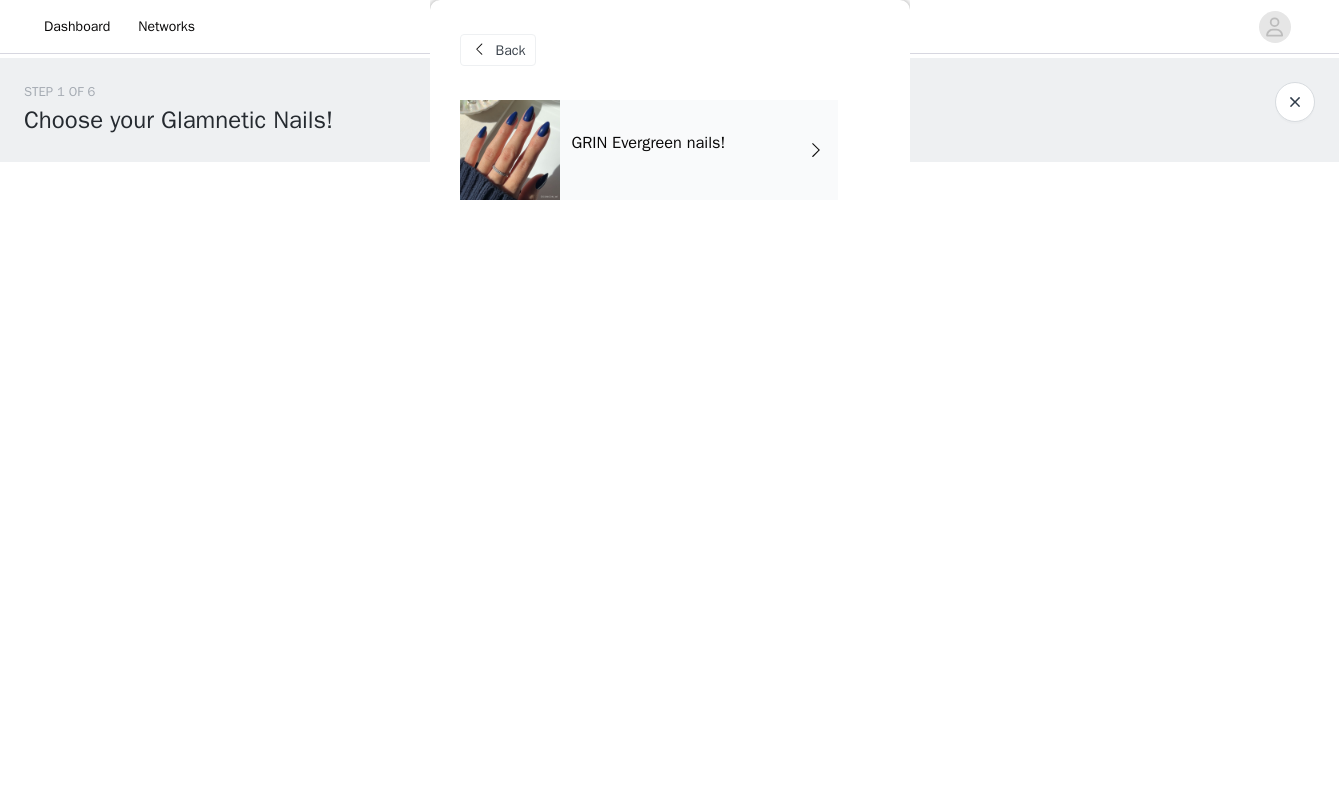 click on "GRIN Evergreen nails!" at bounding box center (699, 150) 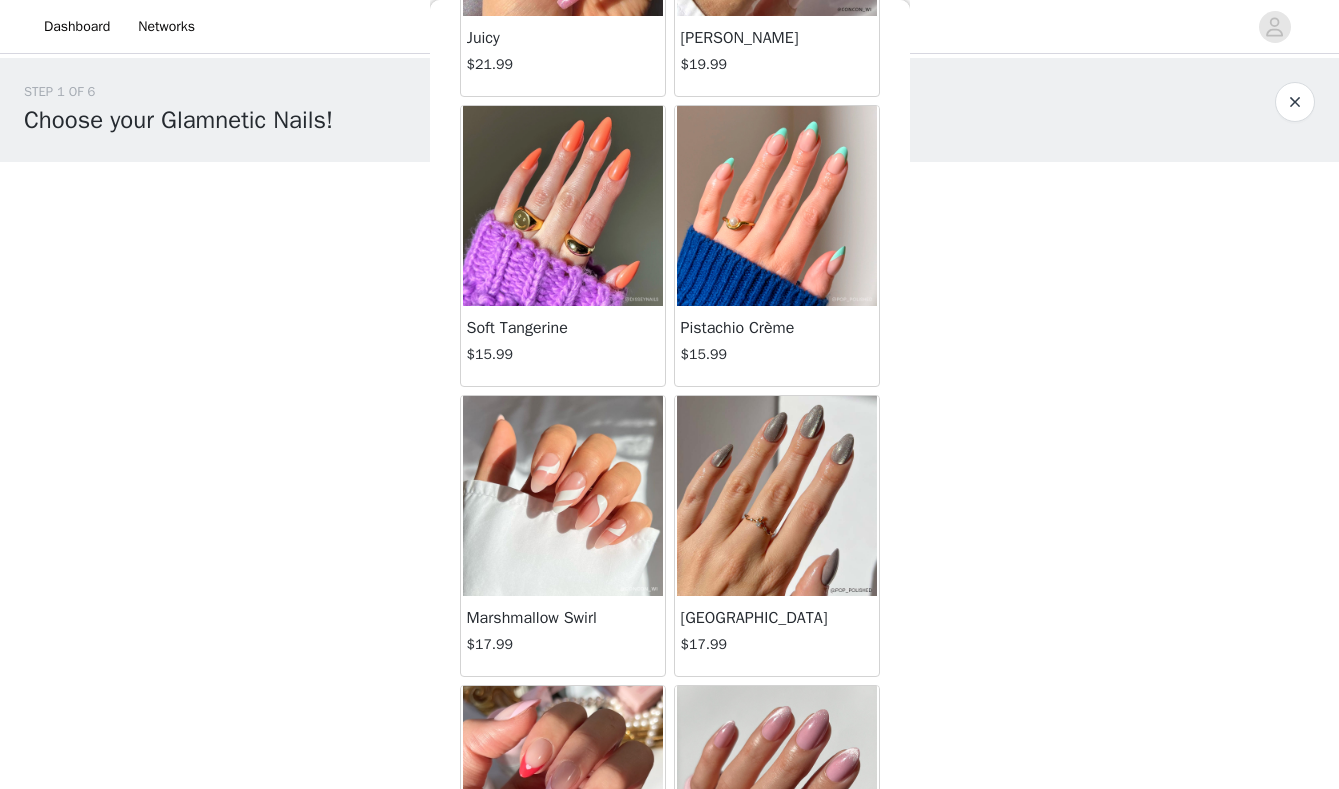 scroll, scrollTop: 1757, scrollLeft: 0, axis: vertical 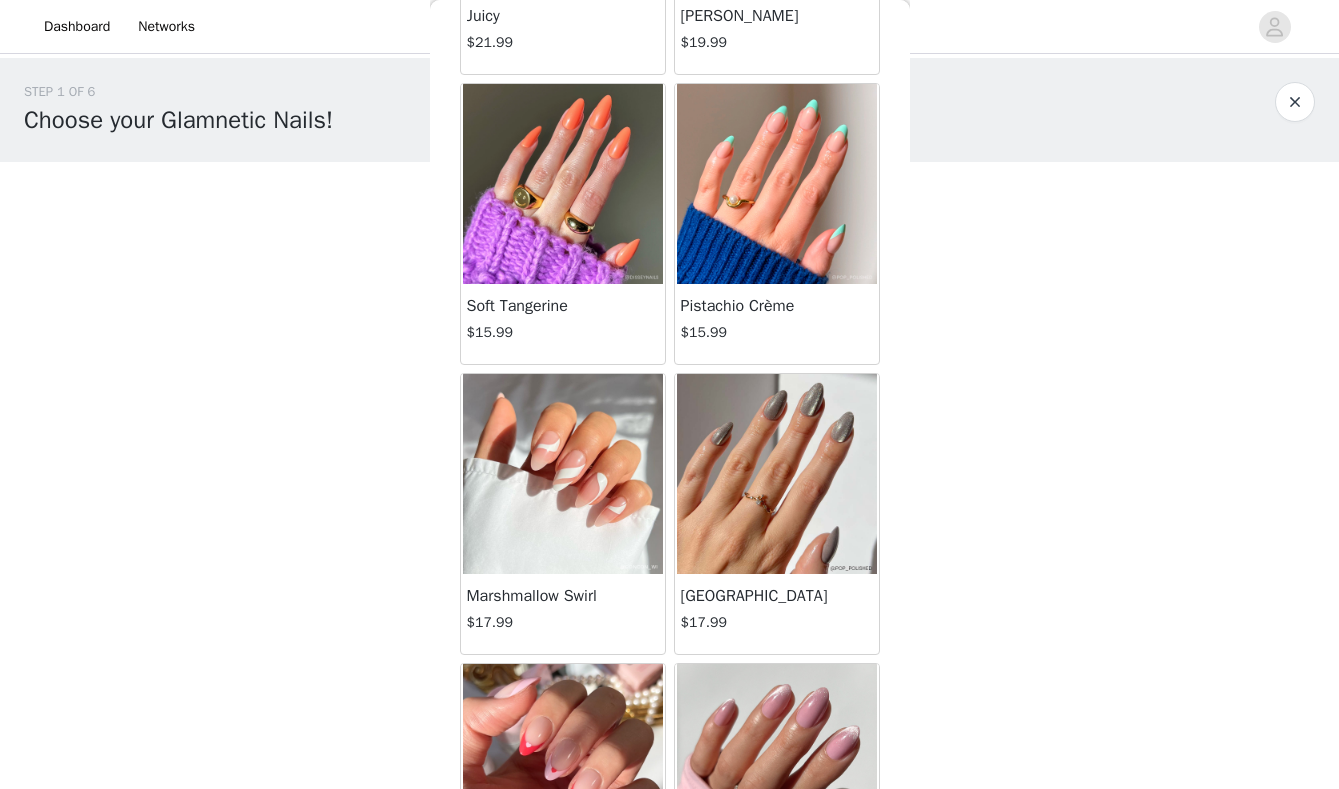 click at bounding box center (777, 474) 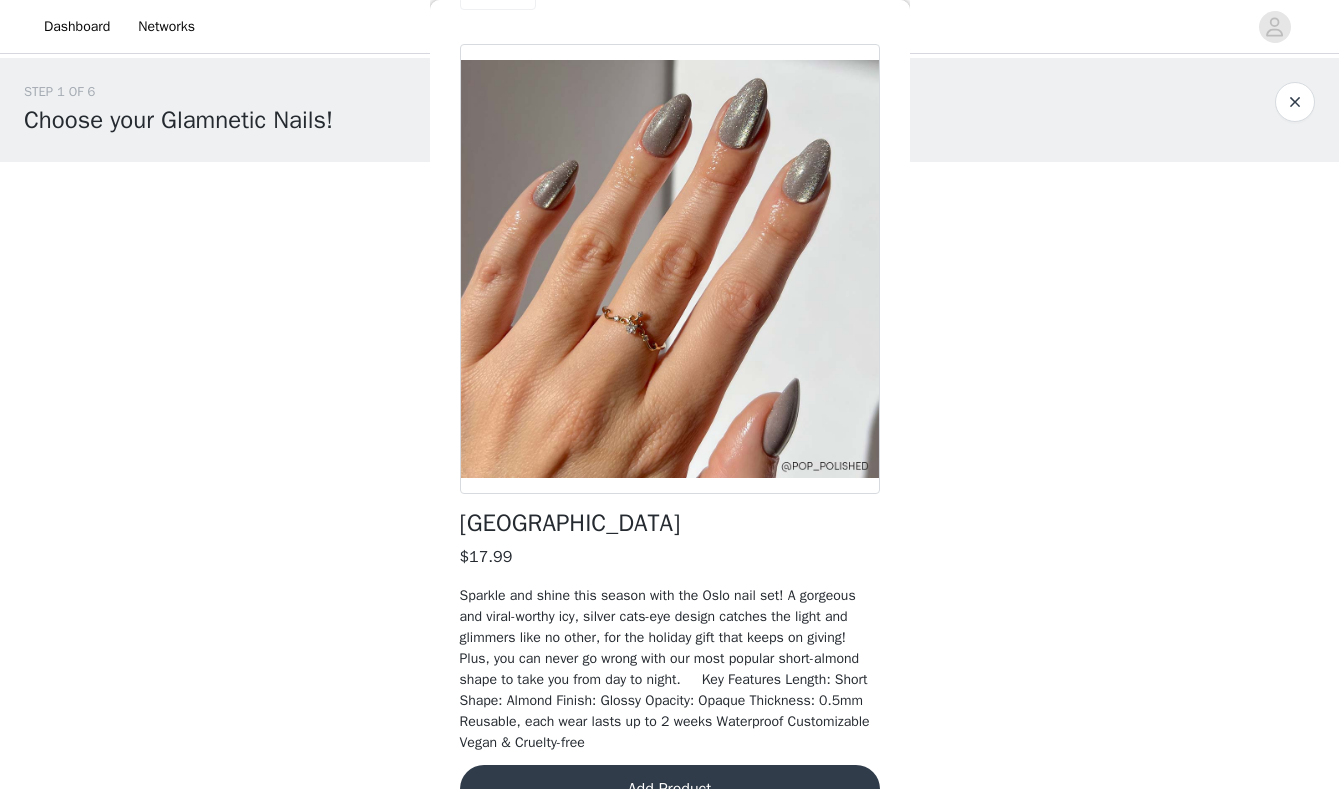 scroll, scrollTop: 104, scrollLeft: 0, axis: vertical 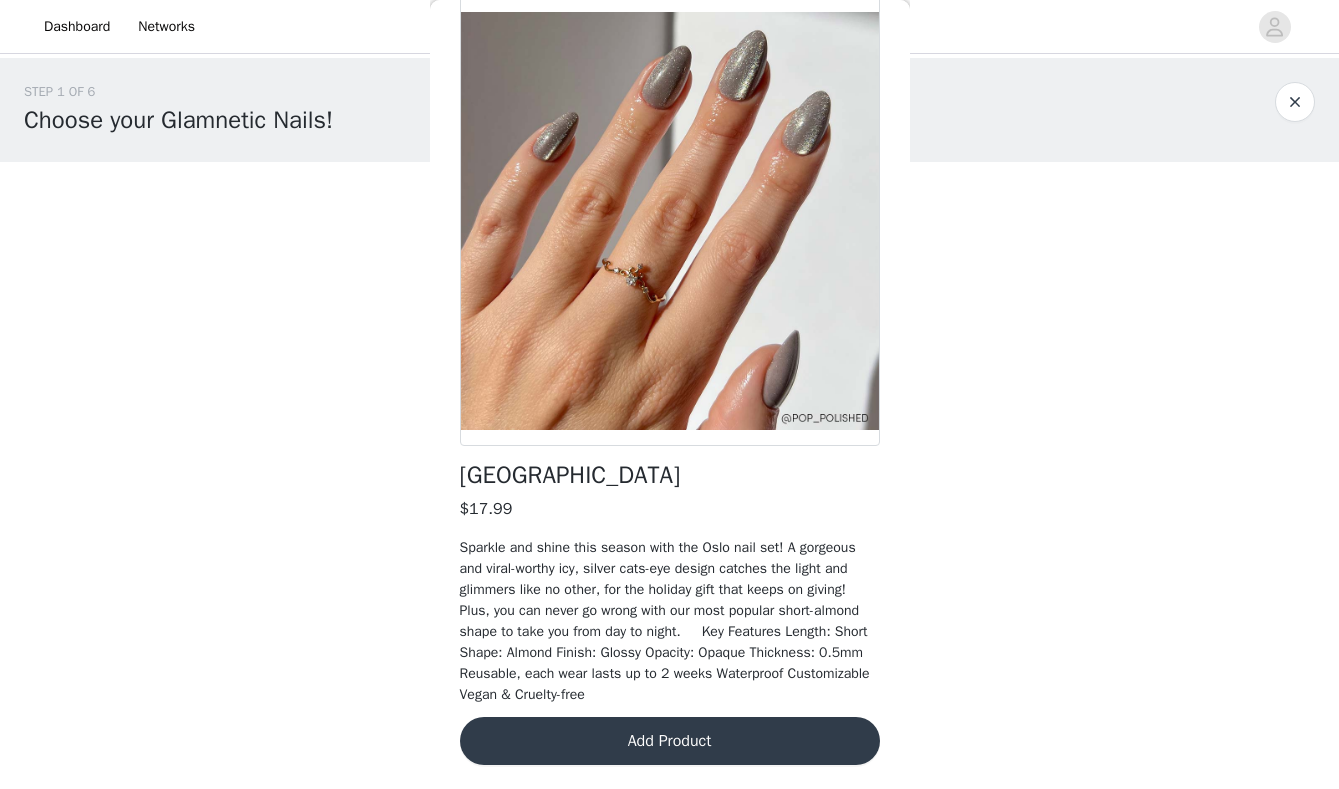 click on "Add Product" at bounding box center (670, 741) 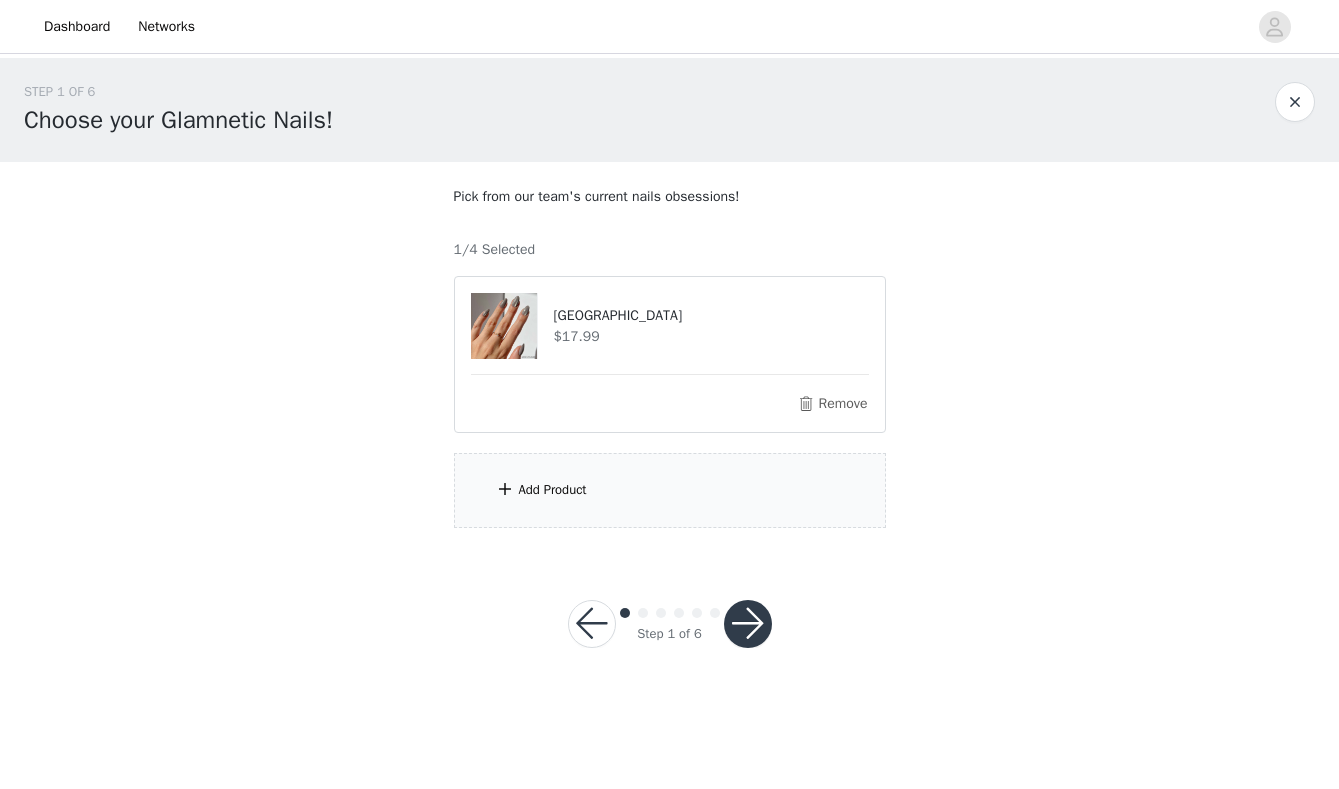 click on "Add Product" at bounding box center (670, 490) 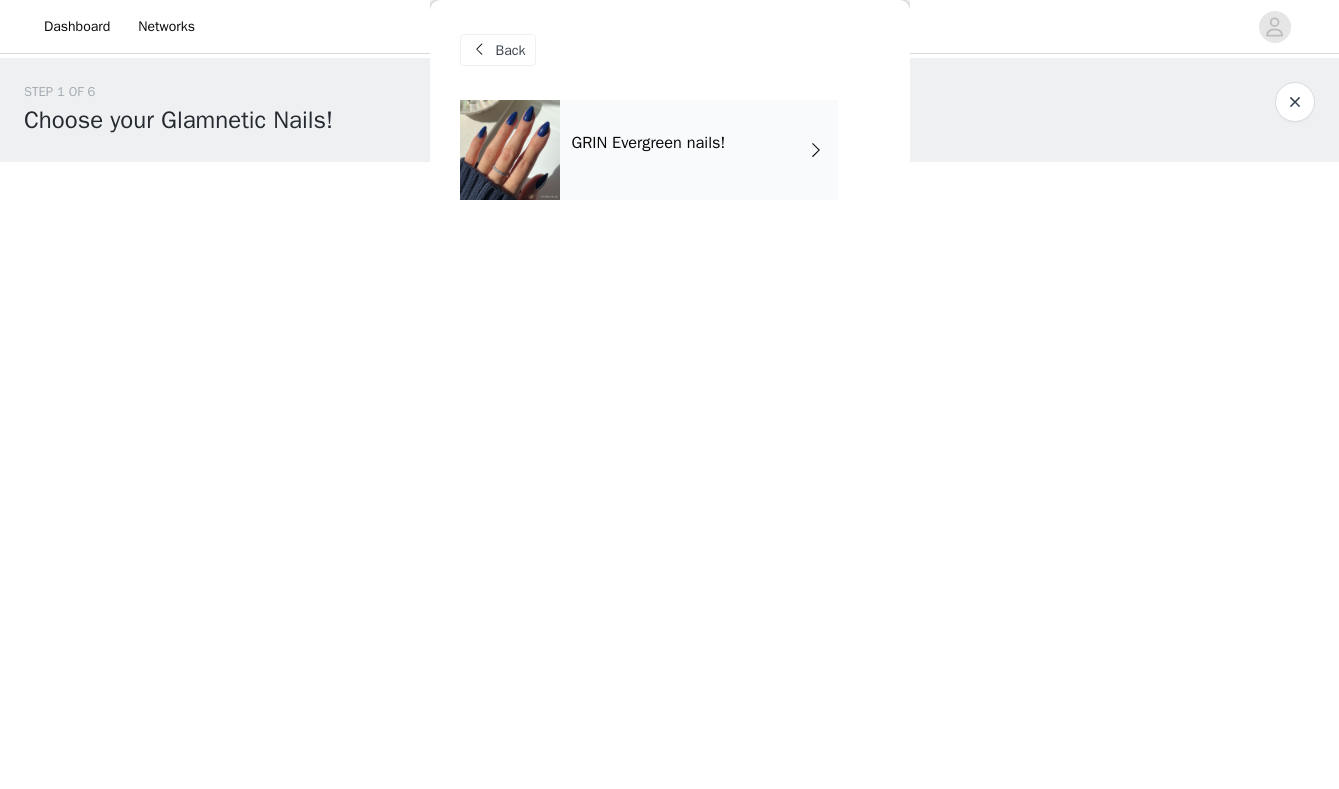 click on "GRIN Evergreen nails!" at bounding box center (649, 143) 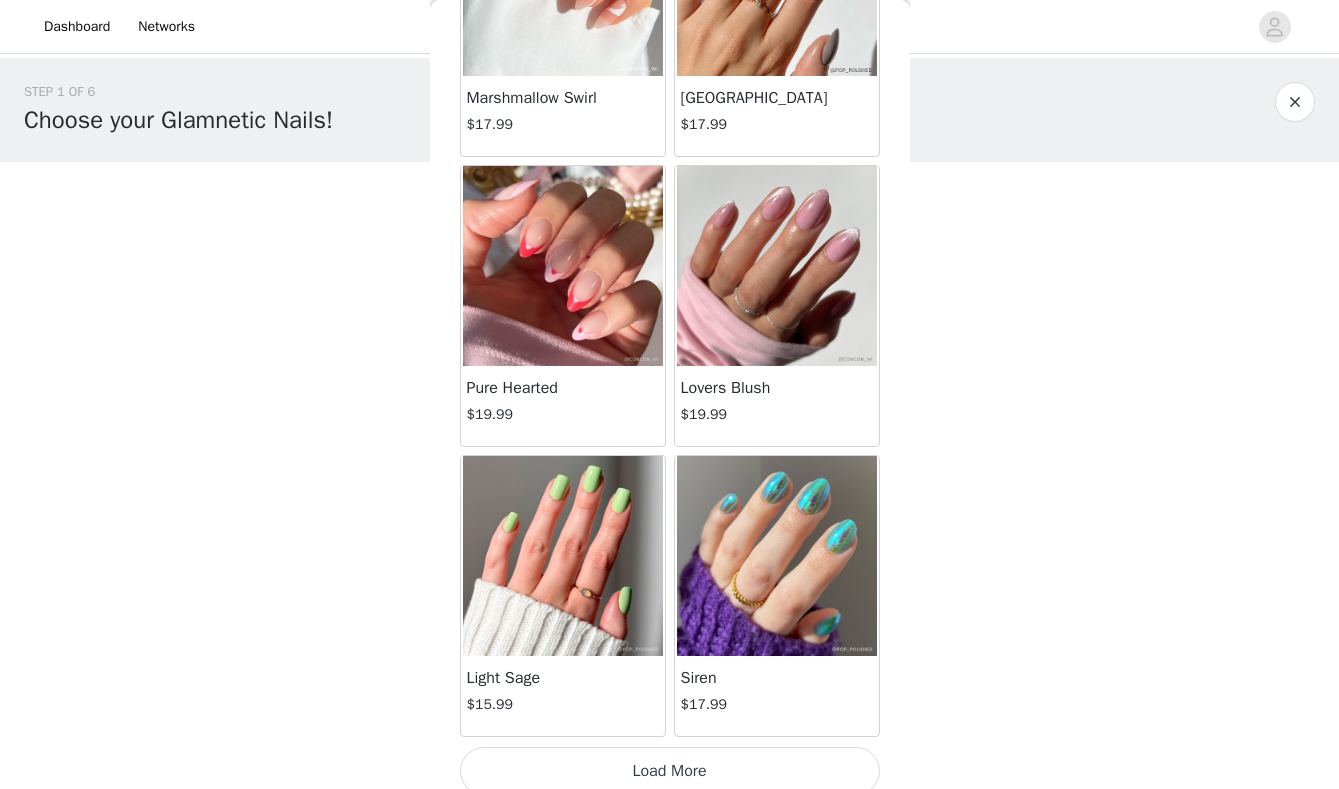 scroll, scrollTop: 2271, scrollLeft: 0, axis: vertical 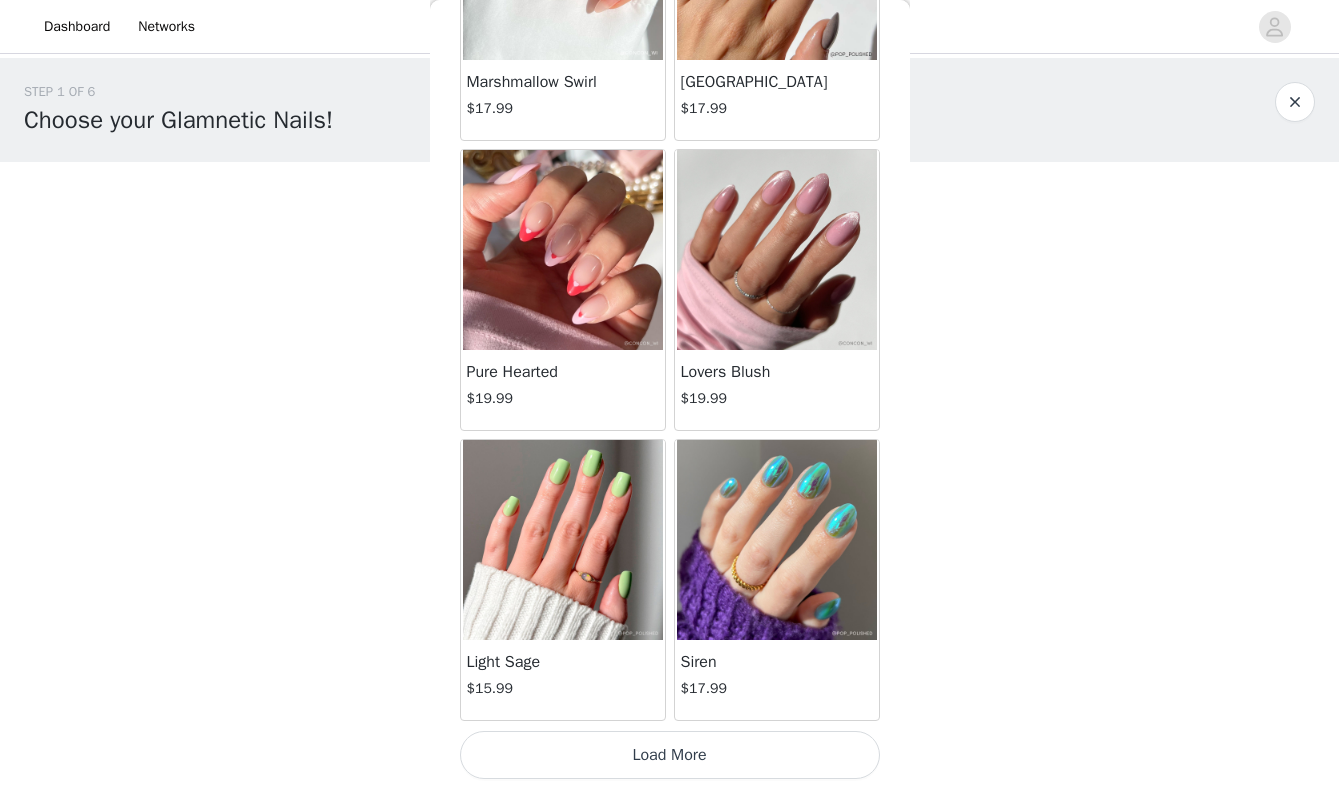 click on "Load More" at bounding box center [670, 755] 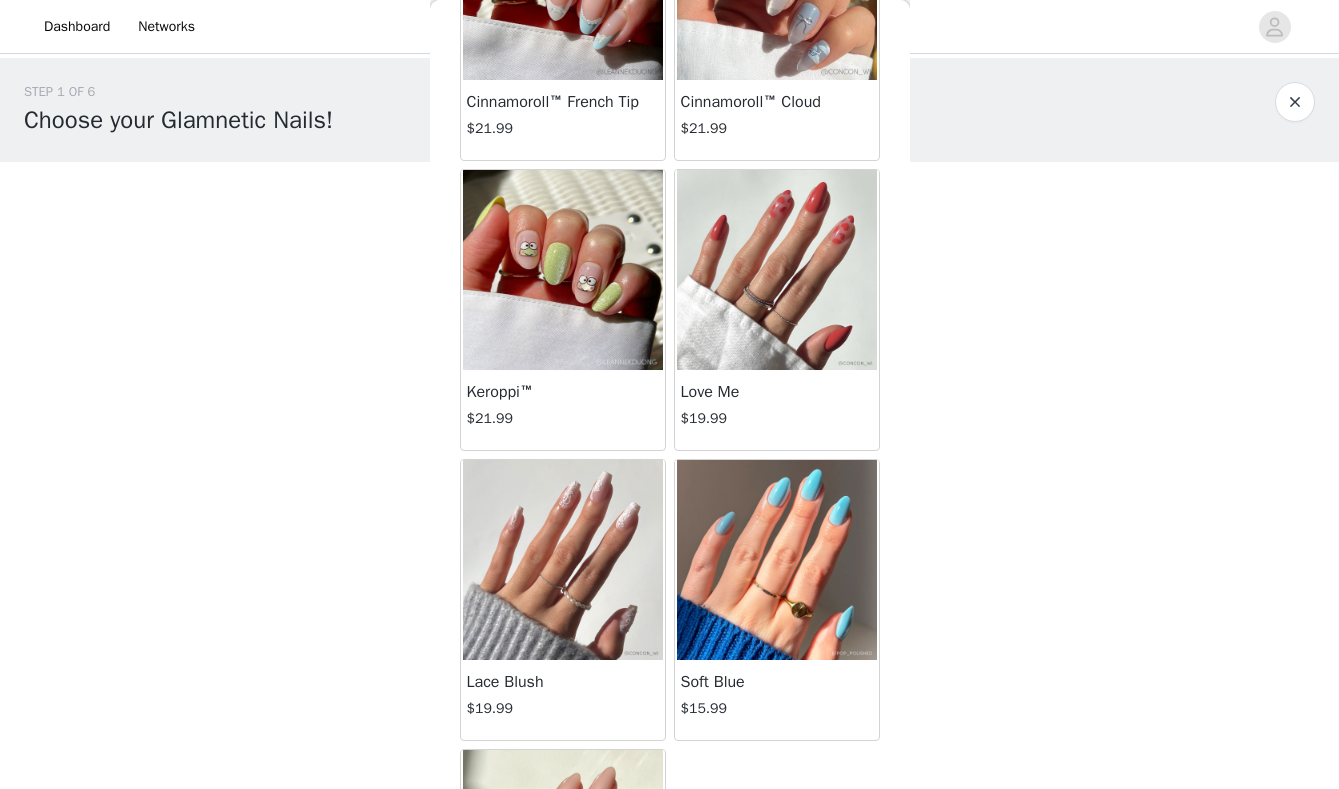 scroll, scrollTop: 4817, scrollLeft: 0, axis: vertical 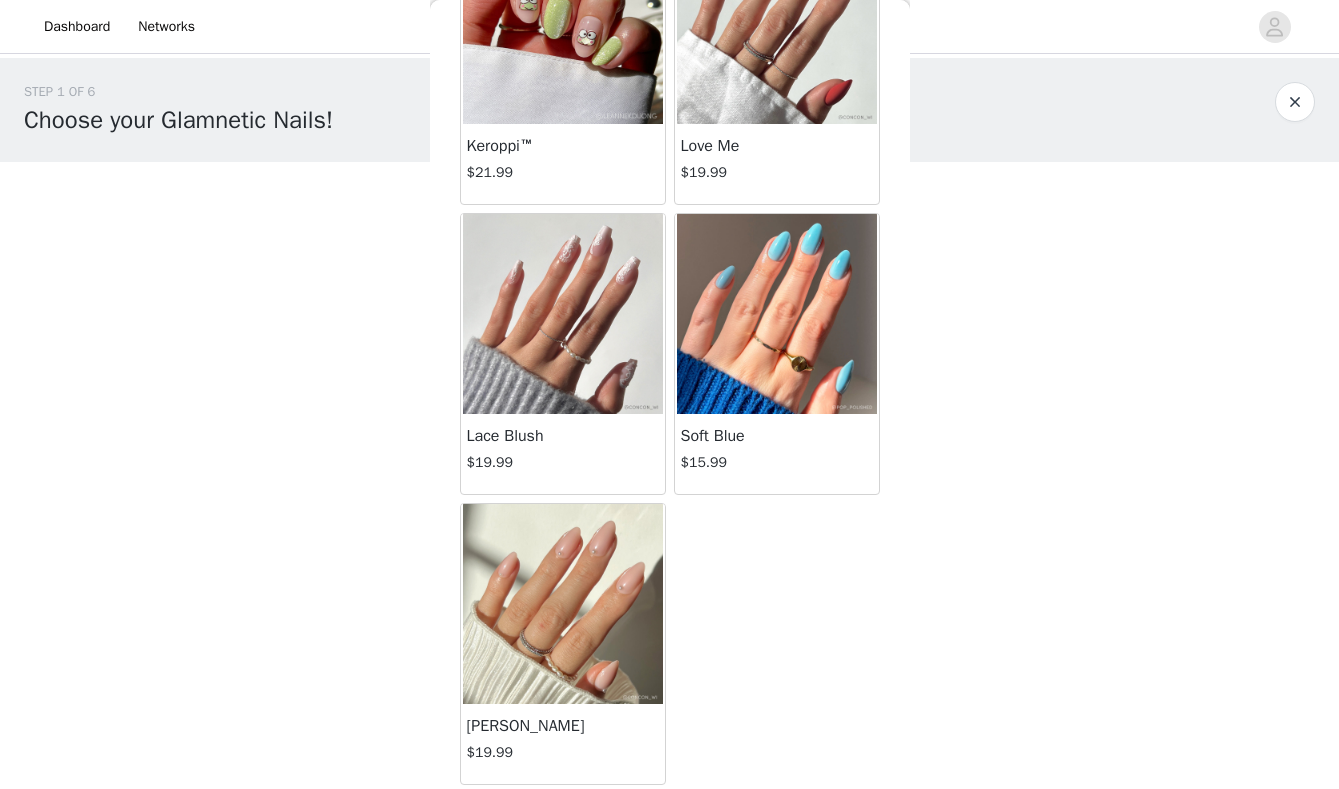 click at bounding box center (563, 604) 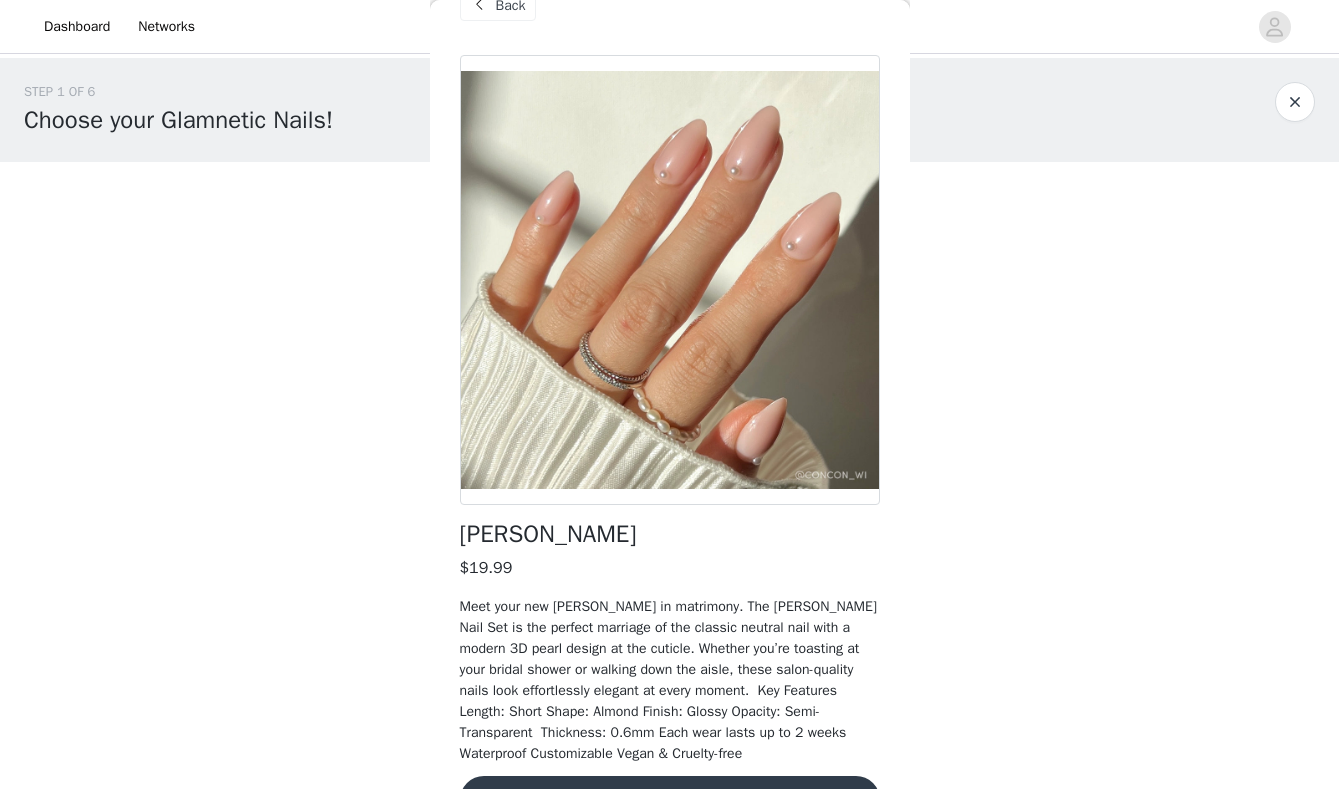 scroll, scrollTop: 0, scrollLeft: 0, axis: both 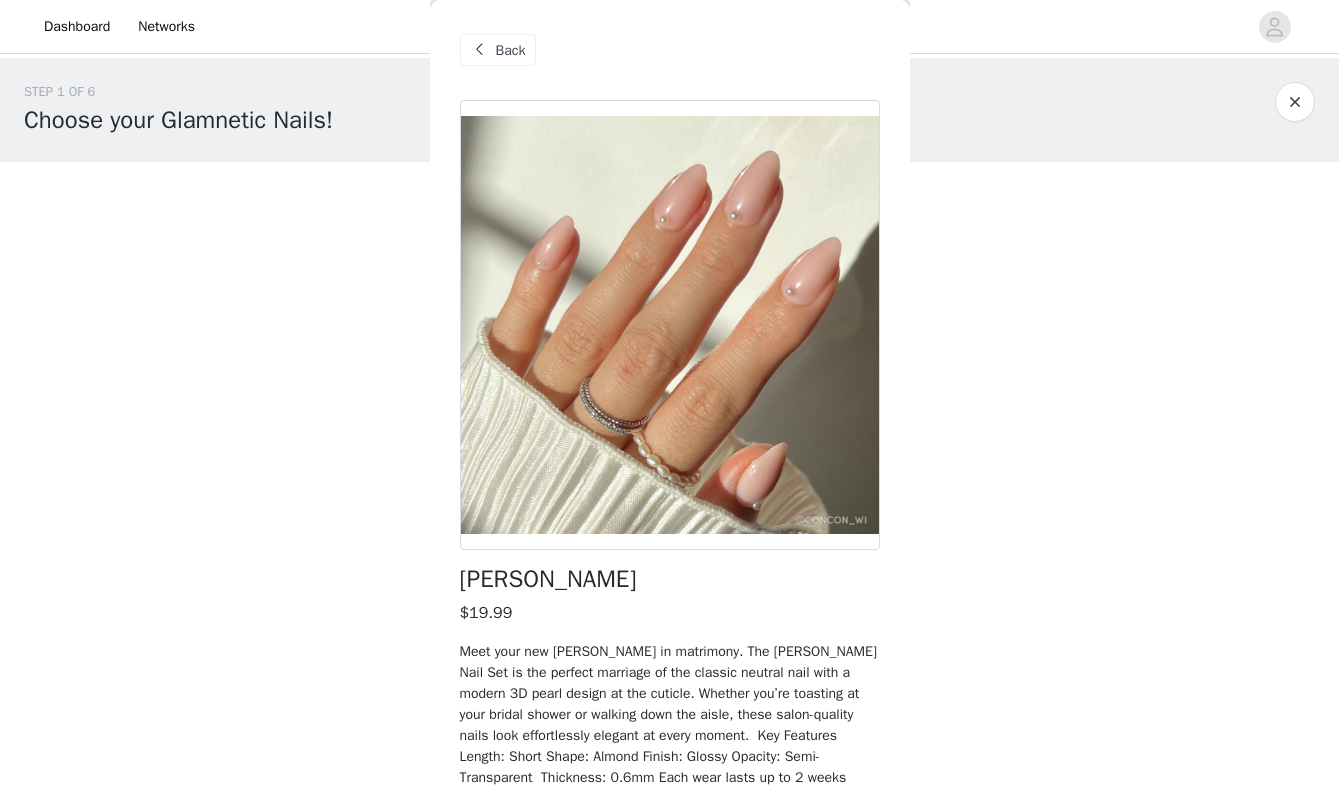 click on "Back" at bounding box center (511, 50) 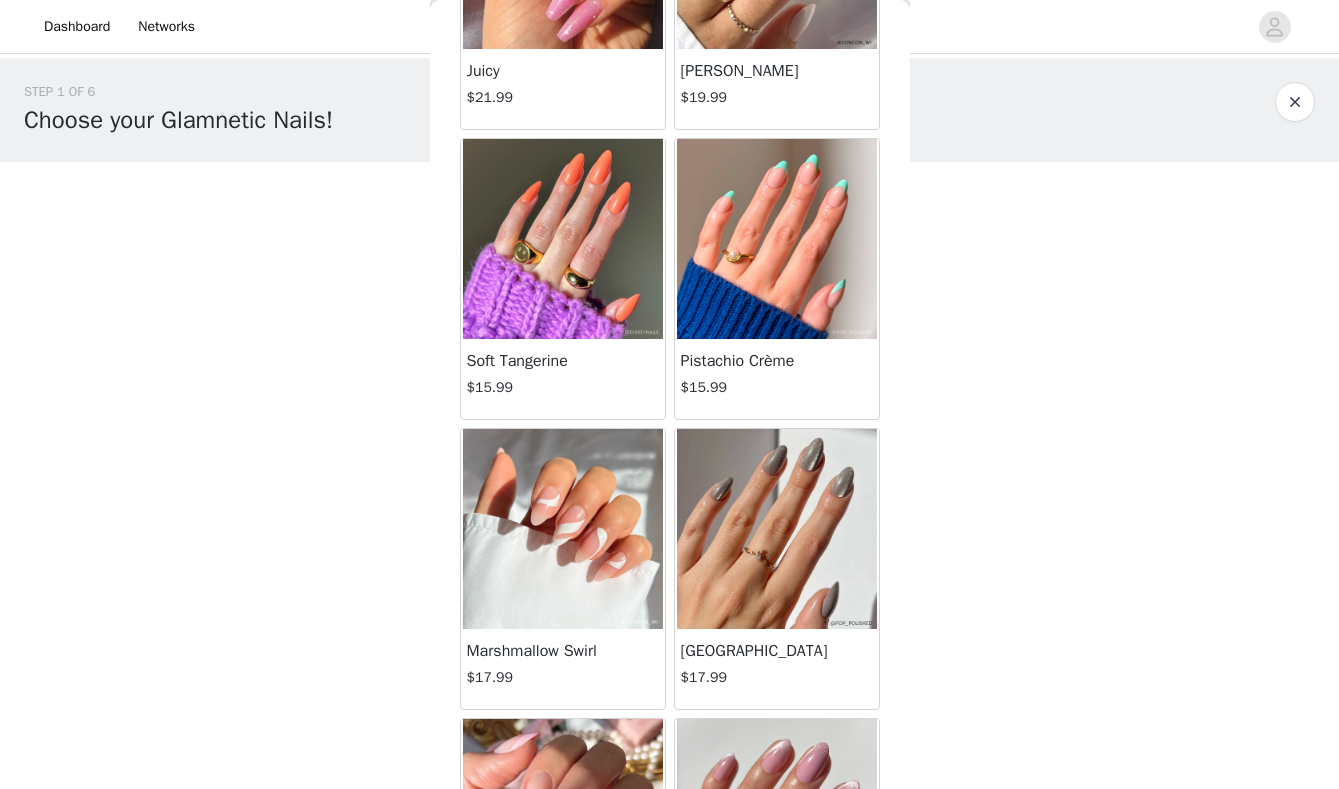 scroll, scrollTop: 1705, scrollLeft: 0, axis: vertical 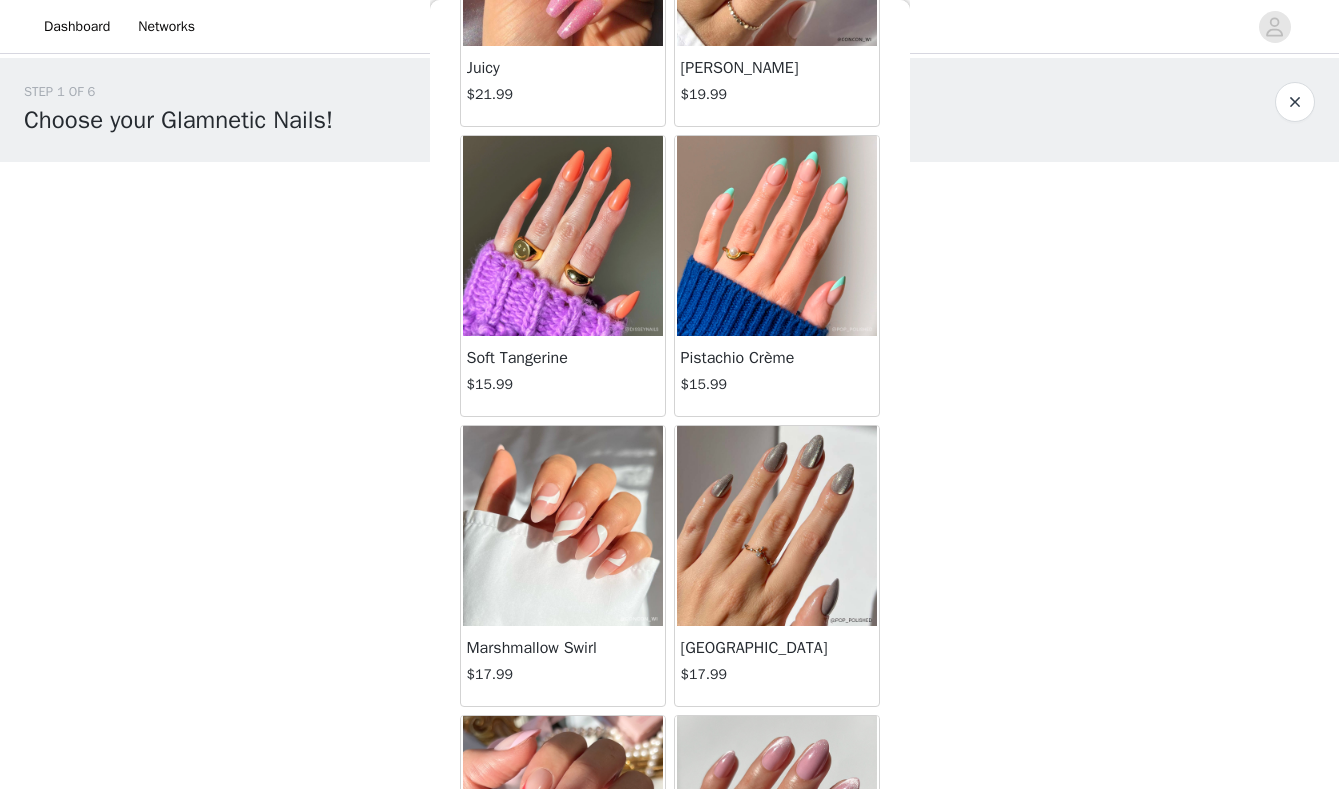 click at bounding box center [563, 526] 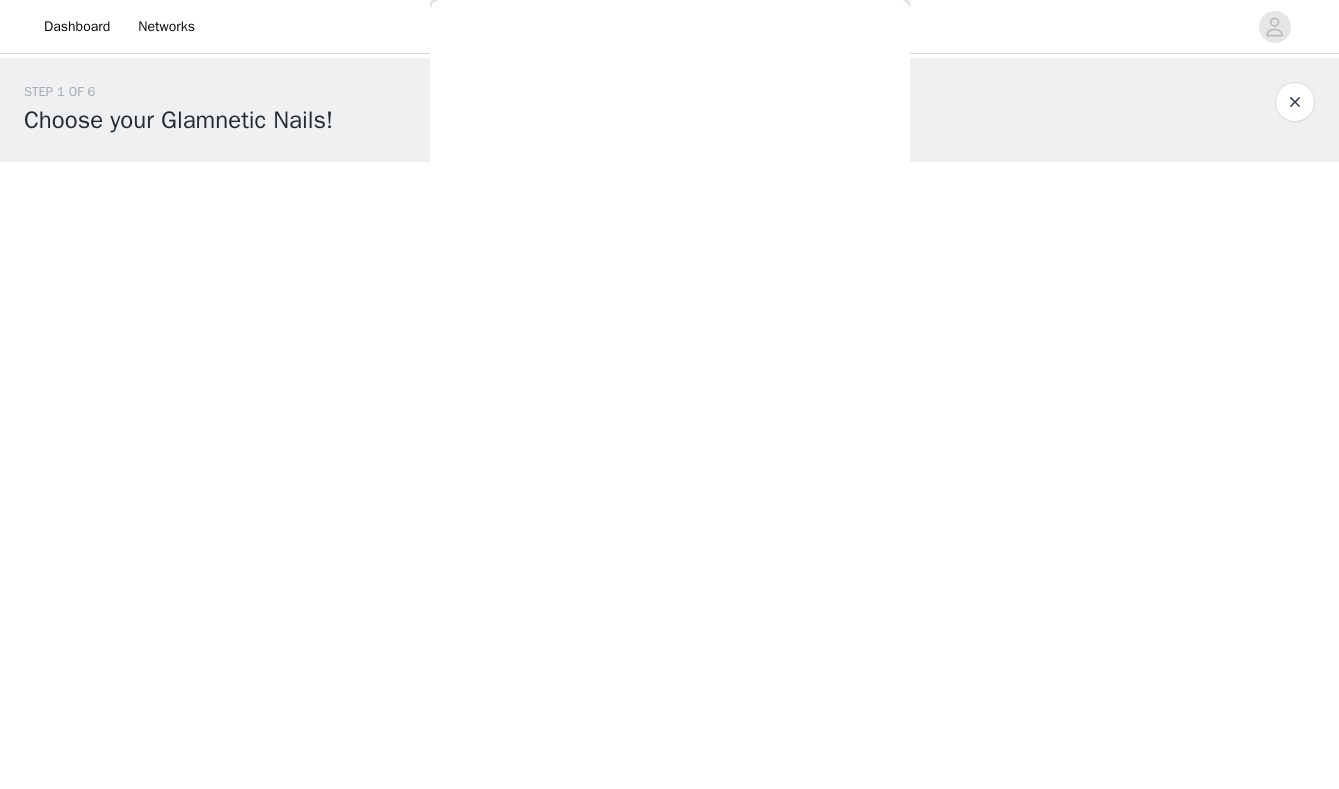 scroll, scrollTop: 125, scrollLeft: 0, axis: vertical 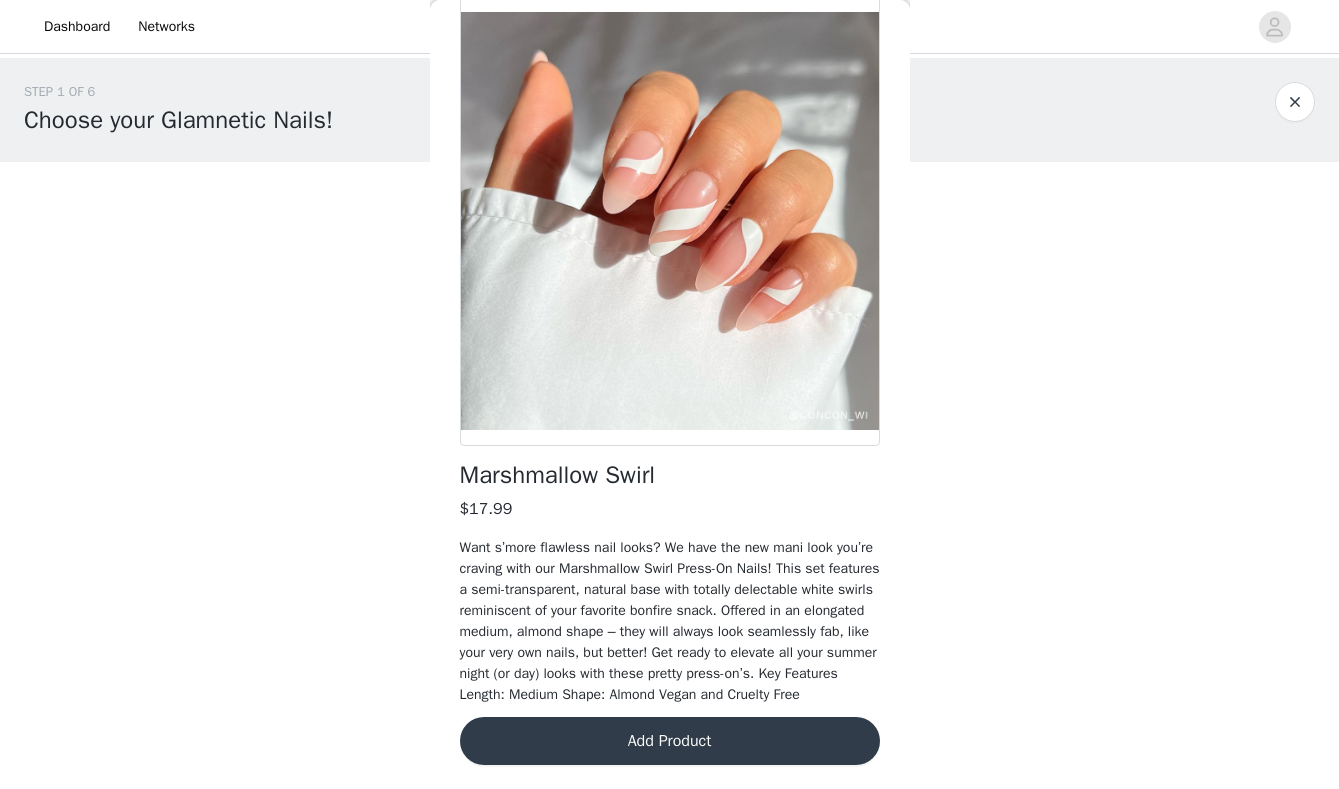 click on "Add Product" at bounding box center [670, 741] 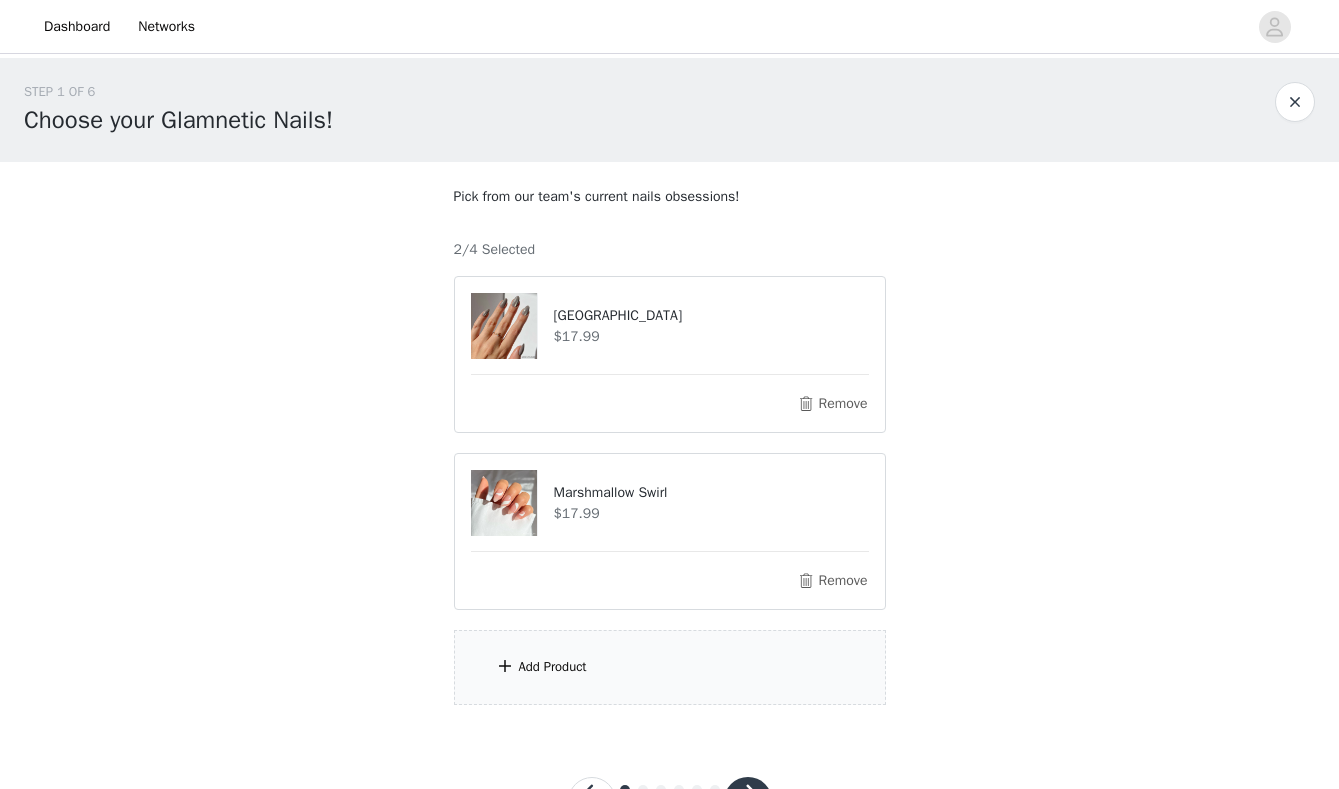 click on "Add Product" at bounding box center [670, 667] 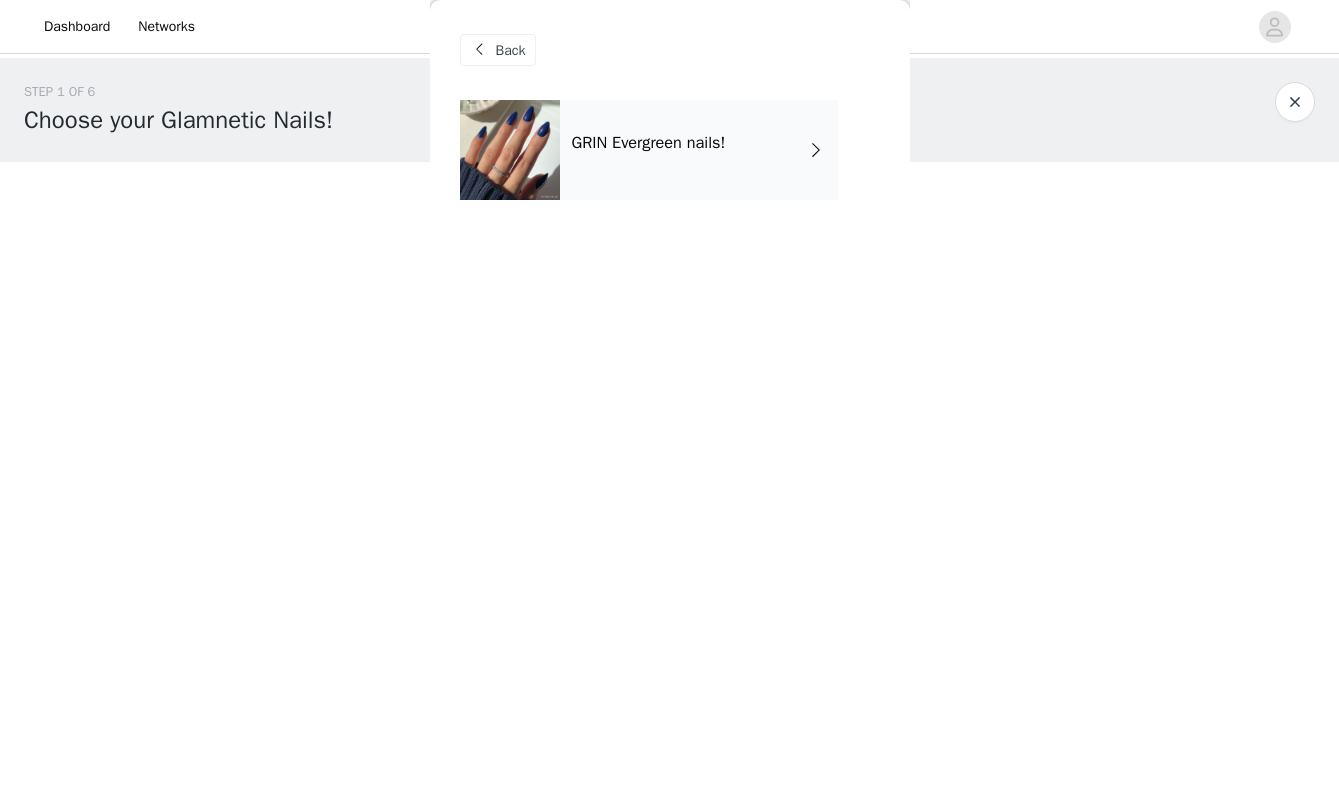 click on "GRIN Evergreen nails!" at bounding box center (699, 150) 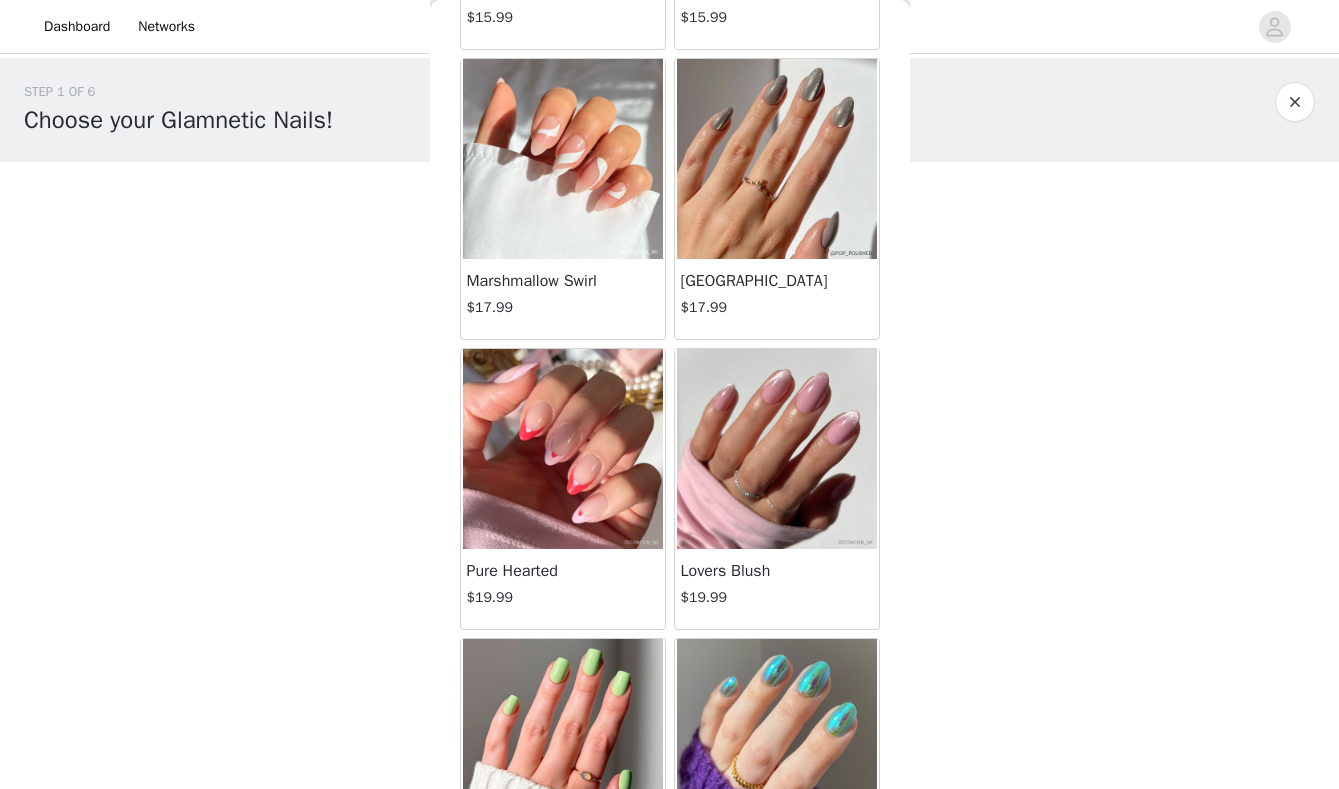 scroll, scrollTop: 2075, scrollLeft: 0, axis: vertical 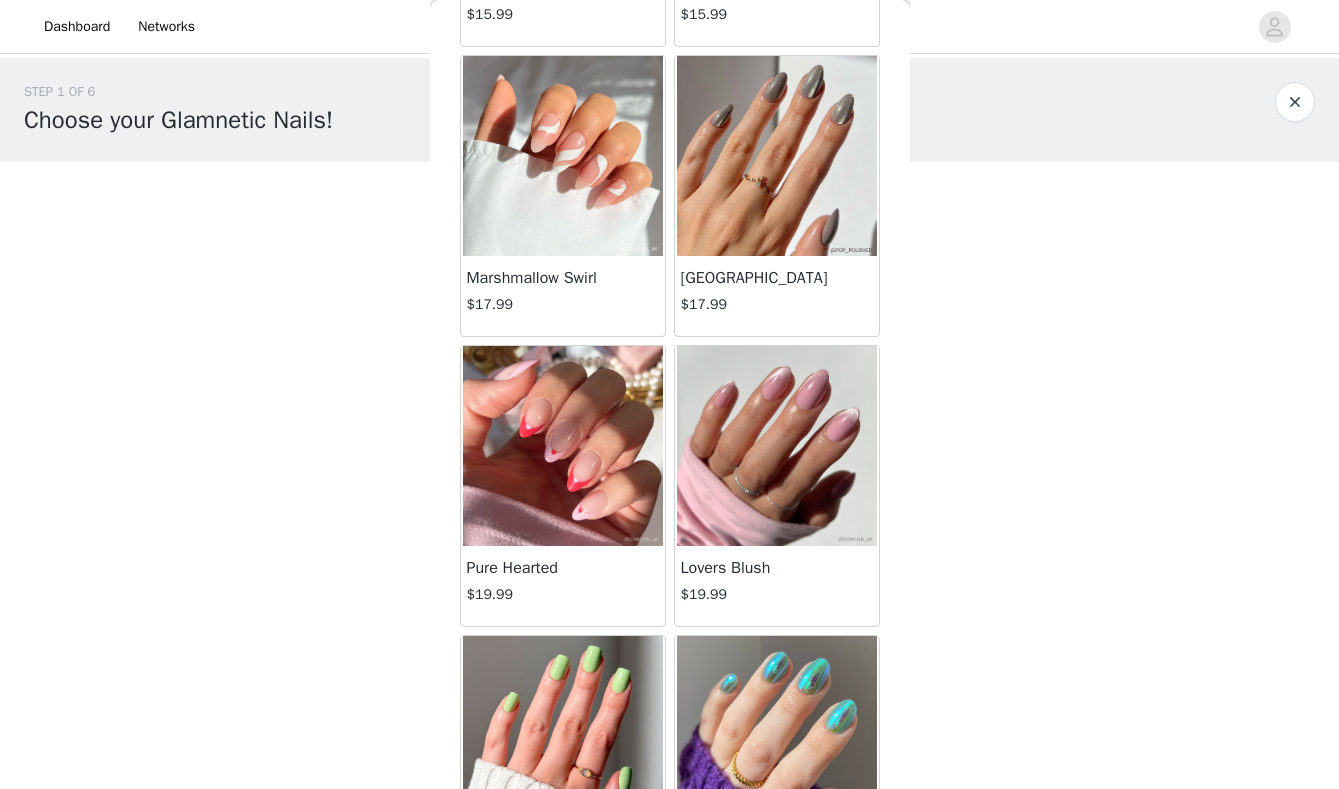 click at bounding box center [777, 446] 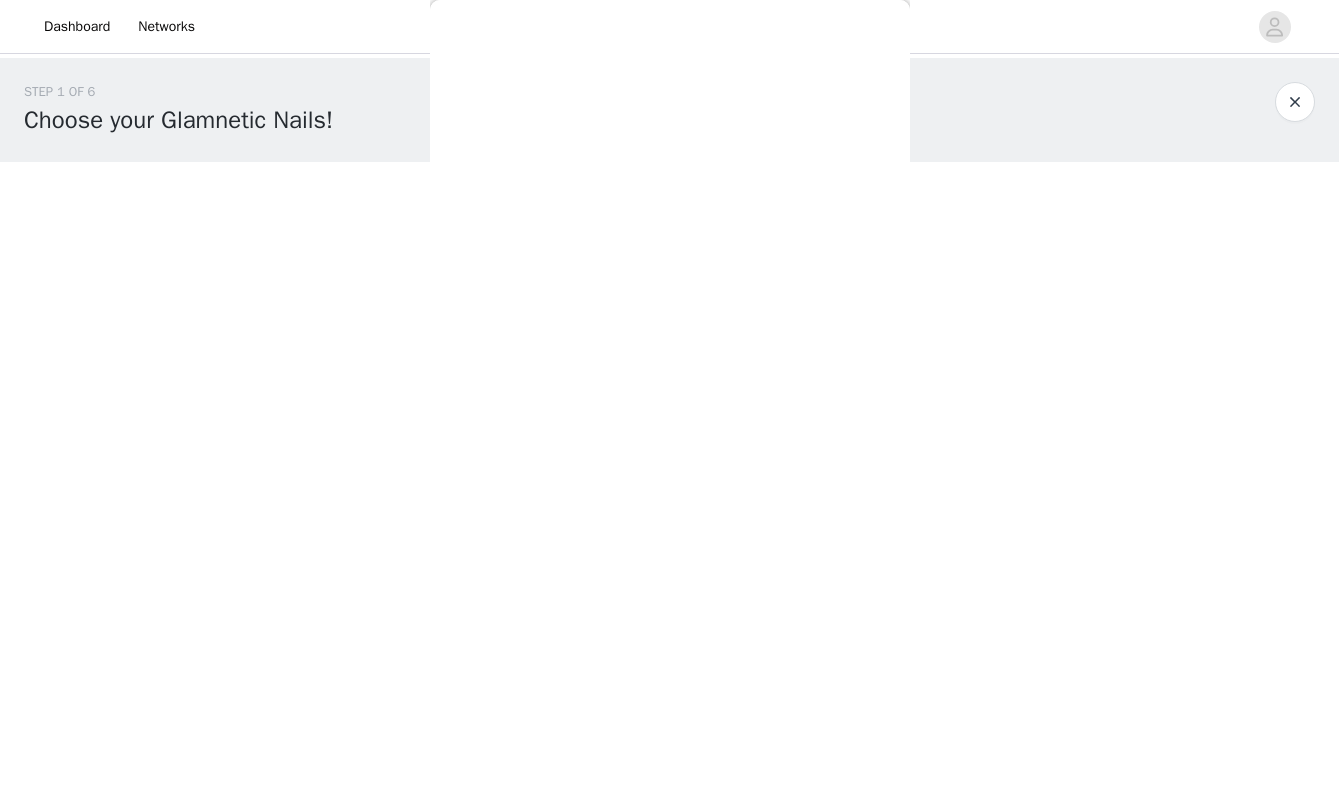 scroll, scrollTop: 125, scrollLeft: 0, axis: vertical 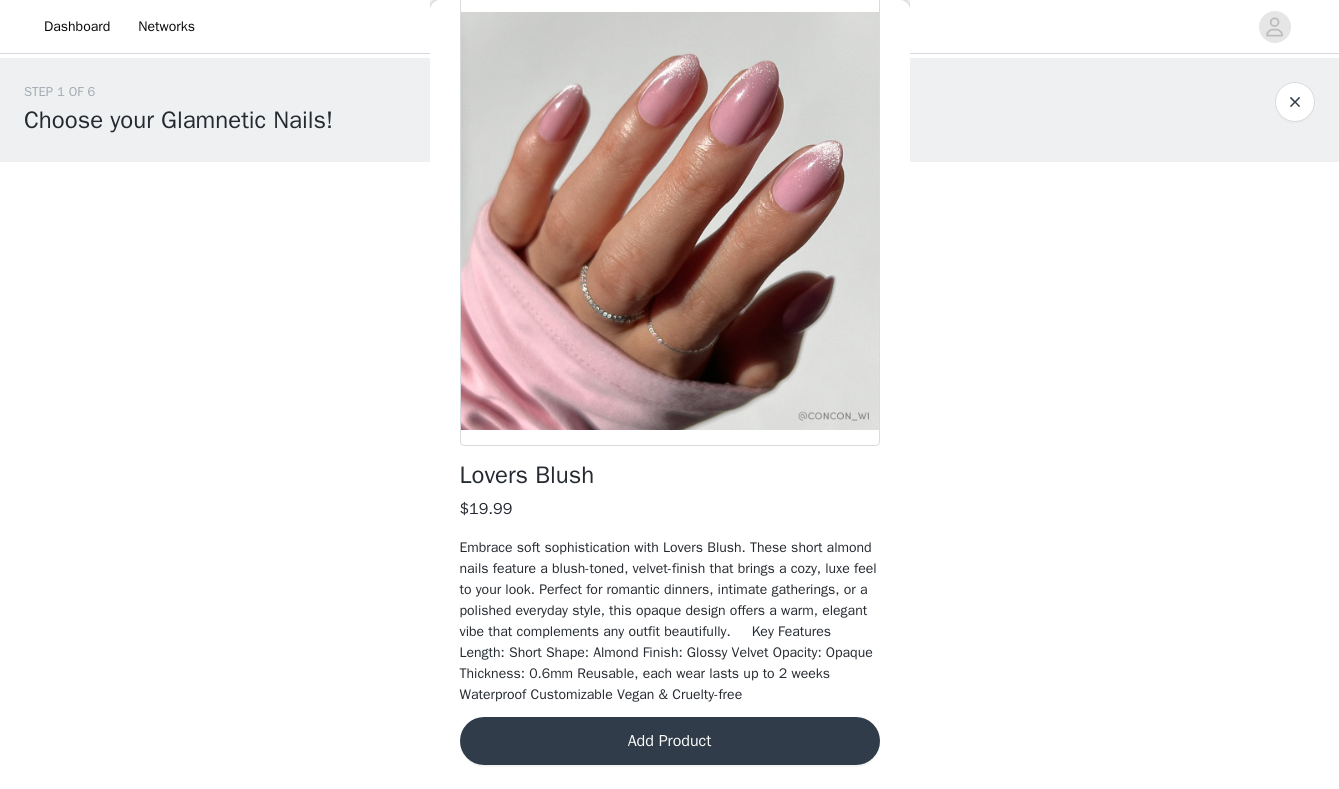 click on "Add Product" at bounding box center (670, 741) 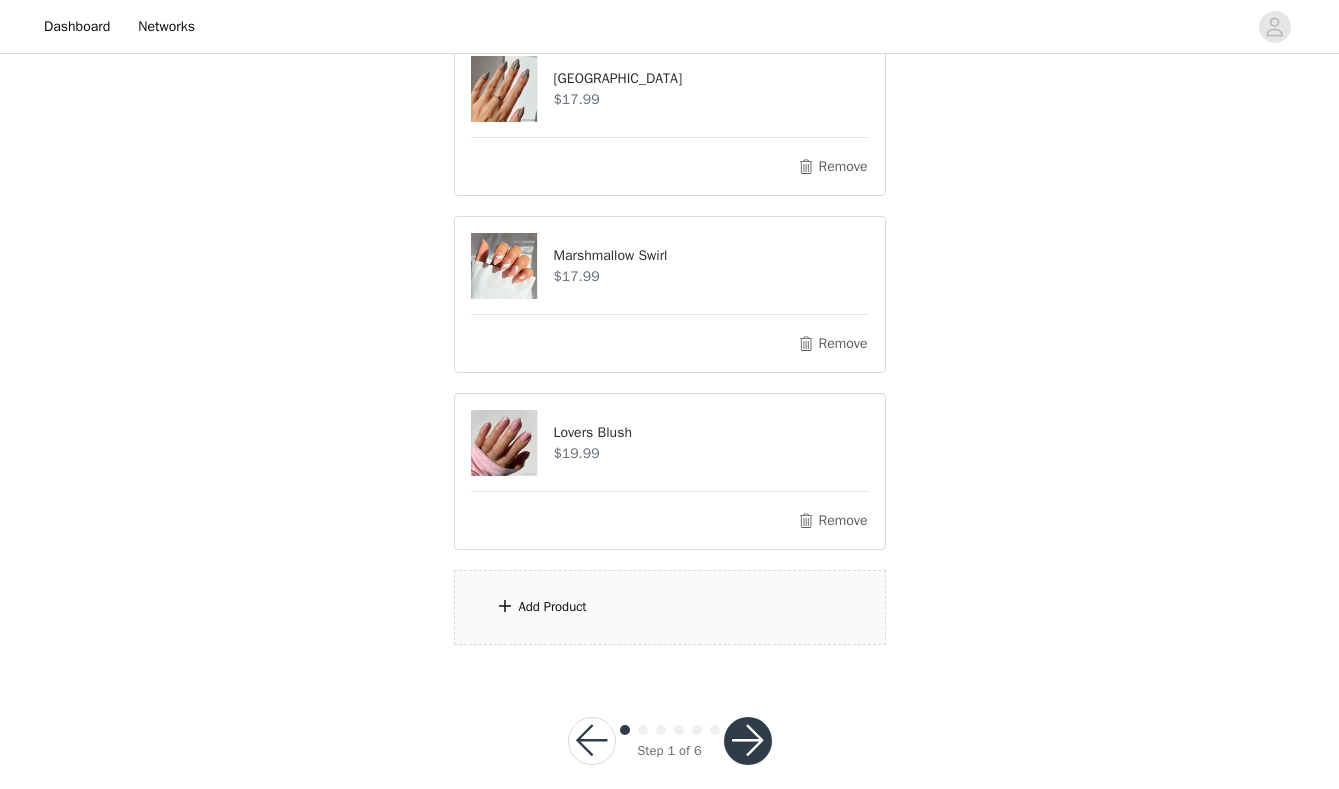 scroll, scrollTop: 260, scrollLeft: 0, axis: vertical 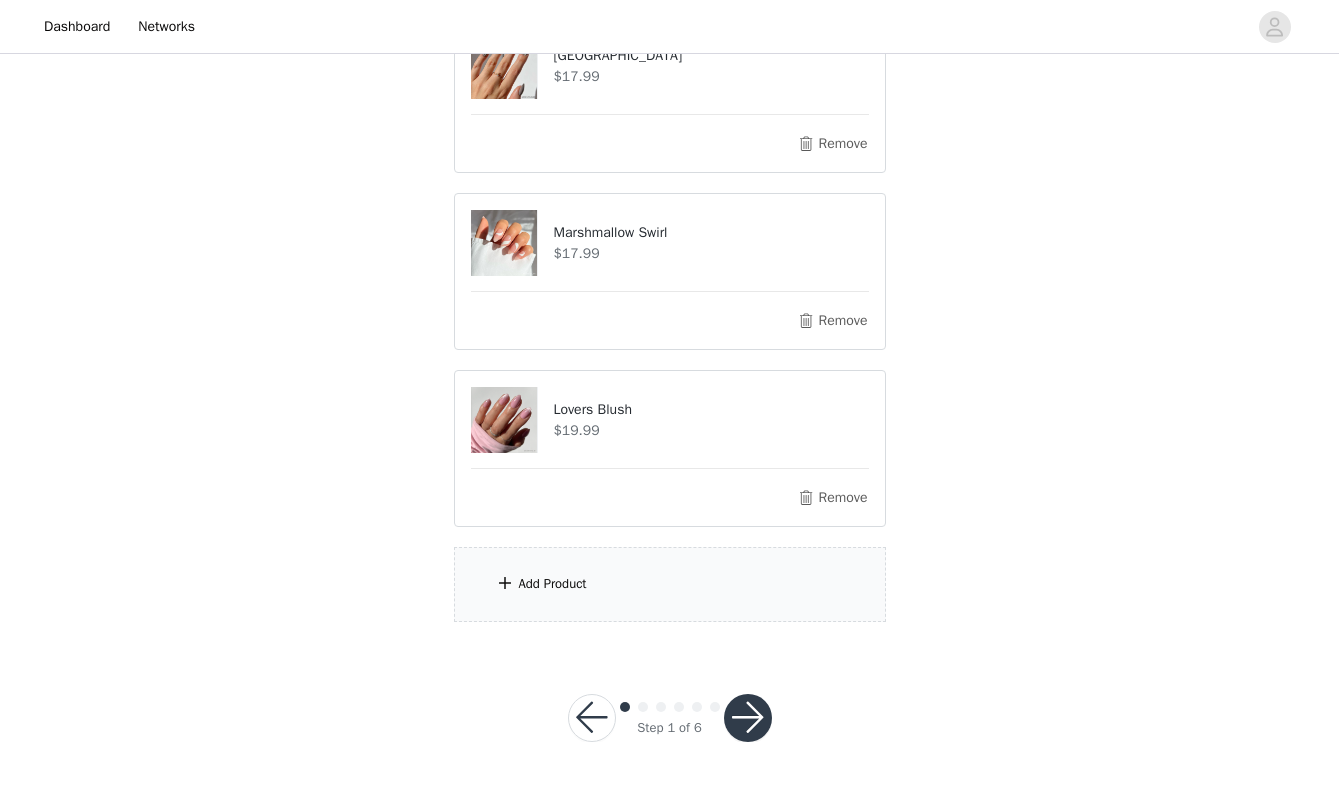 click on "Add Product" at bounding box center [670, 584] 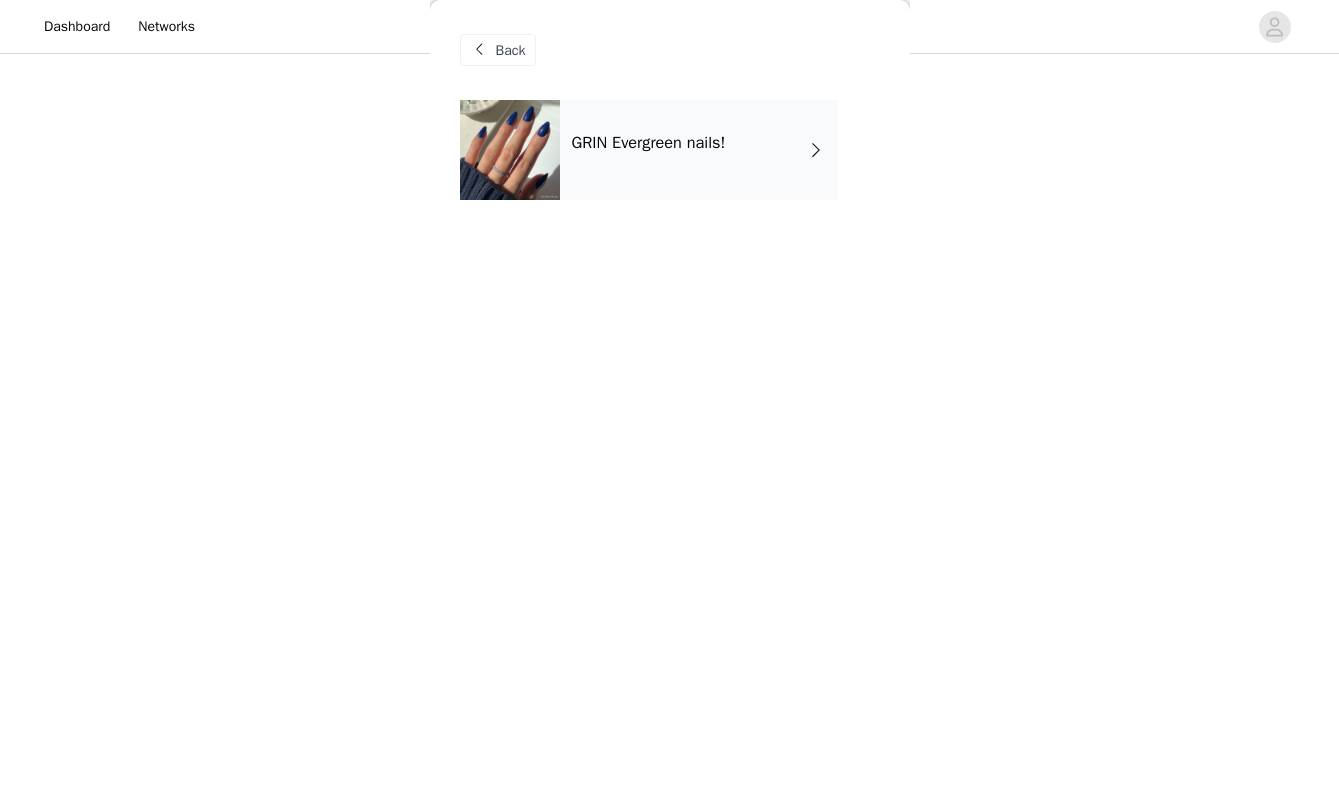 click on "GRIN Evergreen nails!" at bounding box center [699, 150] 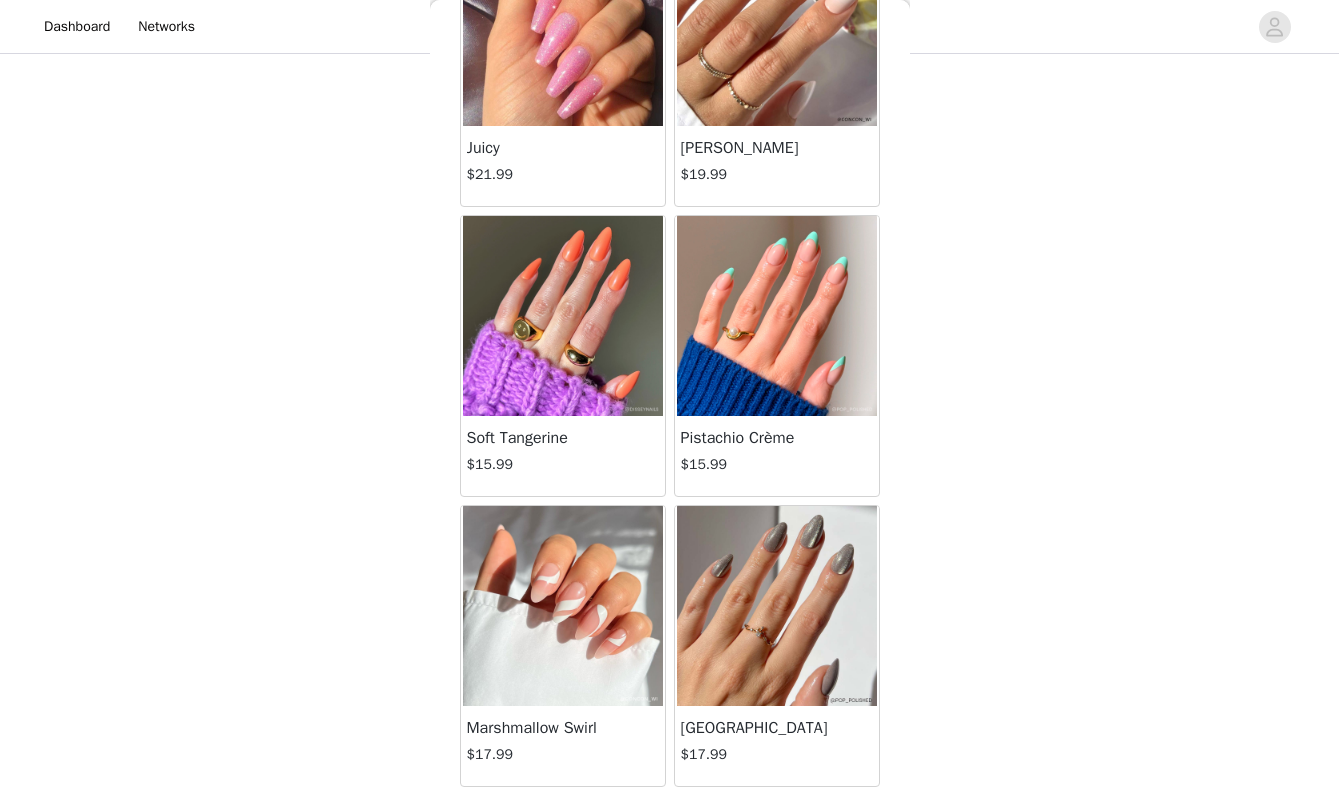 scroll, scrollTop: 2271, scrollLeft: 0, axis: vertical 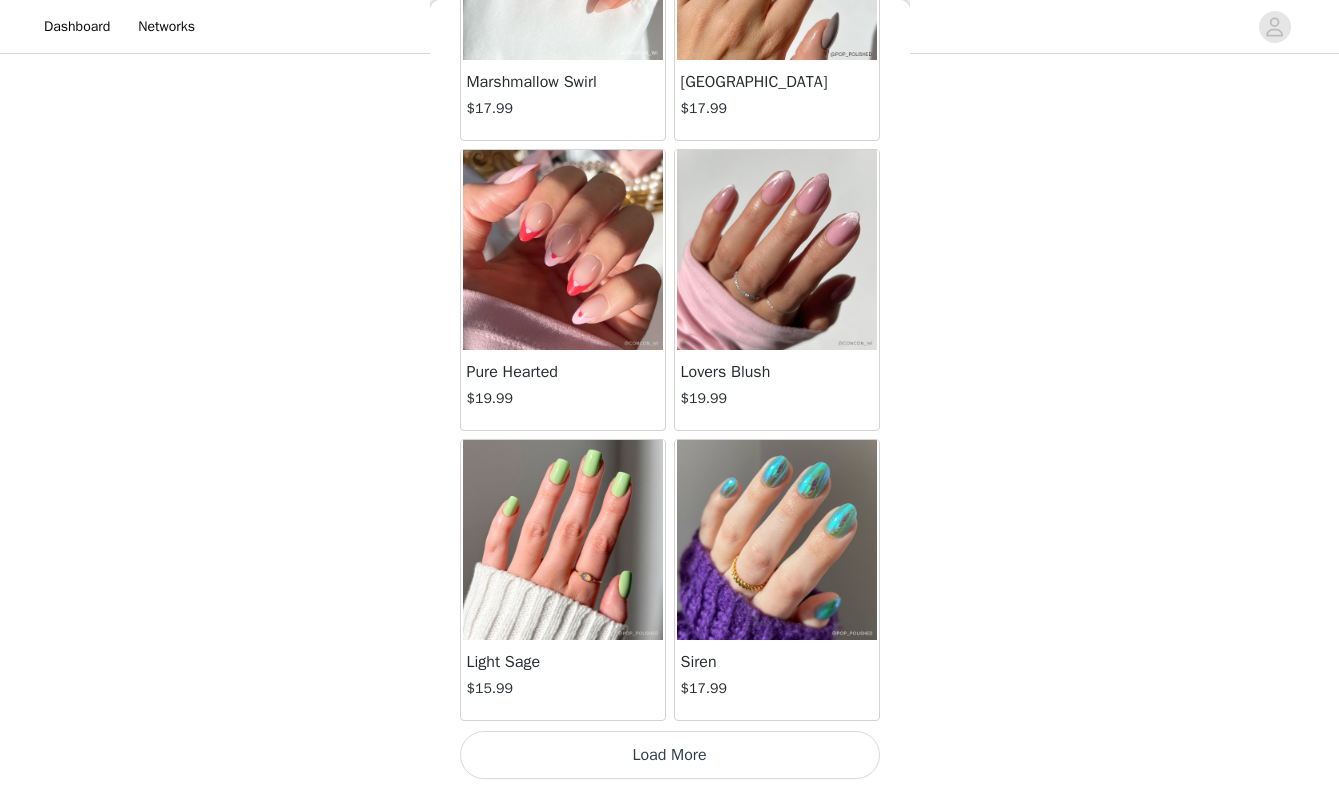 click on "Load More" at bounding box center [670, 755] 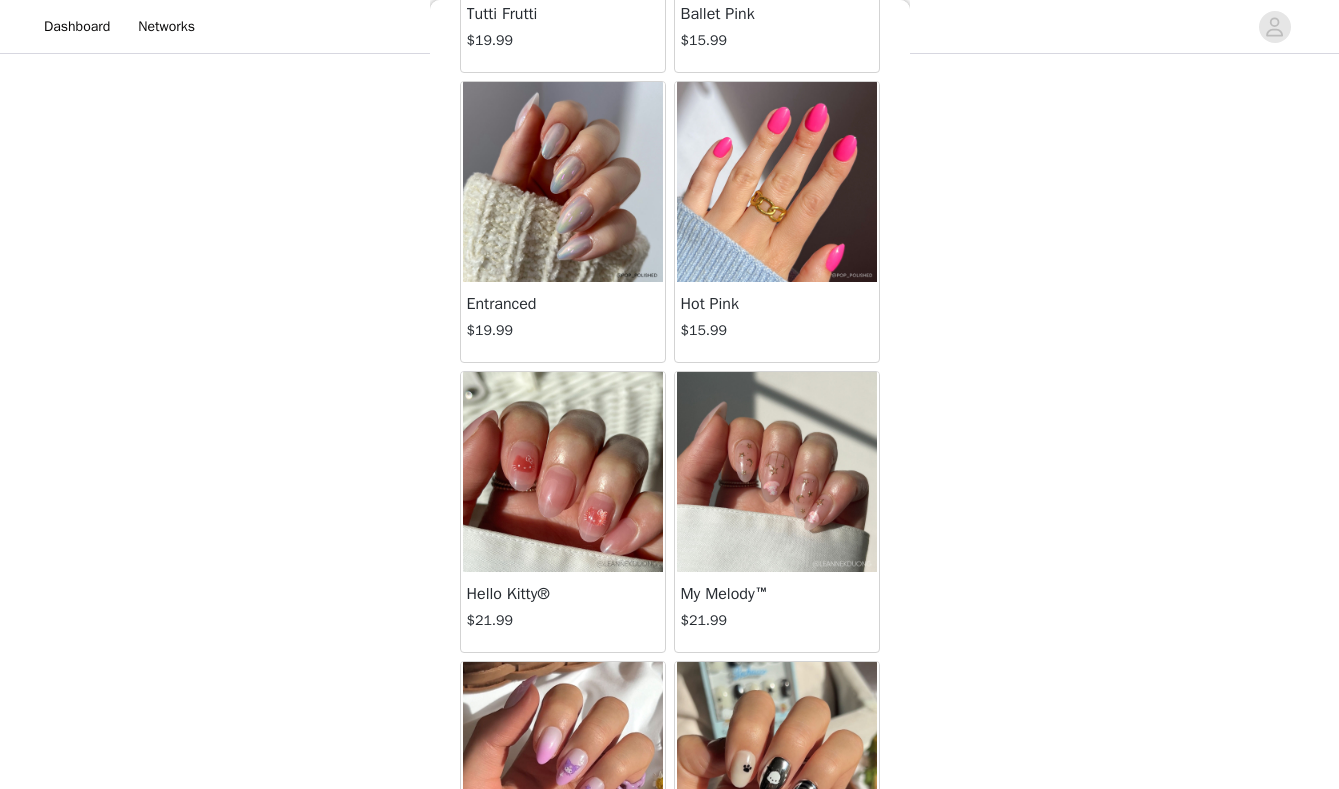 scroll, scrollTop: 3503, scrollLeft: 0, axis: vertical 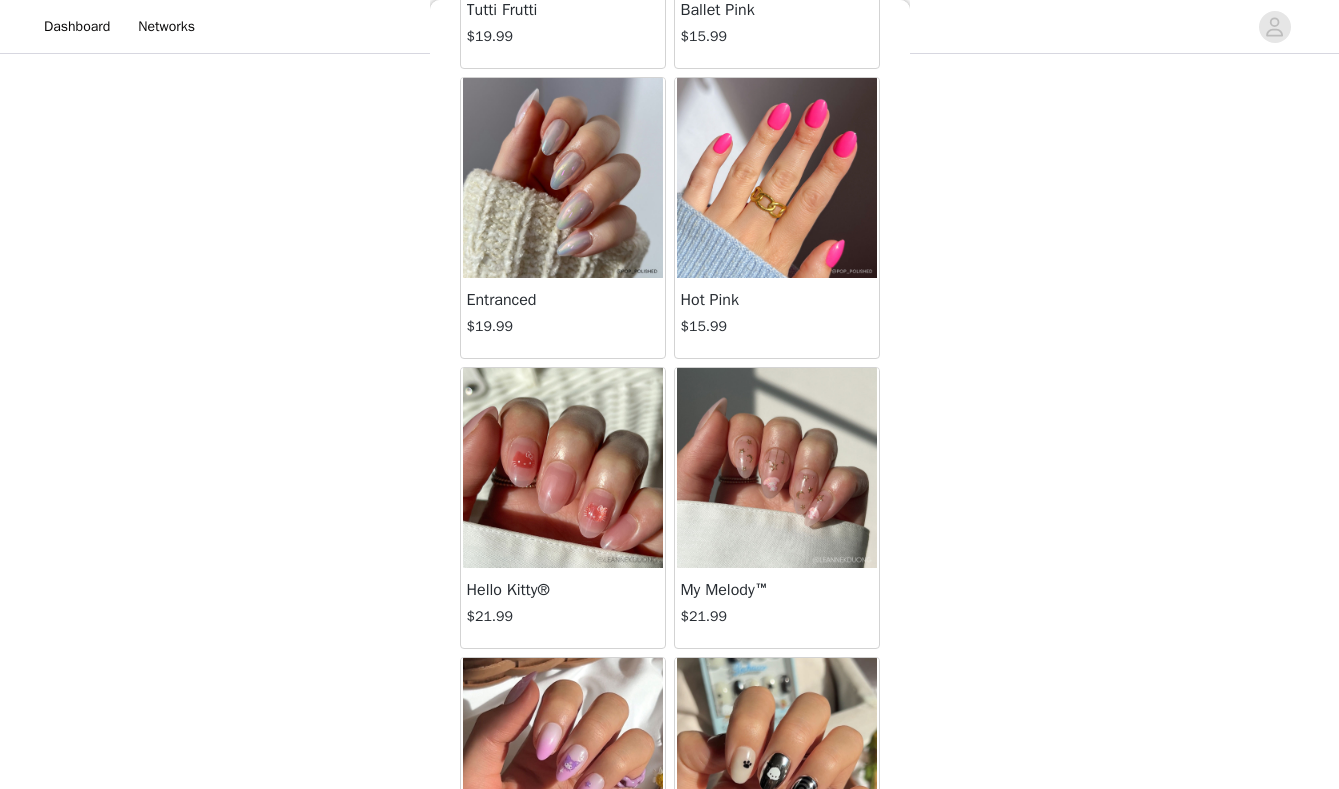 click at bounding box center (777, 468) 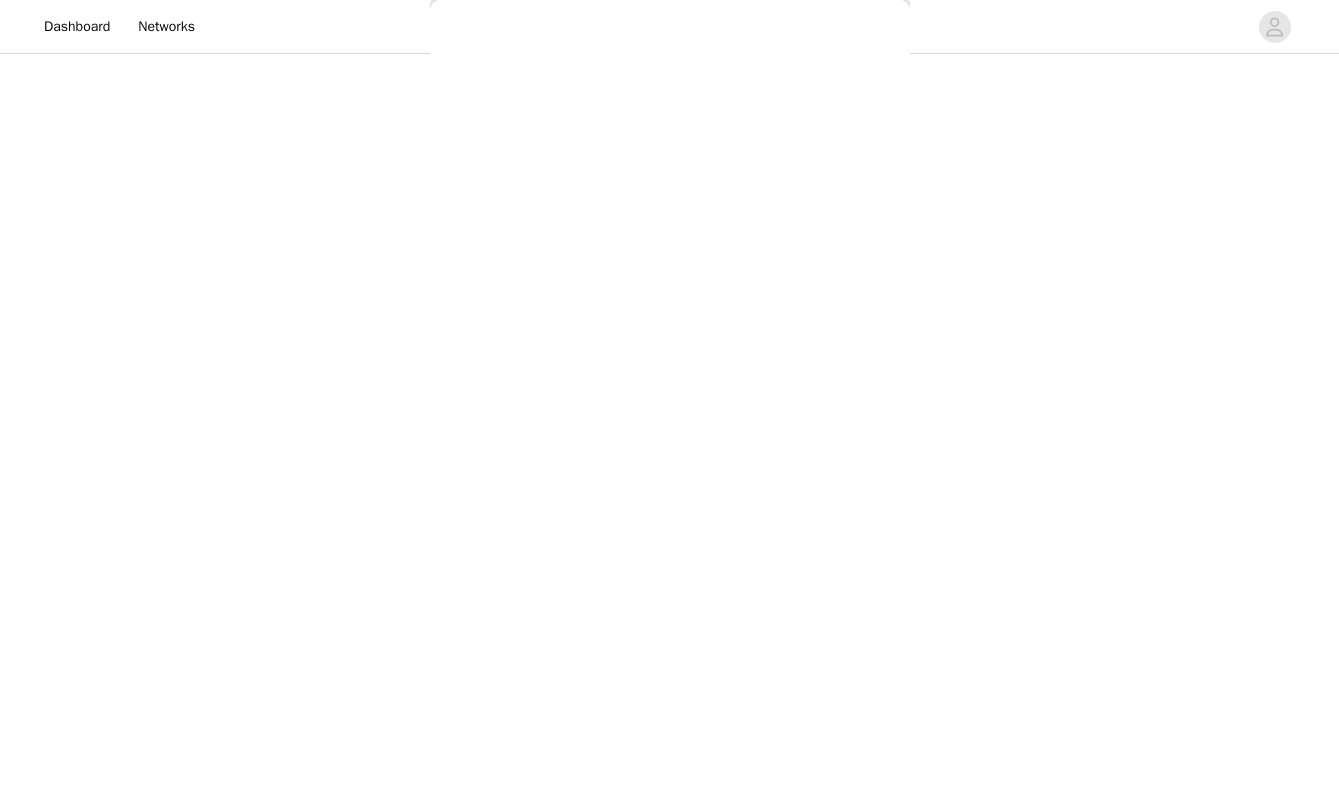 scroll, scrollTop: 0, scrollLeft: 0, axis: both 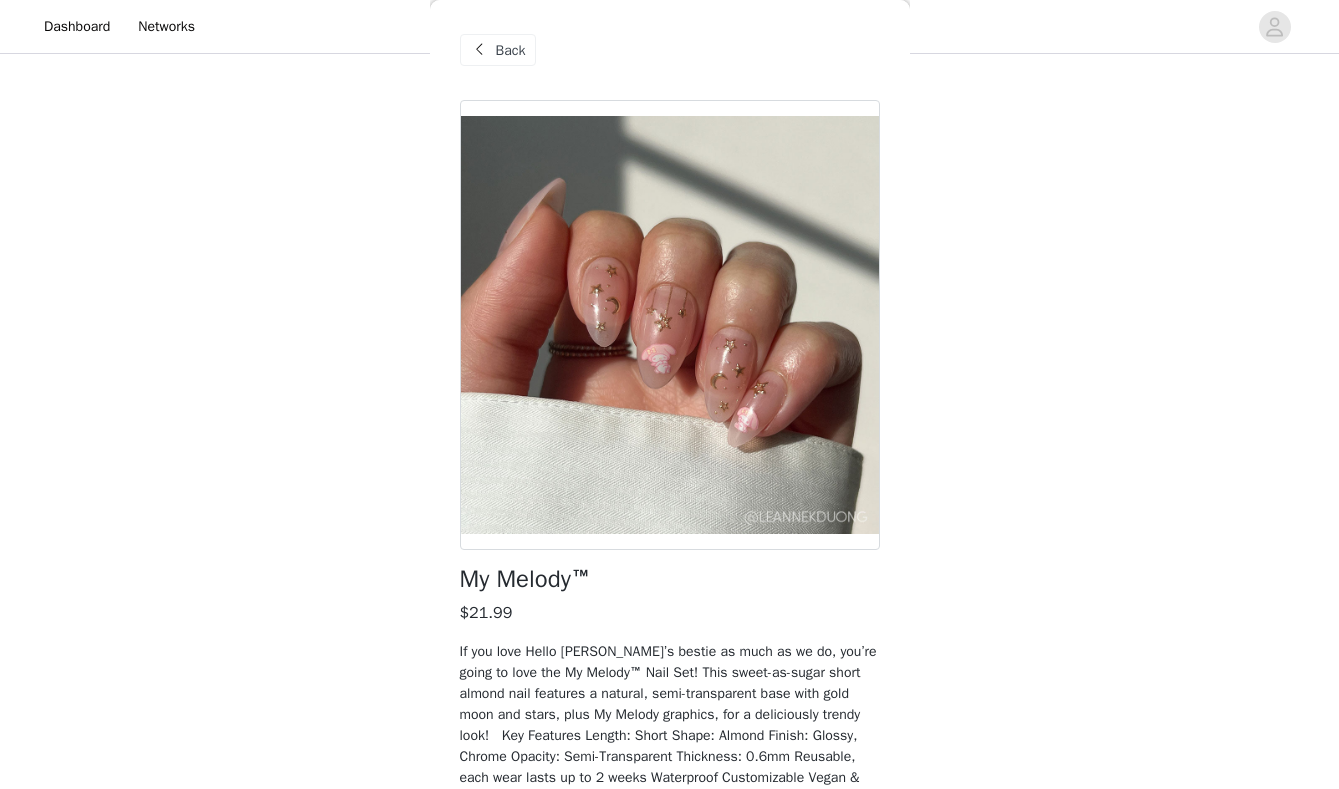 click on "Back" at bounding box center [511, 50] 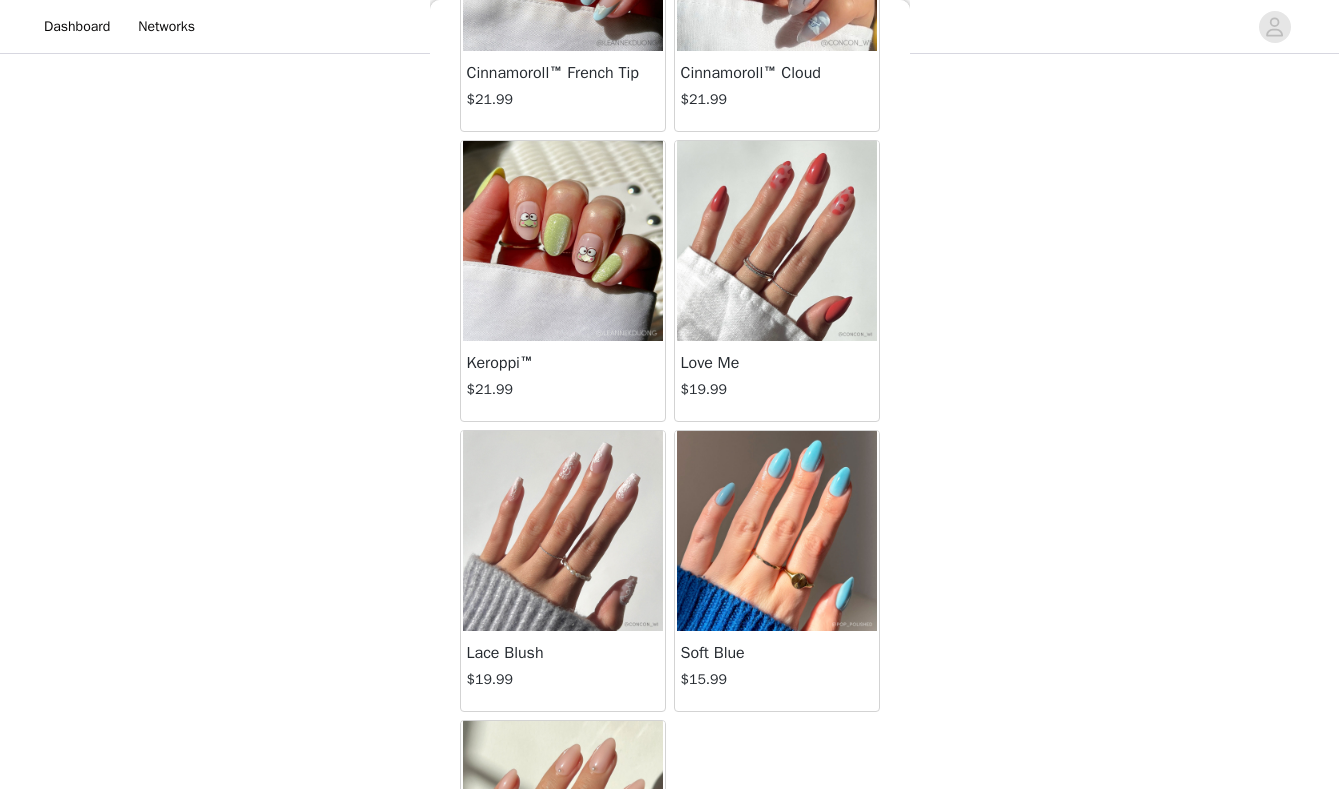 scroll, scrollTop: 4598, scrollLeft: 0, axis: vertical 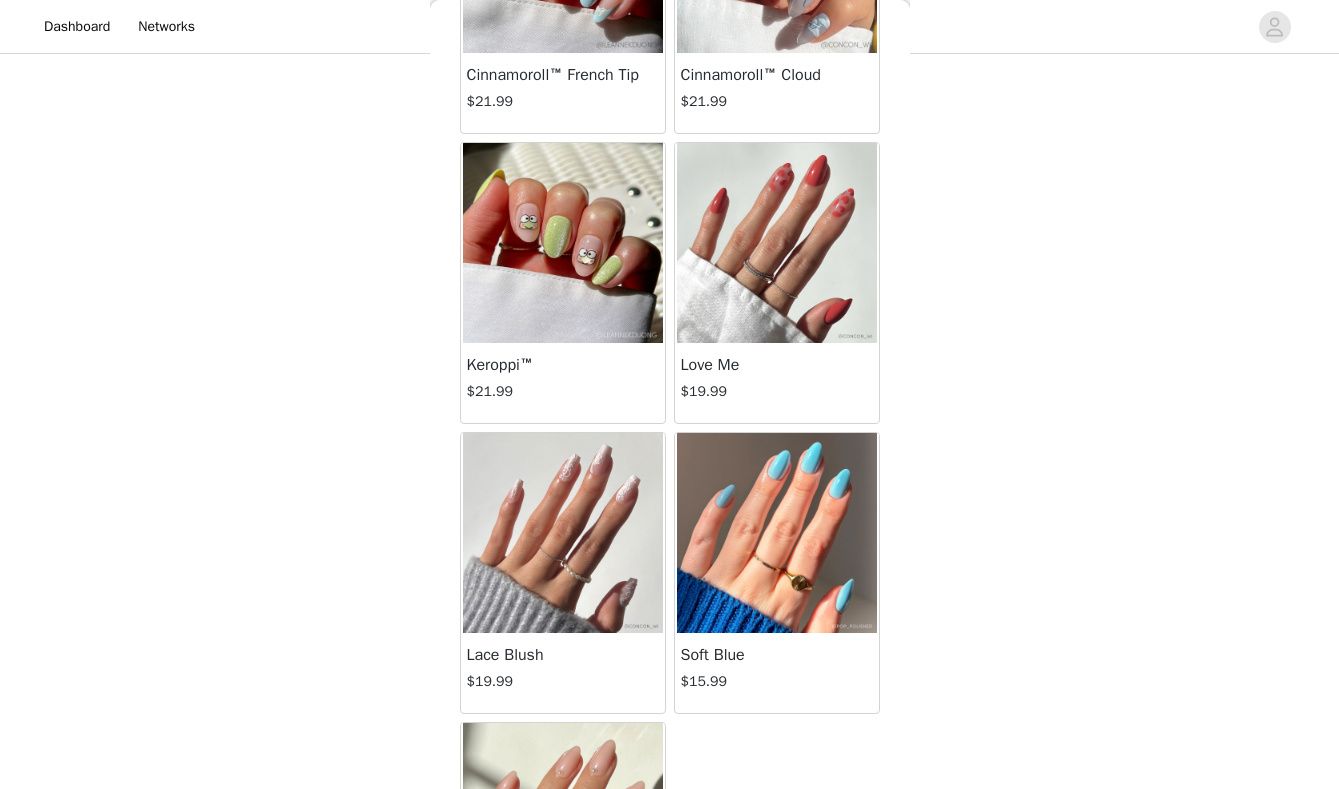 click at bounding box center (563, 533) 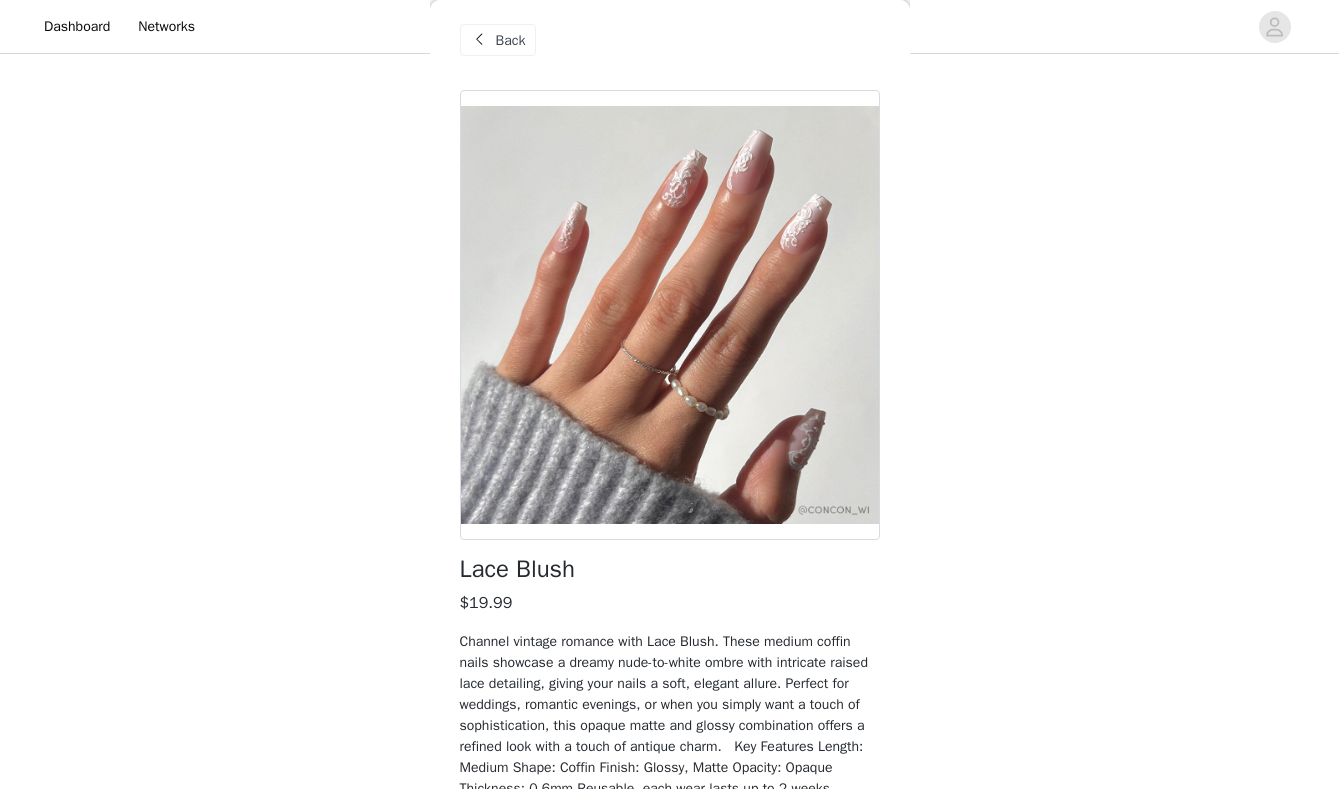 scroll, scrollTop: 0, scrollLeft: 0, axis: both 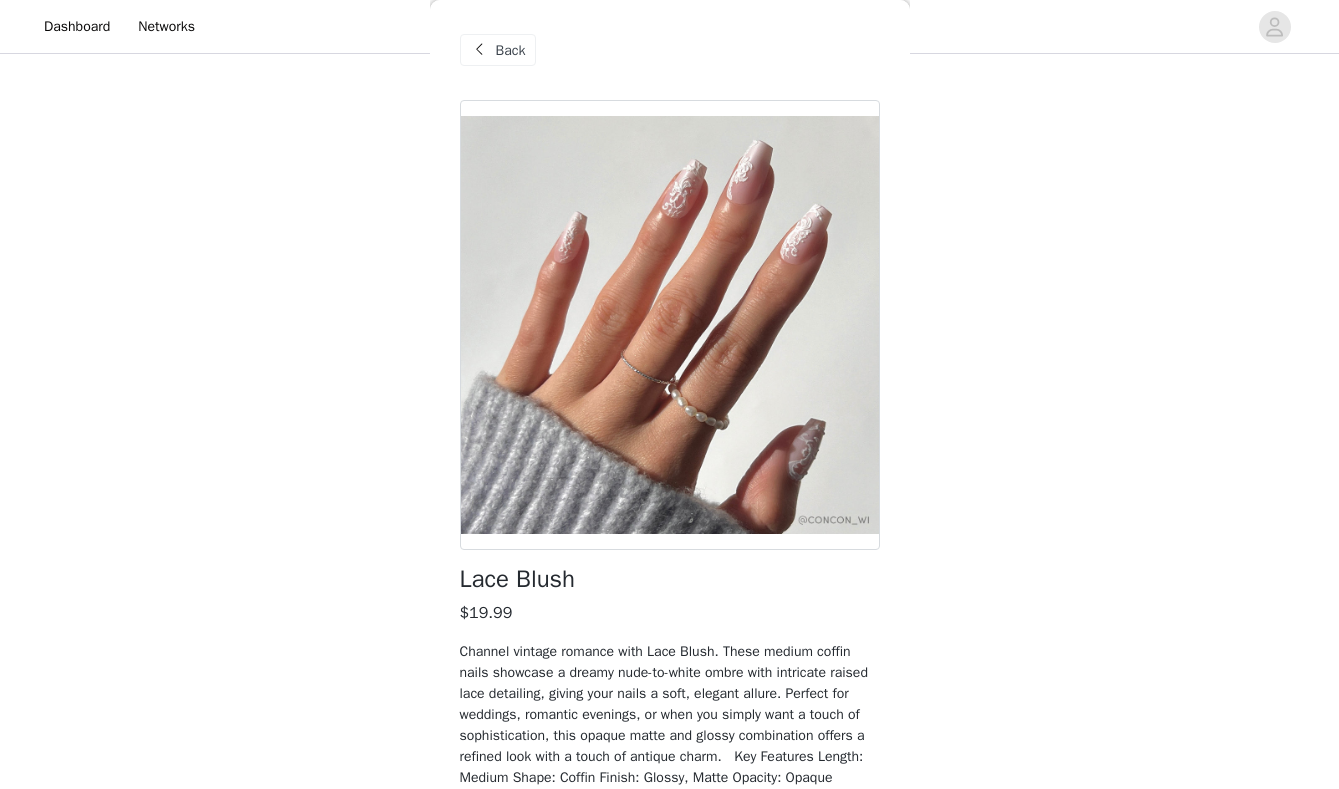 click on "Back" at bounding box center (498, 50) 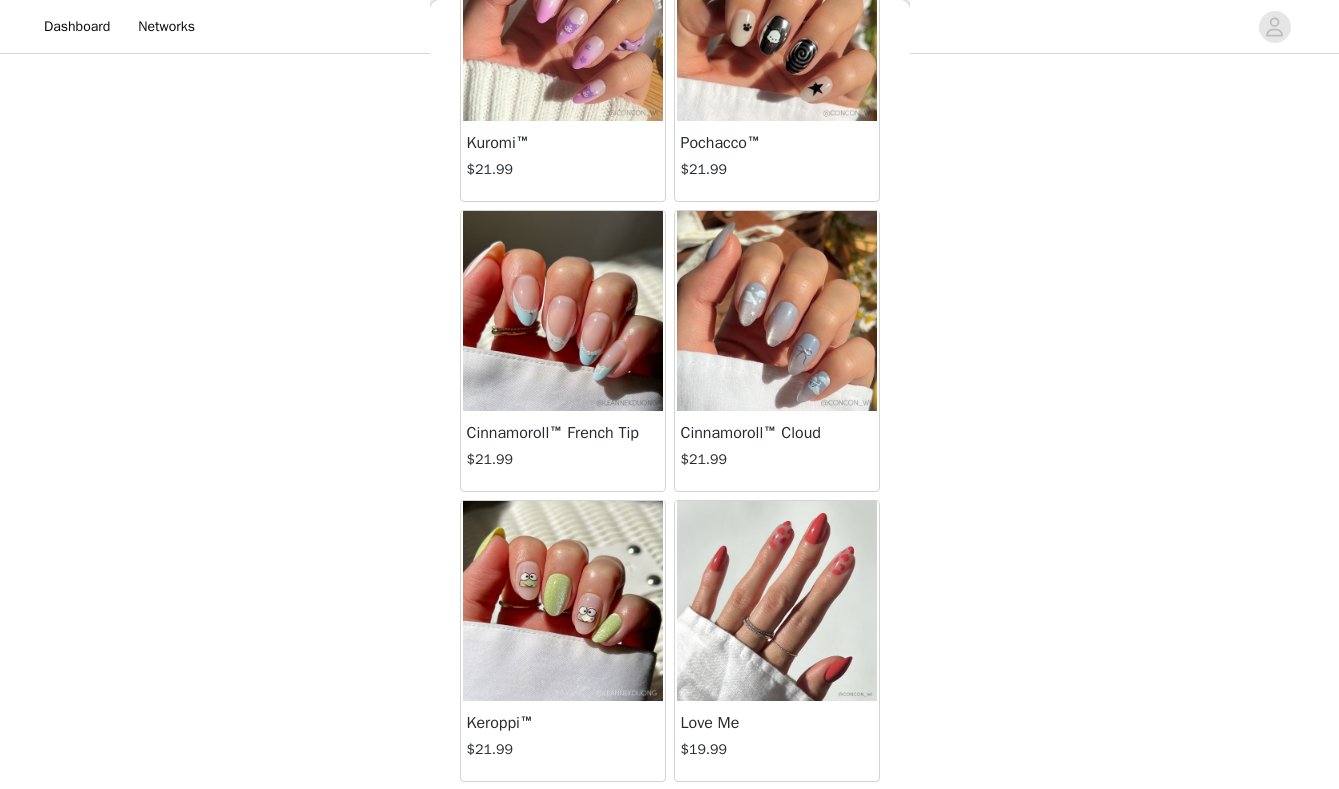 scroll, scrollTop: 4234, scrollLeft: 0, axis: vertical 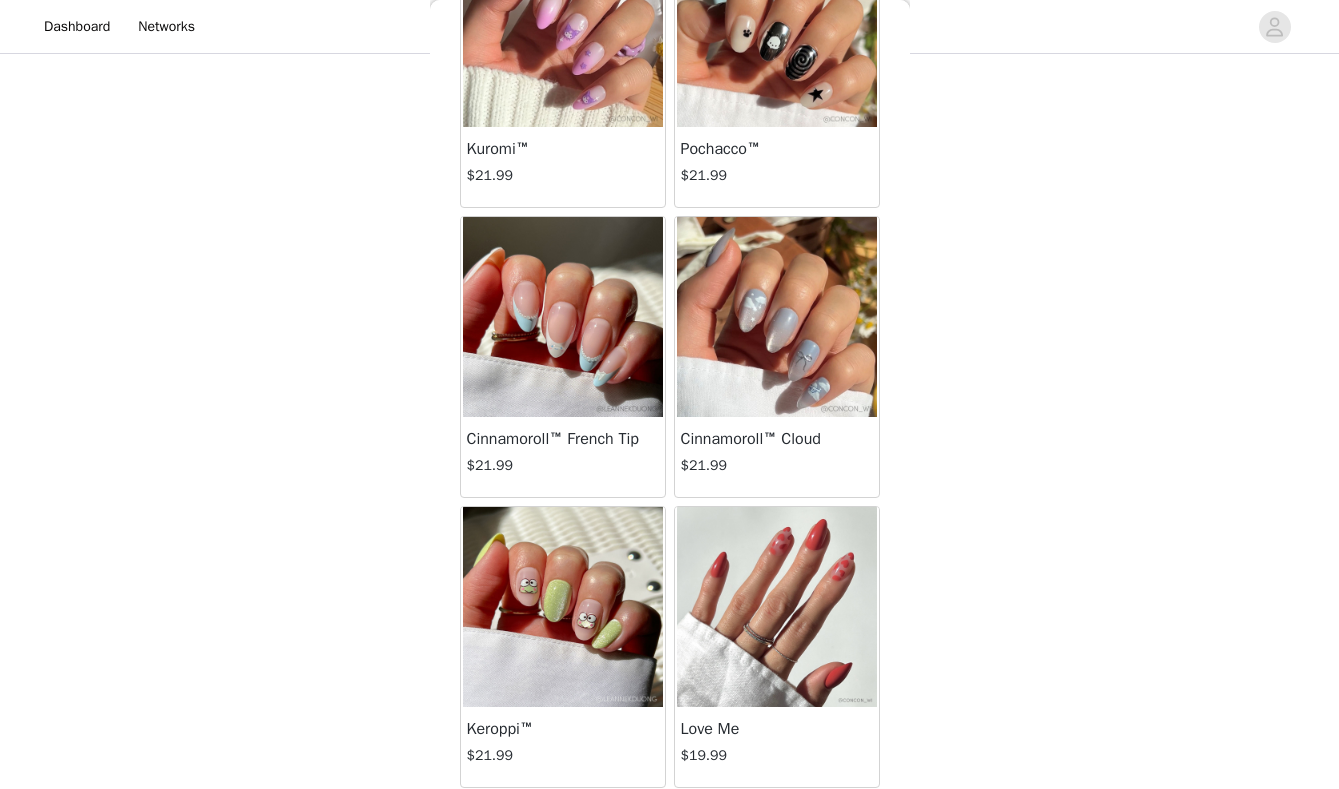 click at bounding box center [563, 317] 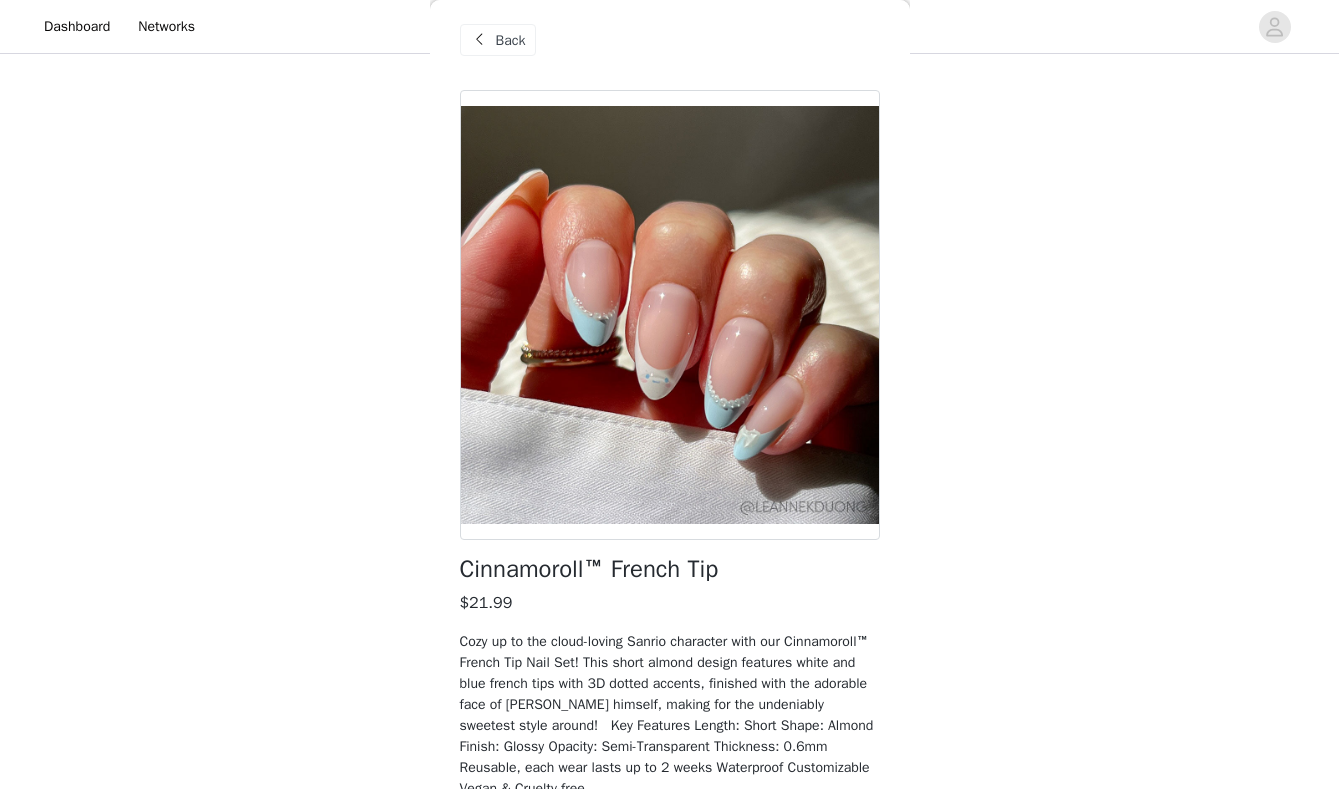 scroll, scrollTop: 0, scrollLeft: 0, axis: both 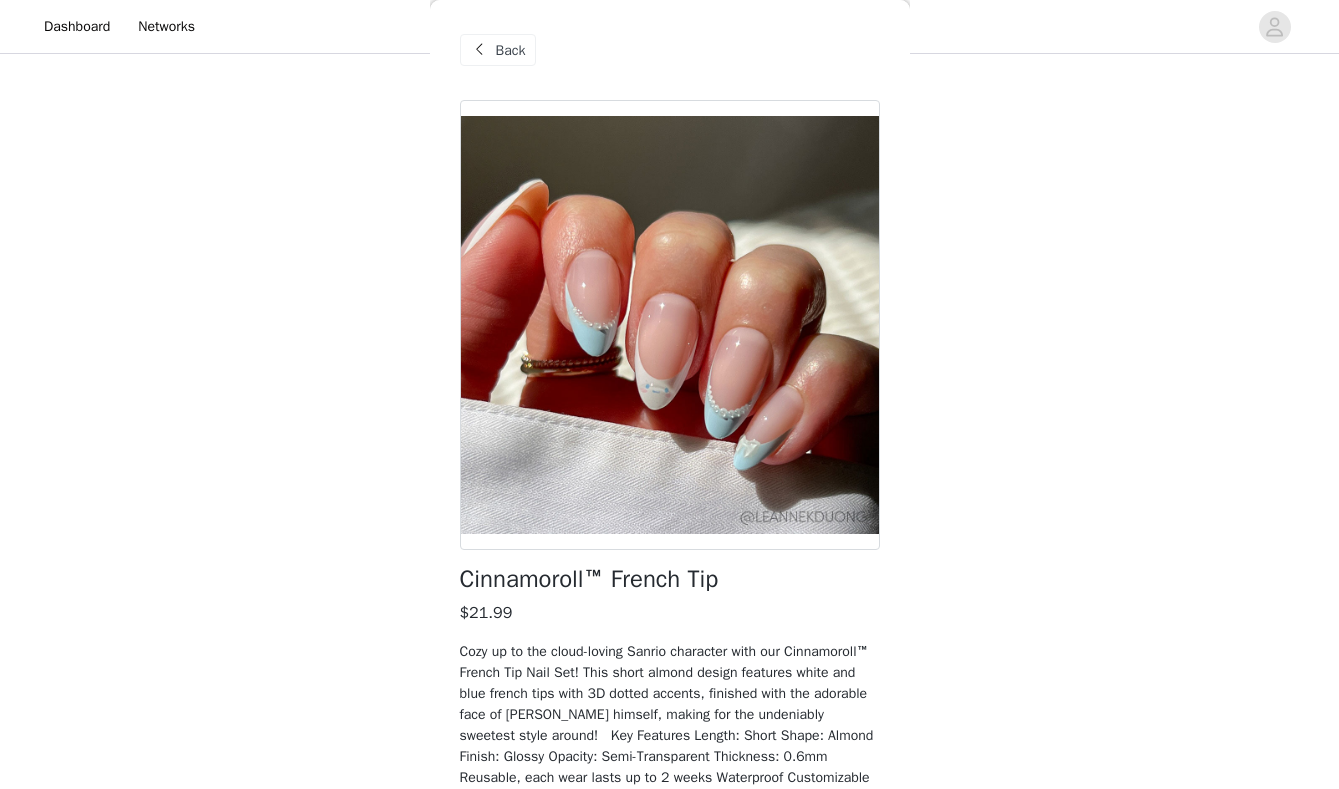 click at bounding box center [480, 50] 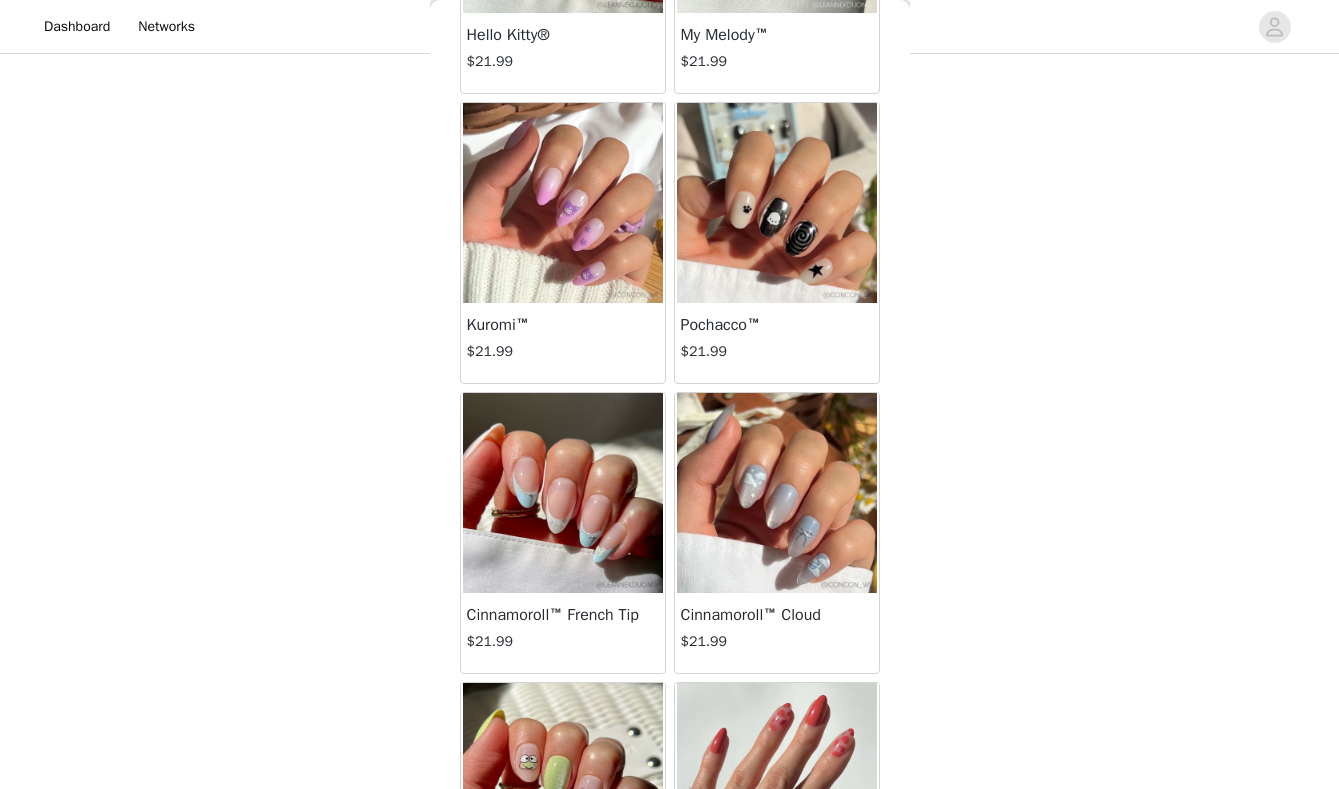 scroll, scrollTop: 4030, scrollLeft: 0, axis: vertical 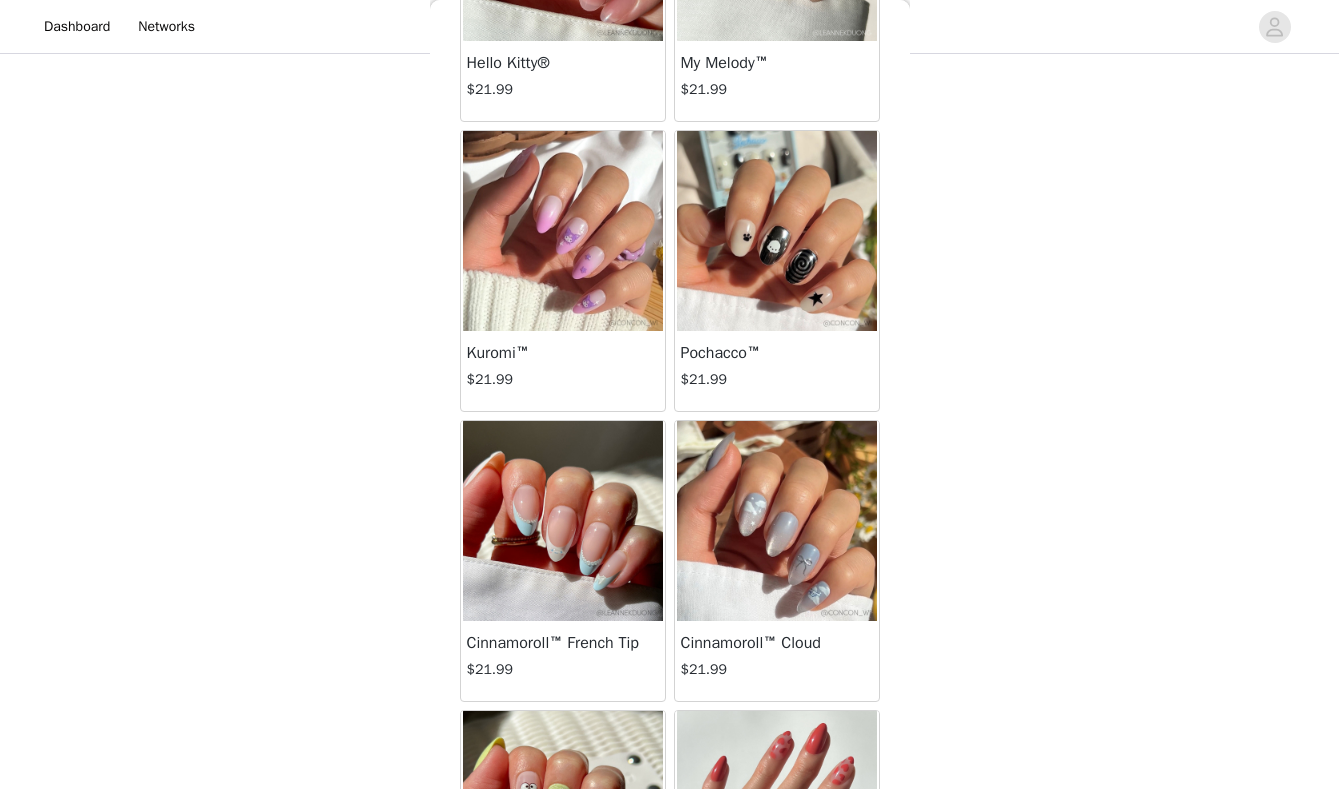click at bounding box center (777, 521) 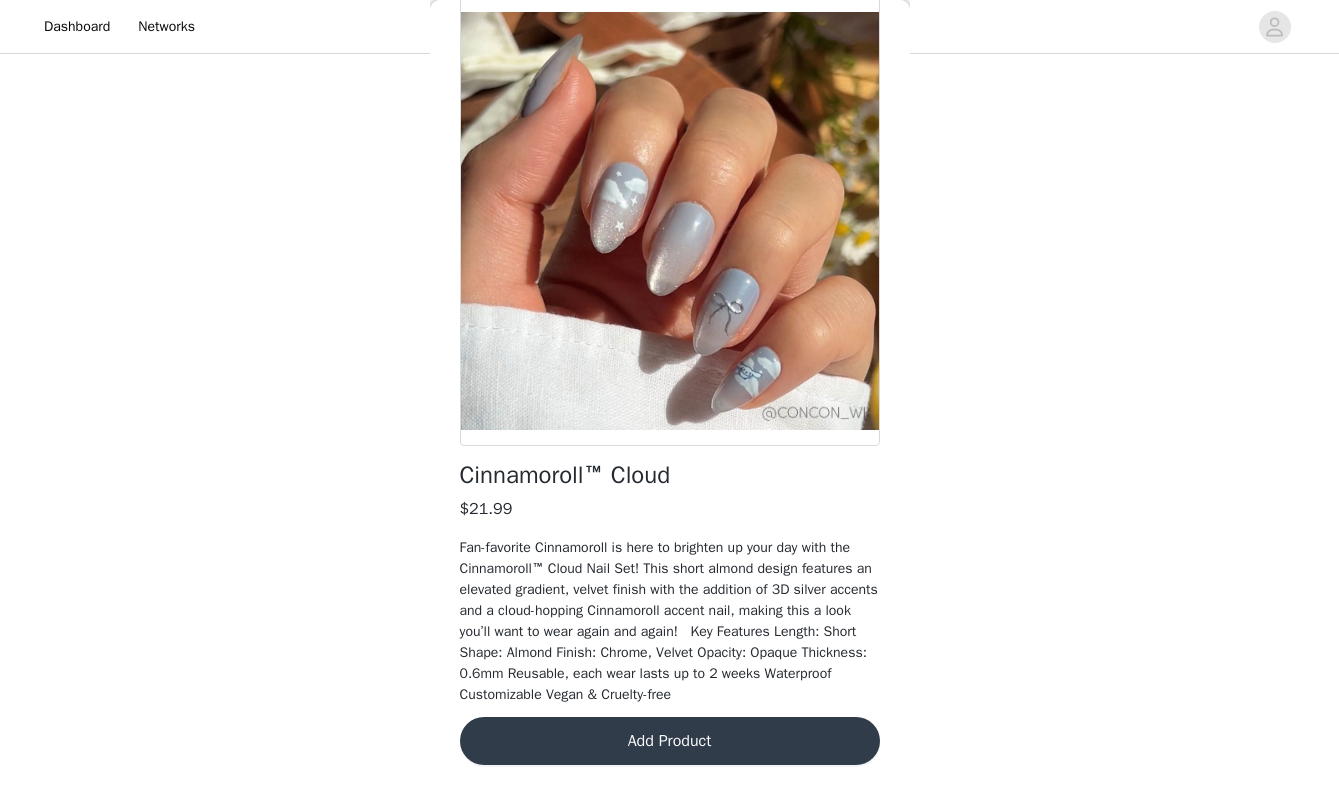 scroll, scrollTop: 0, scrollLeft: 0, axis: both 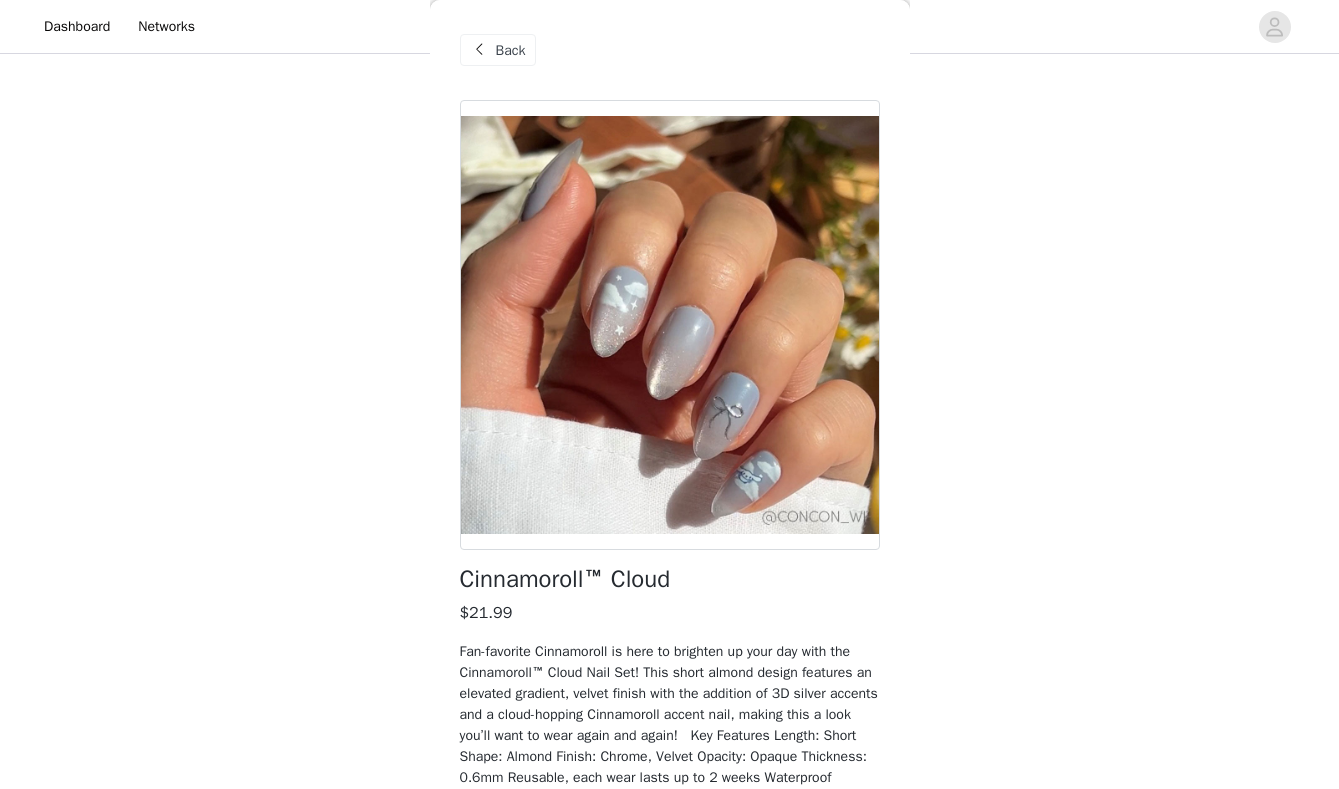 click on "Back" at bounding box center [511, 50] 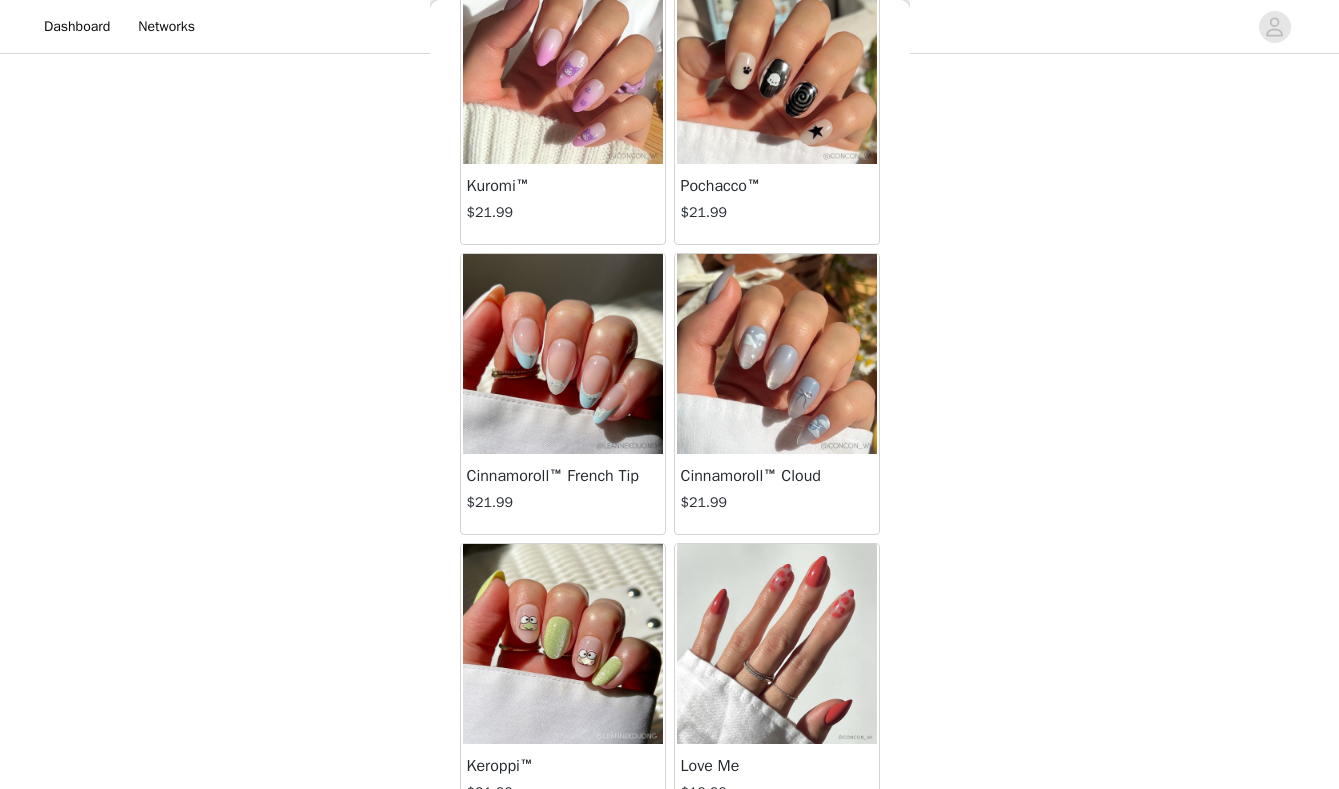 scroll, scrollTop: 4312, scrollLeft: 0, axis: vertical 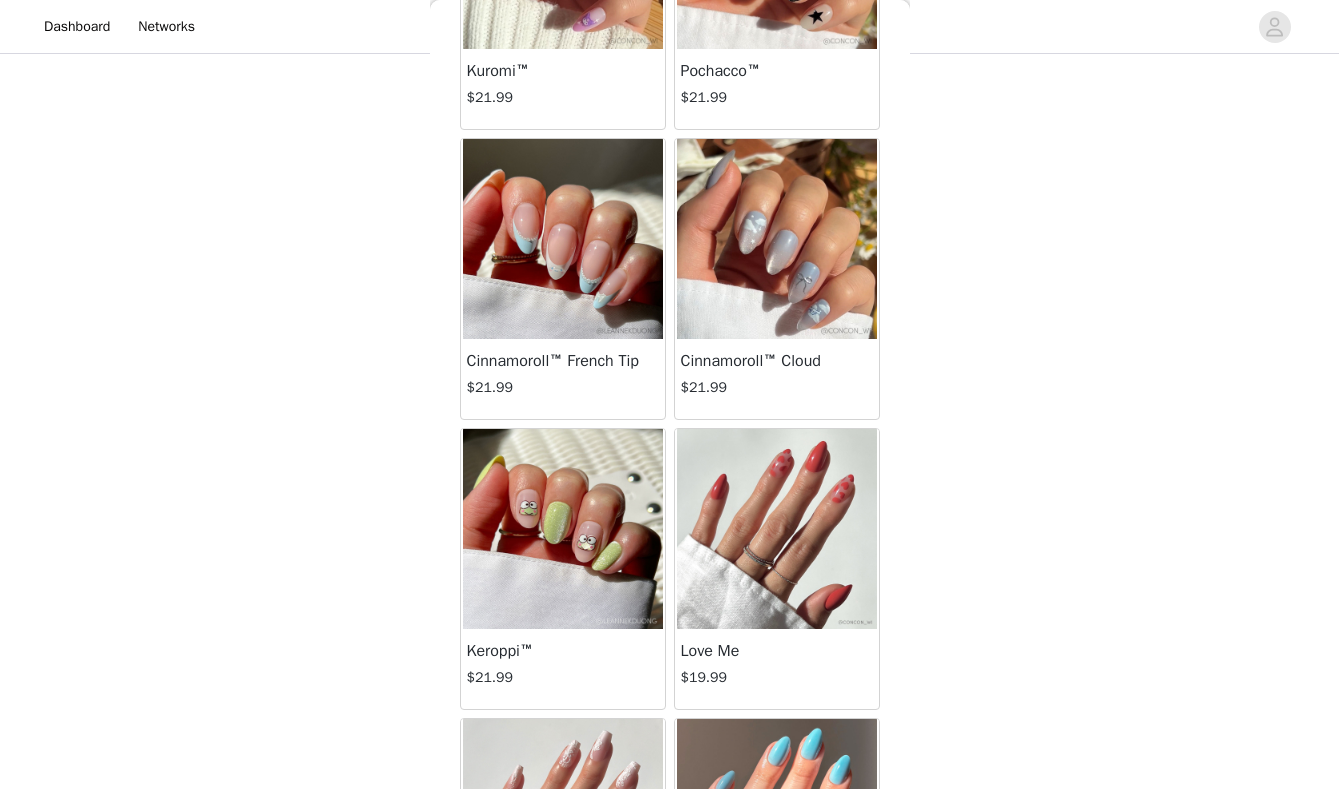click at bounding box center [563, 239] 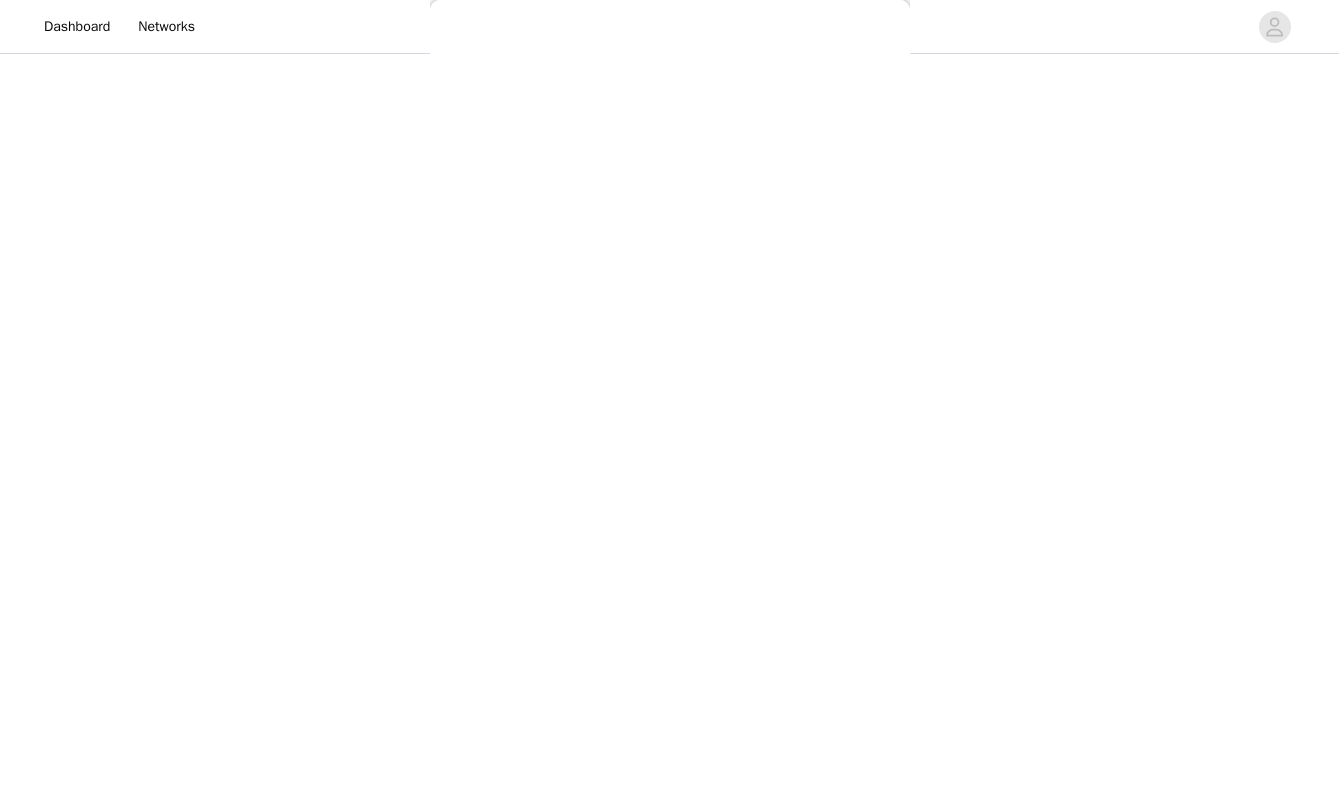scroll, scrollTop: 104, scrollLeft: 0, axis: vertical 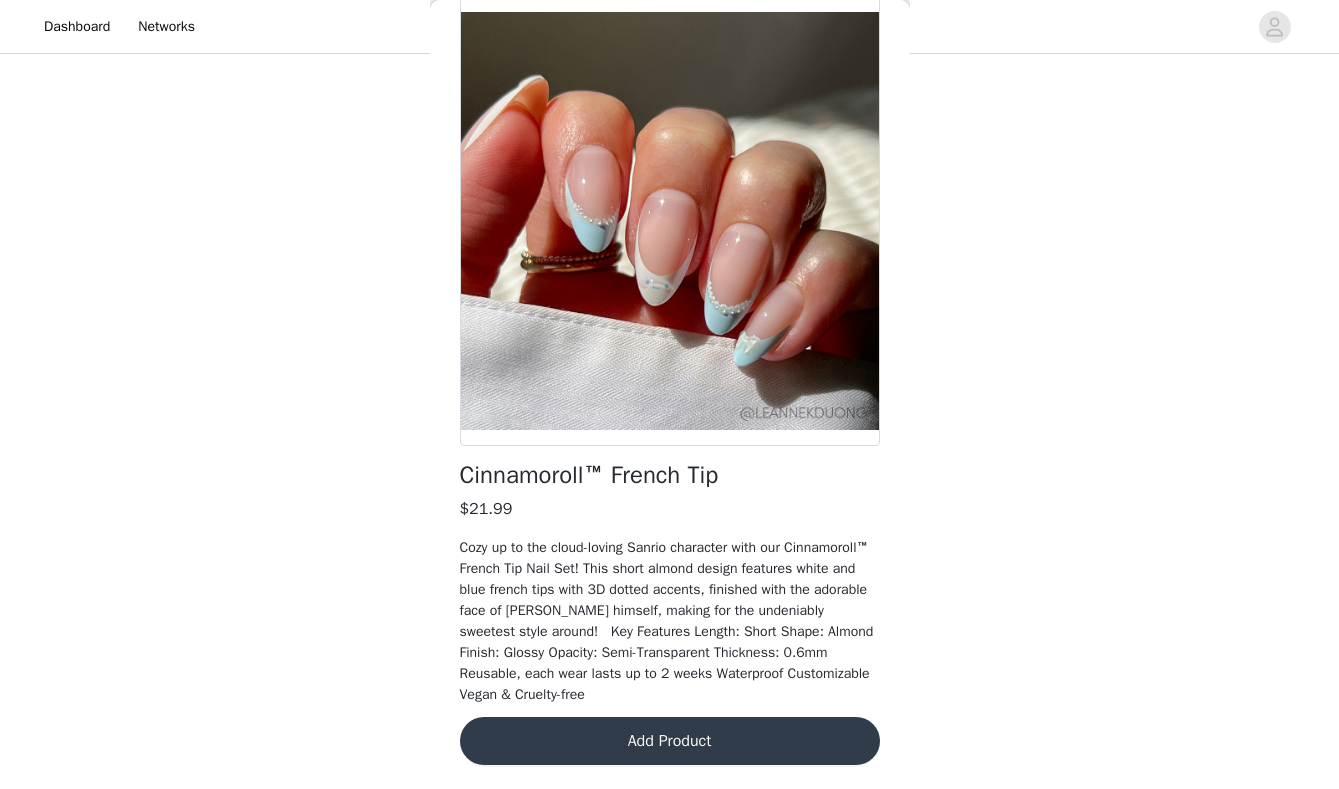 click on "Add Product" at bounding box center [670, 741] 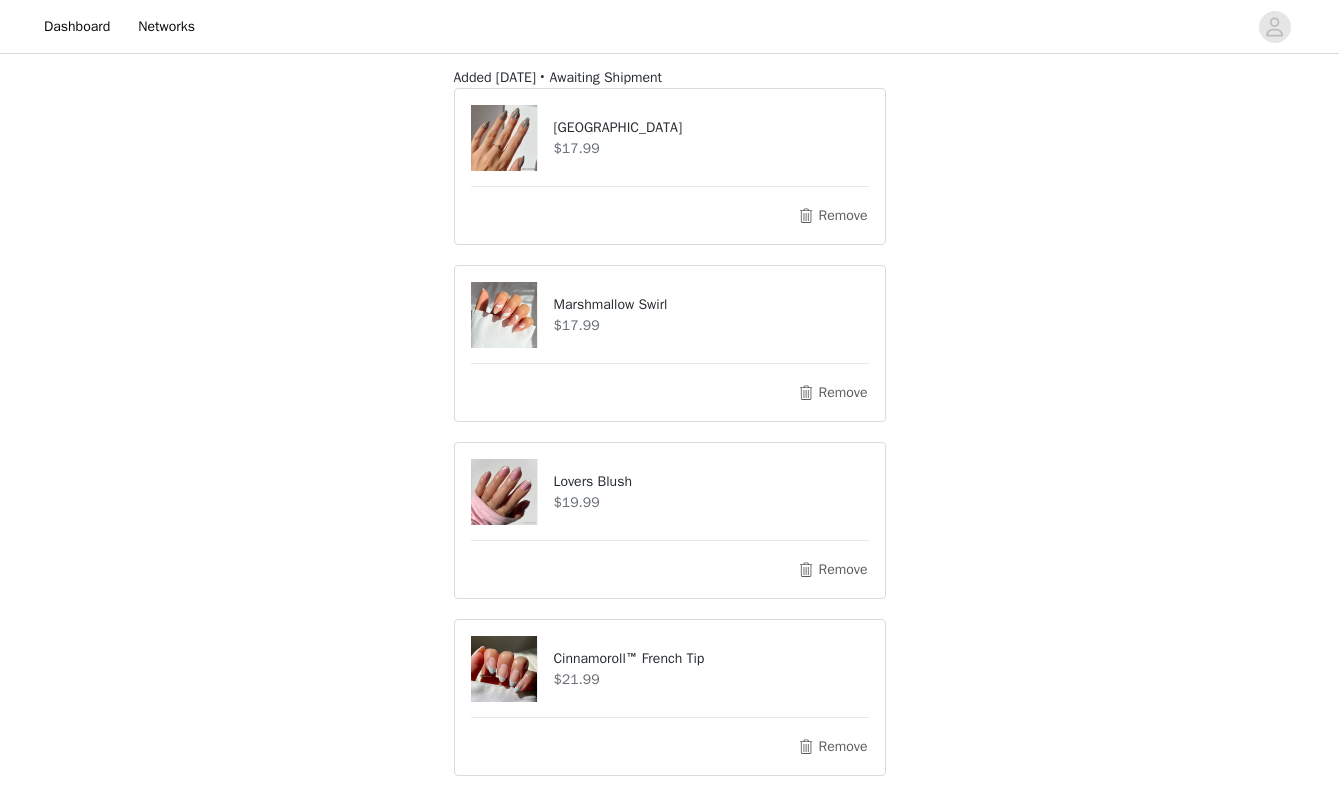 scroll, scrollTop: 329, scrollLeft: 0, axis: vertical 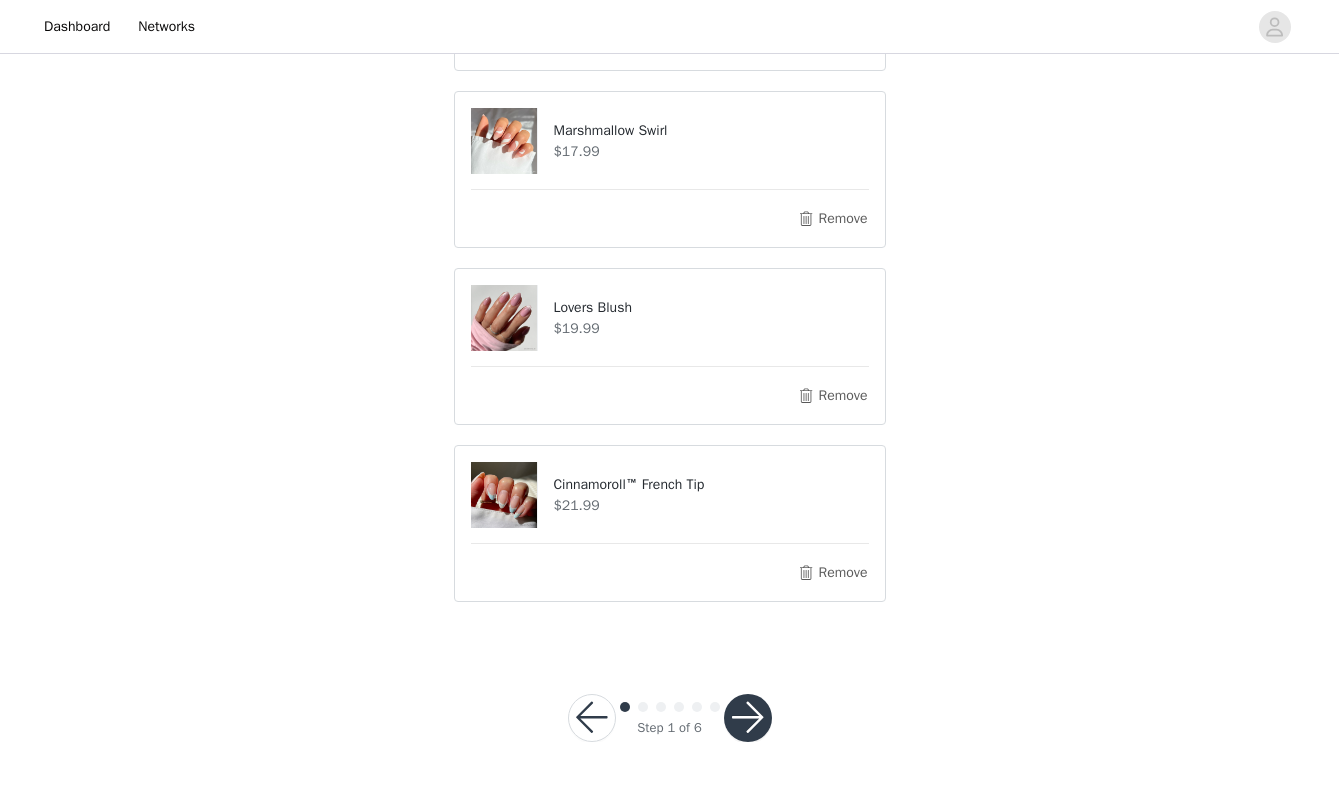 click at bounding box center (748, 718) 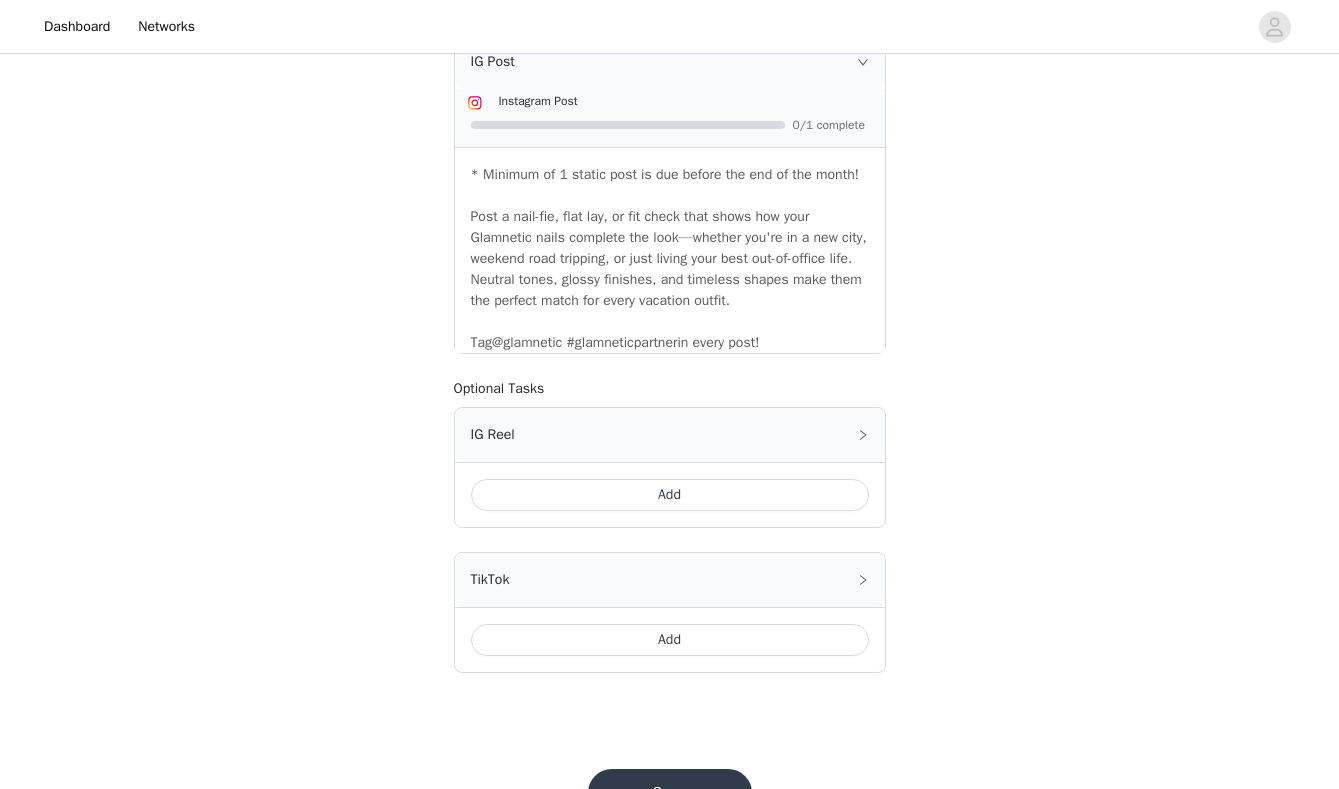 scroll, scrollTop: 833, scrollLeft: 0, axis: vertical 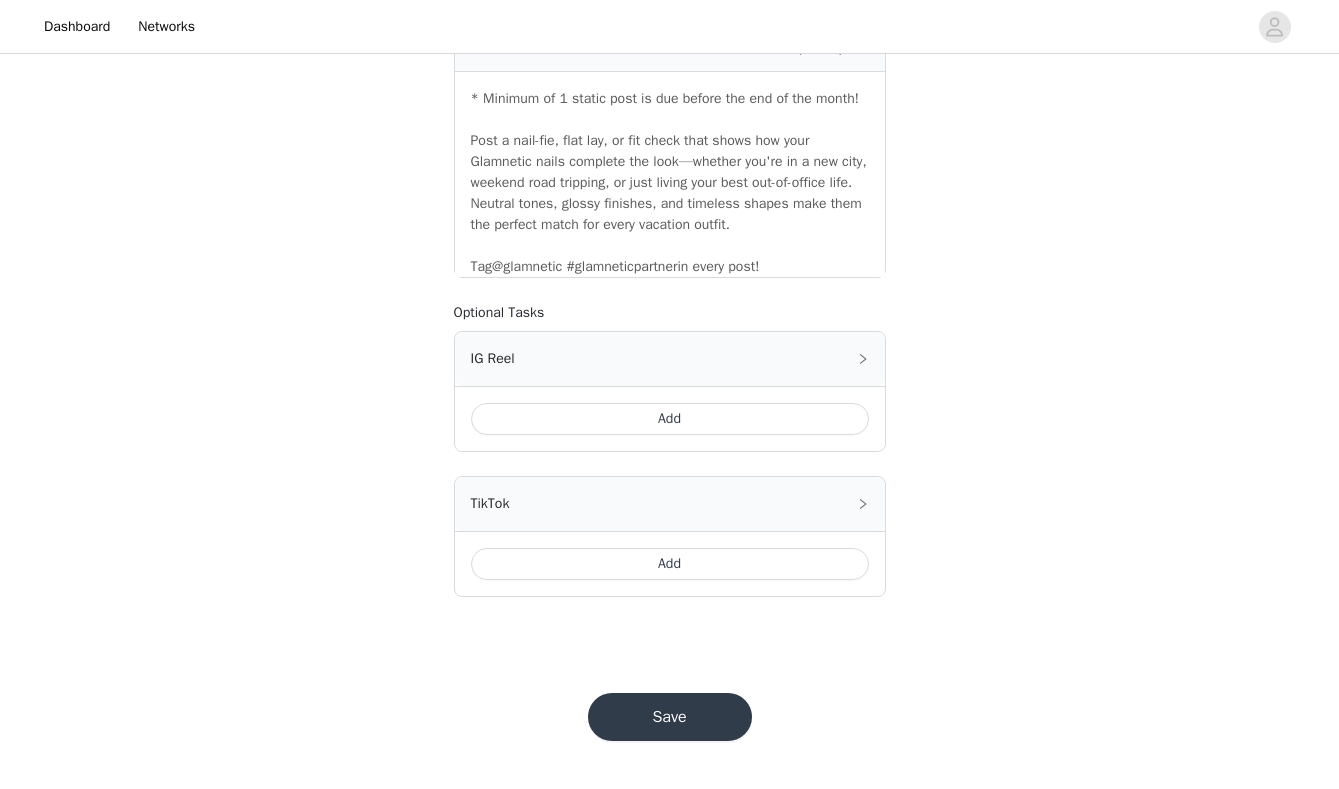 click on "Save" at bounding box center (670, 717) 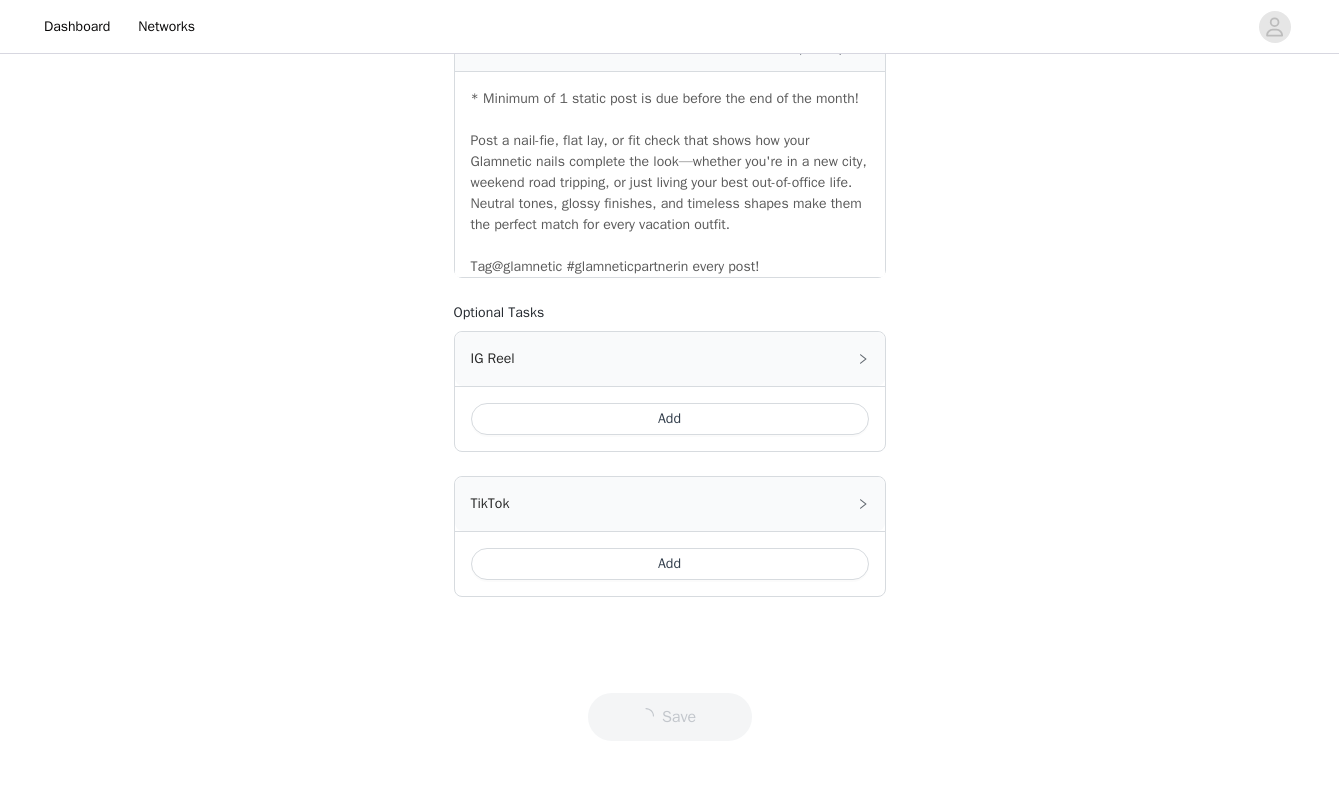 scroll, scrollTop: 0, scrollLeft: 0, axis: both 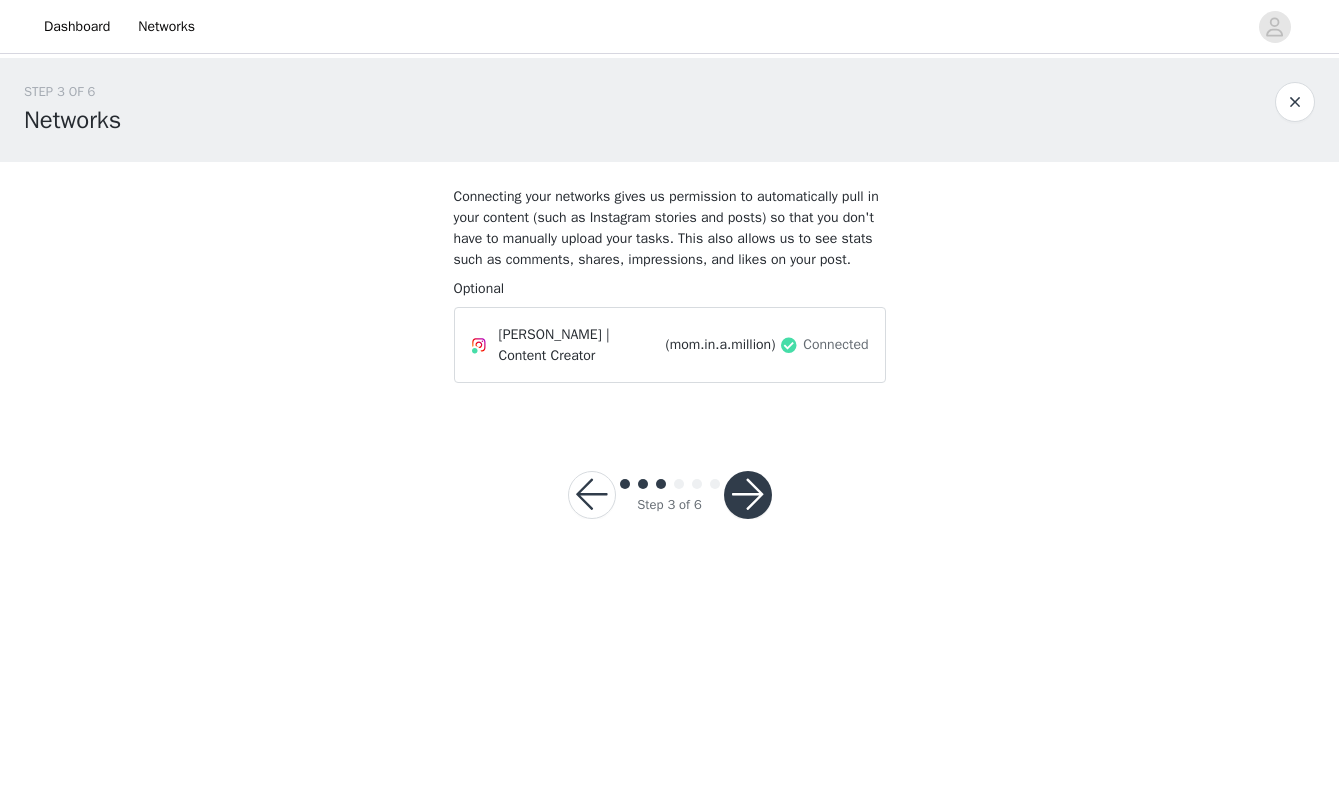 click at bounding box center (748, 495) 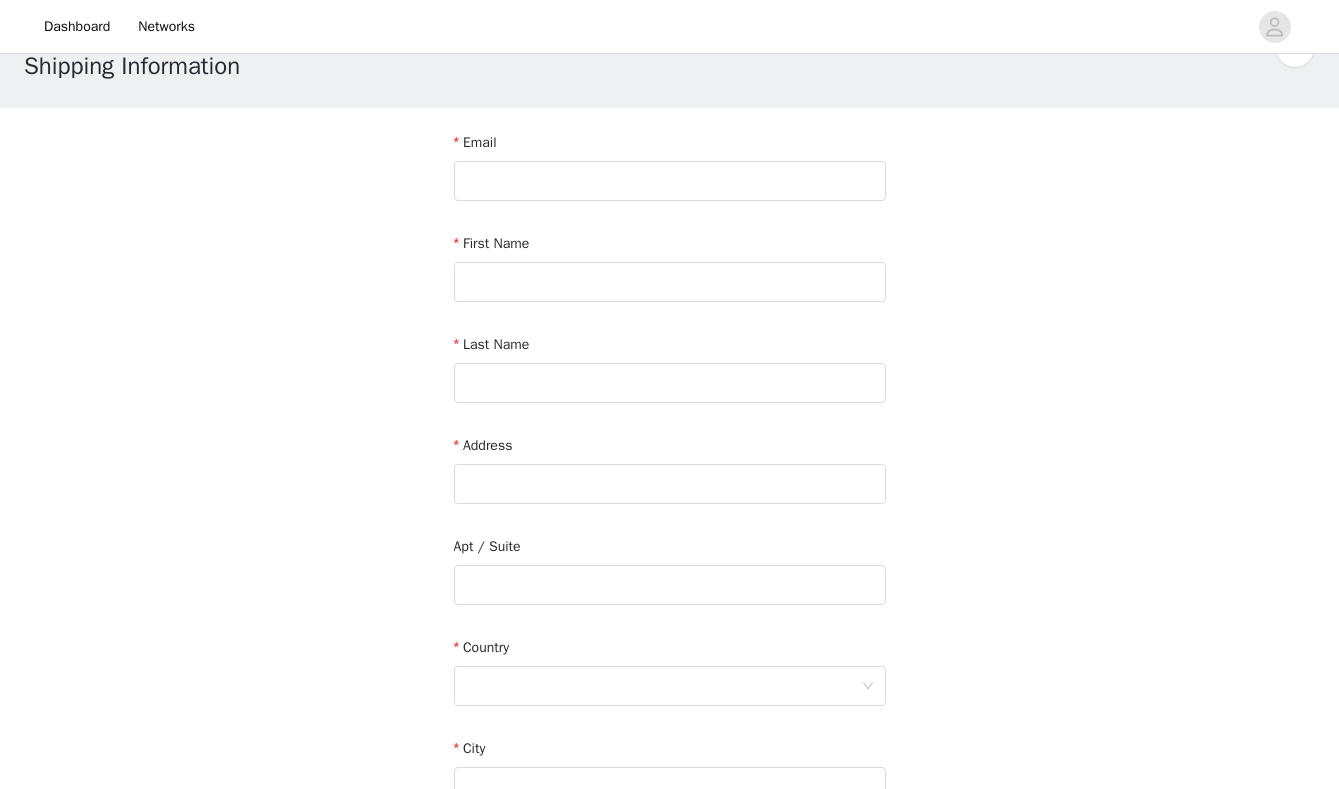 scroll, scrollTop: 76, scrollLeft: 0, axis: vertical 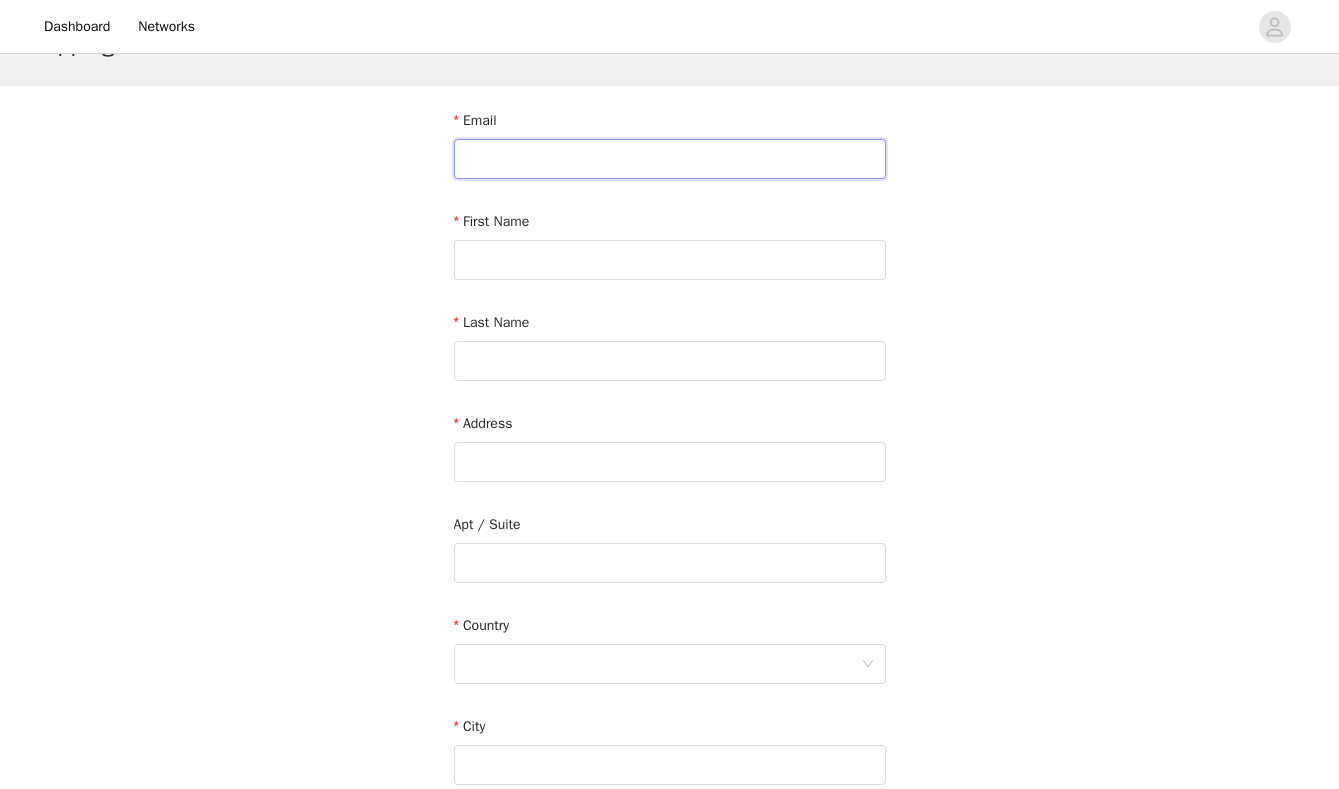 click at bounding box center (670, 159) 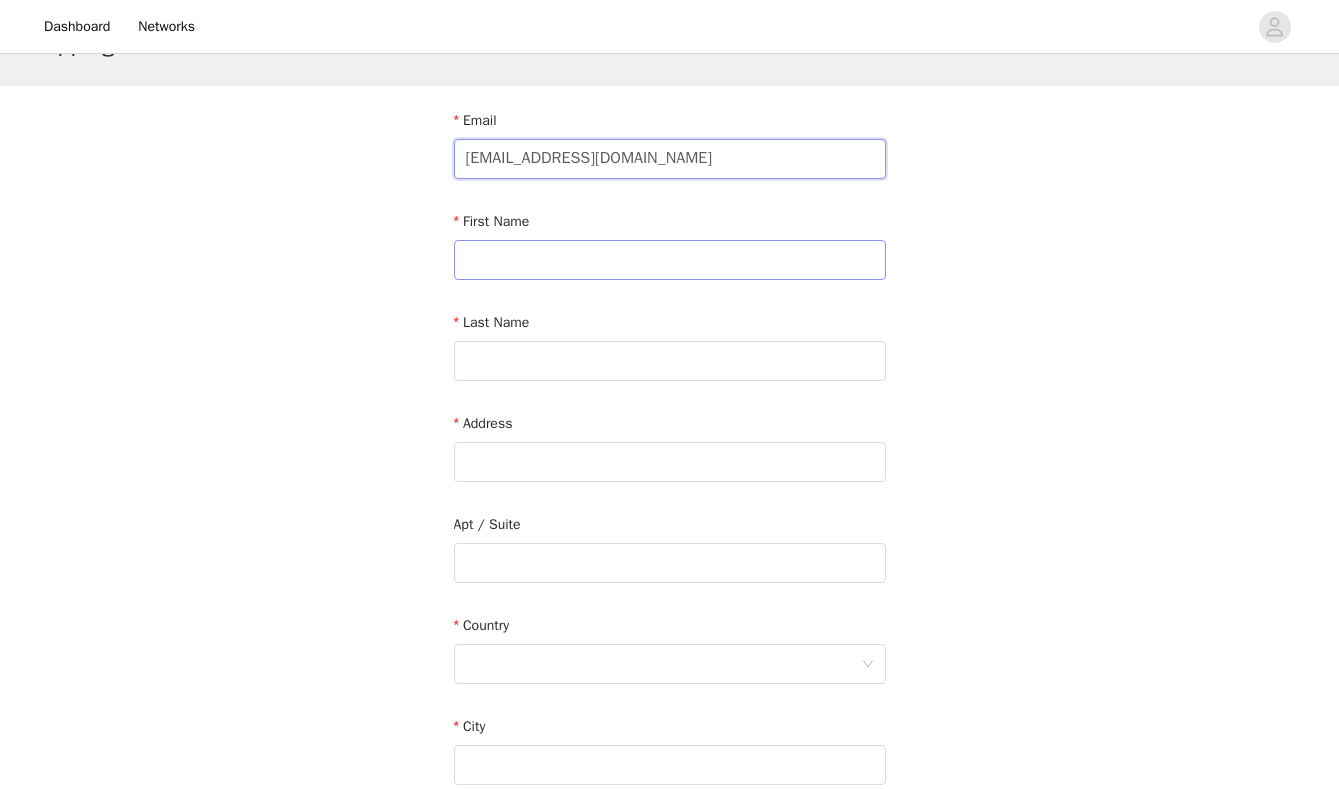 type on "mominamillionteam@gmail.com" 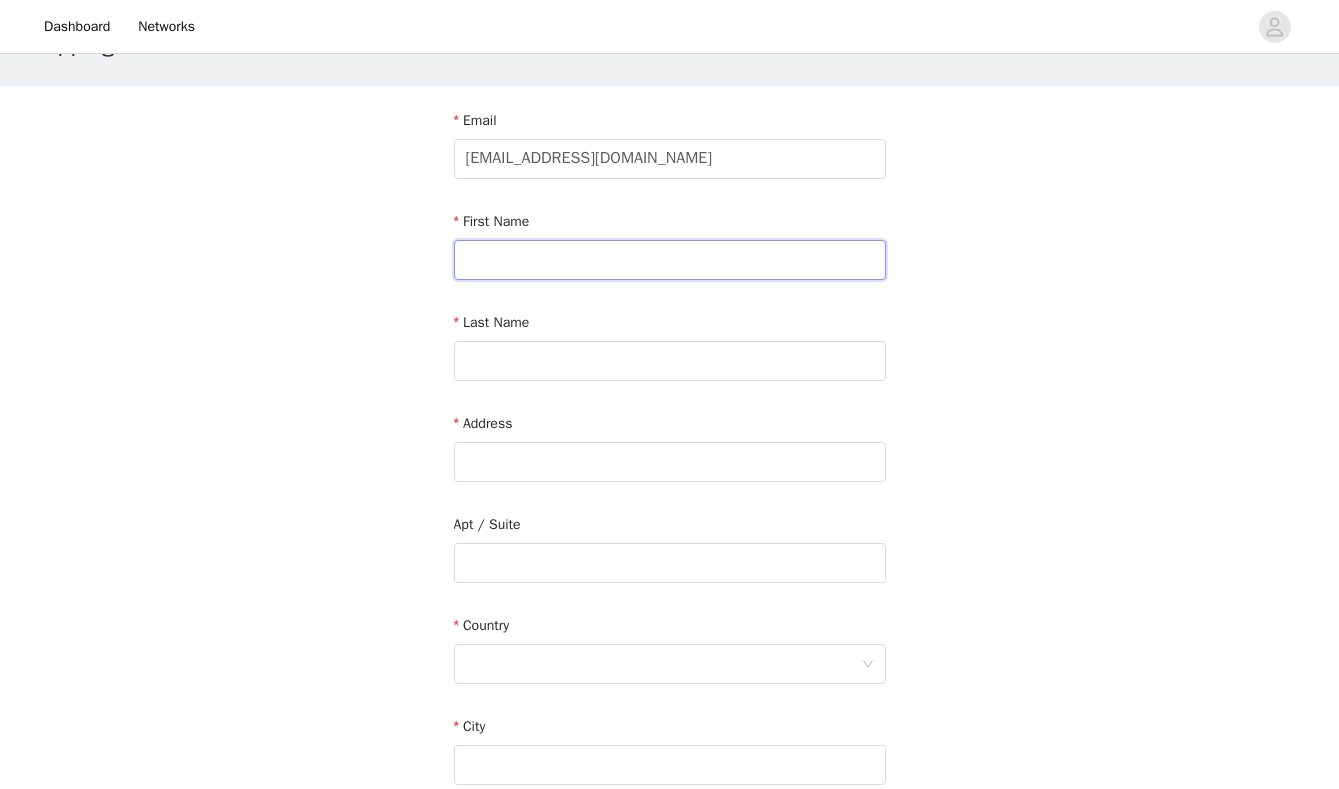 click at bounding box center (670, 260) 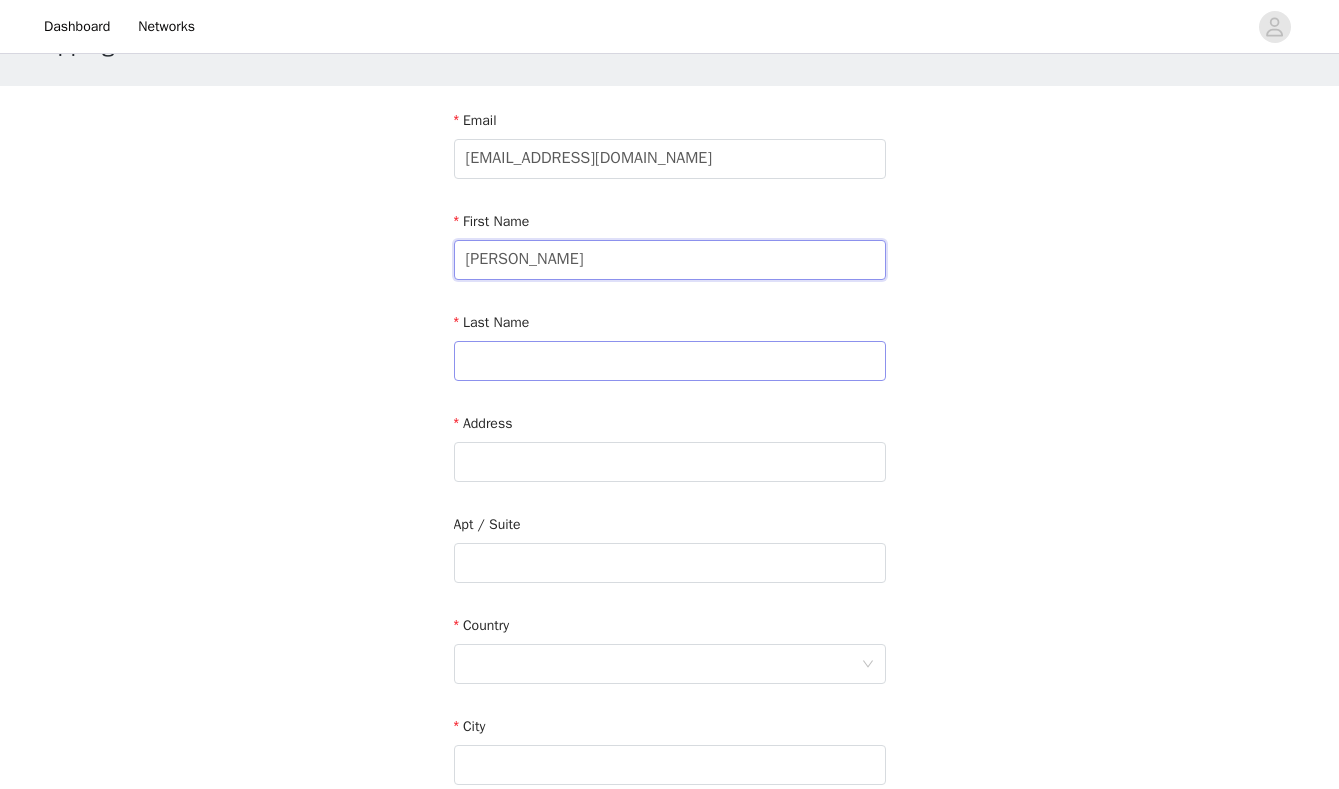 type on "Aishwarya" 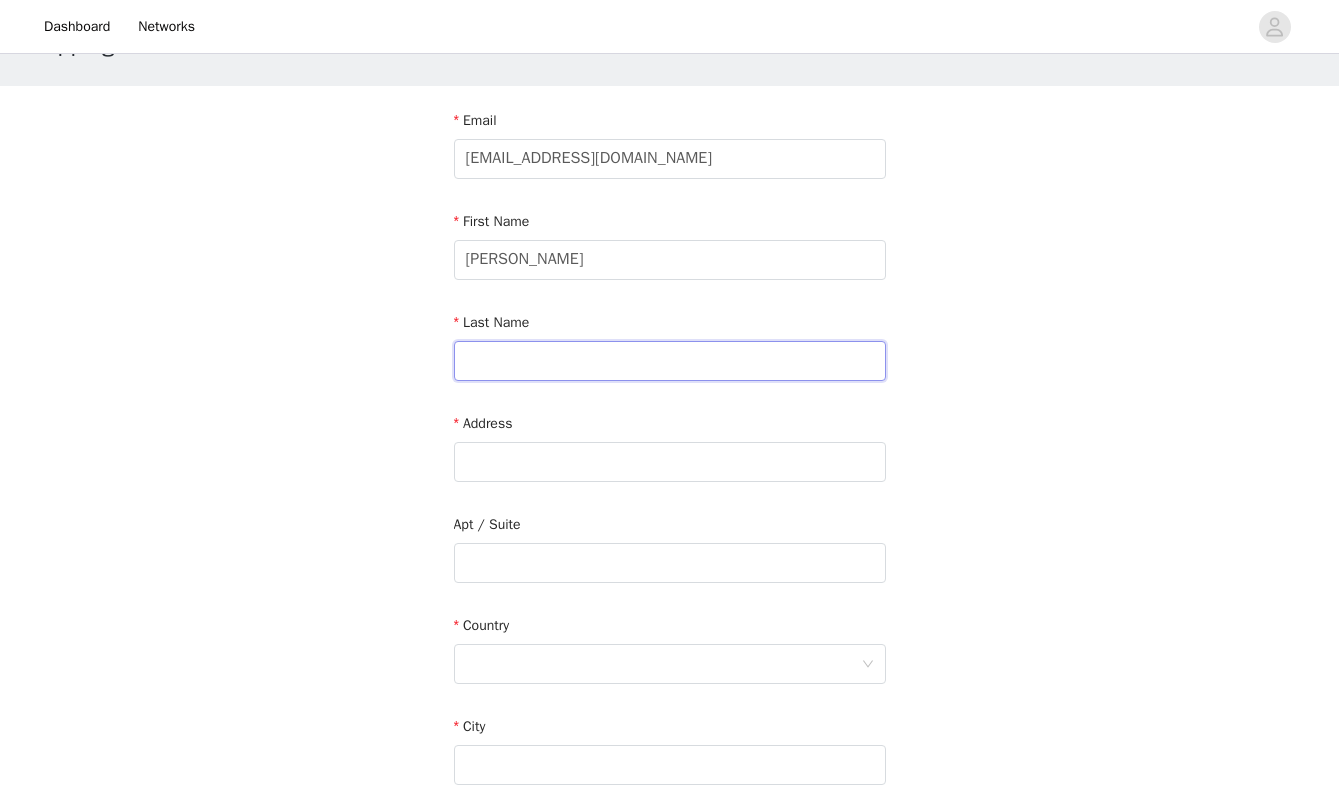 click at bounding box center (670, 361) 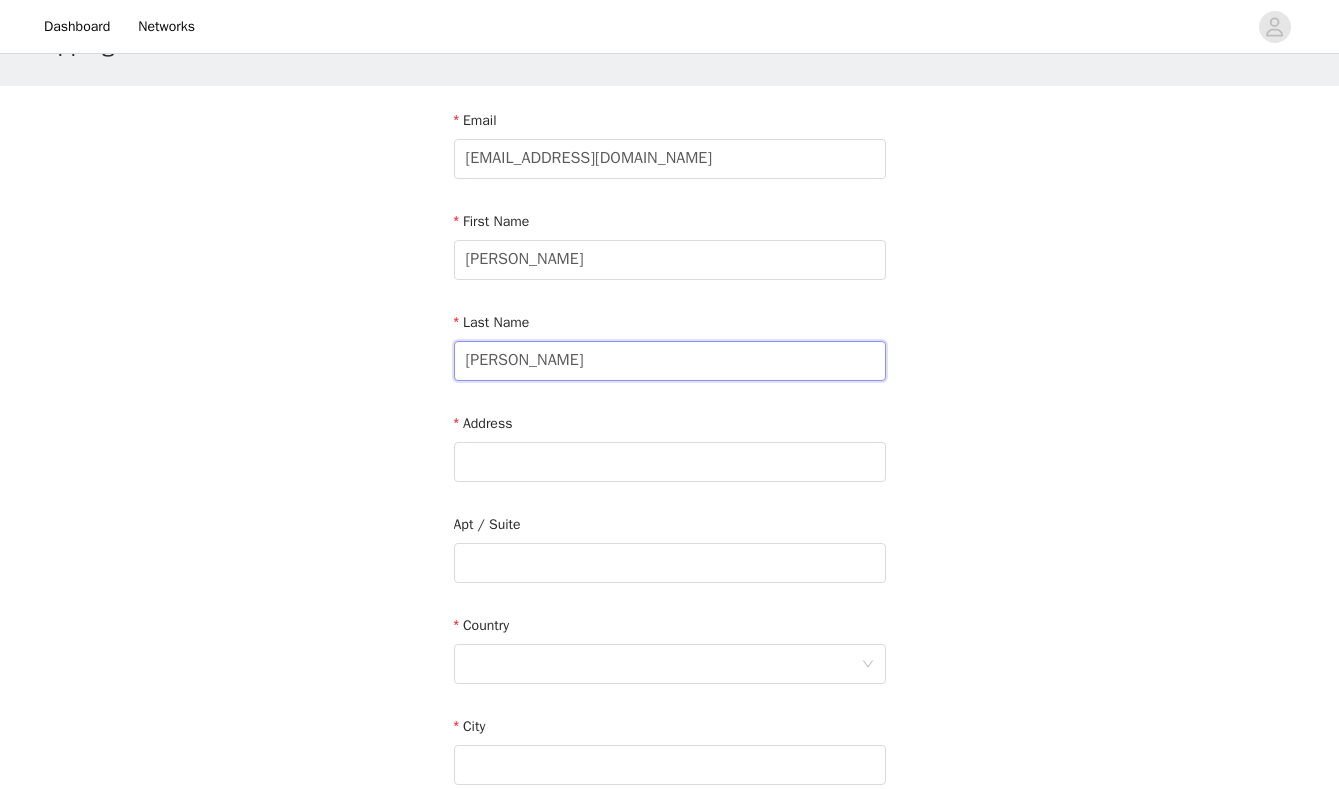 type on "Borade" 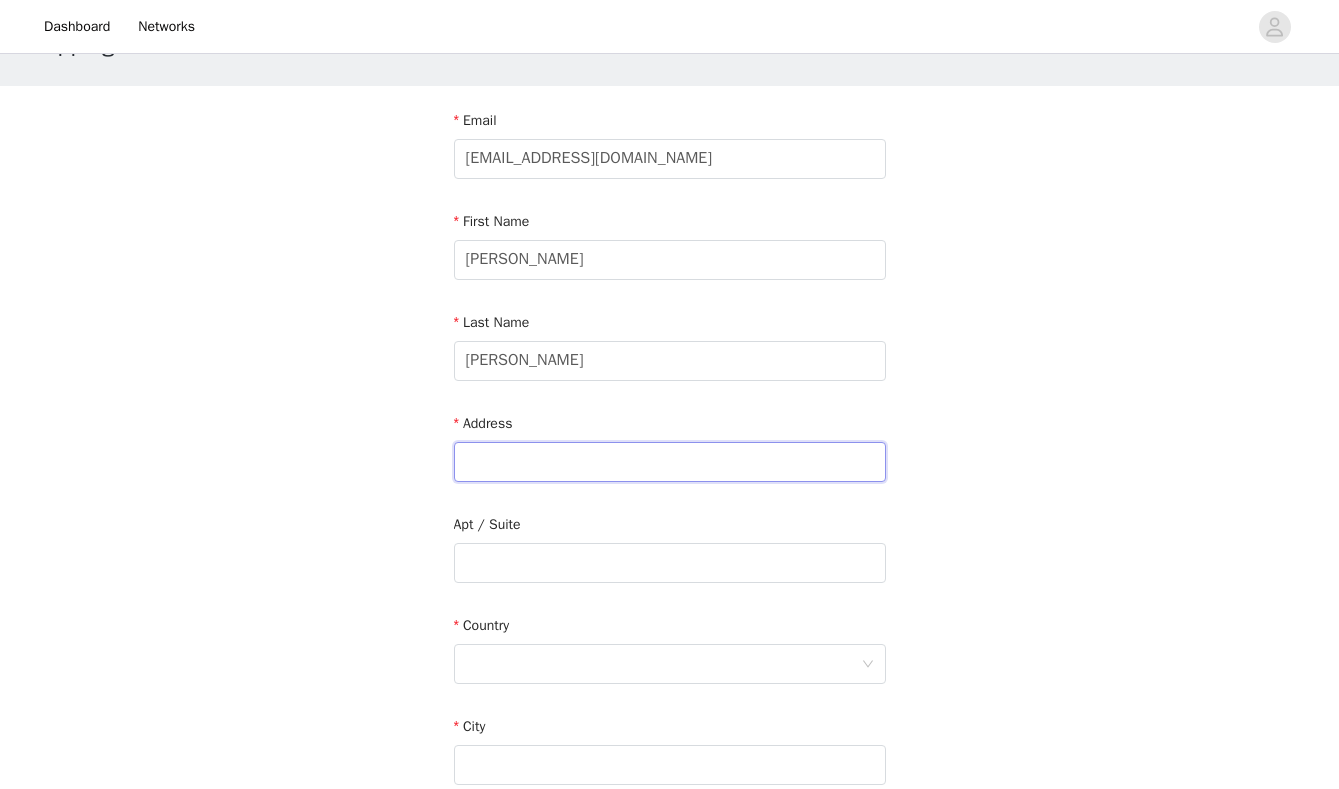 click on "Address" at bounding box center [670, 451] 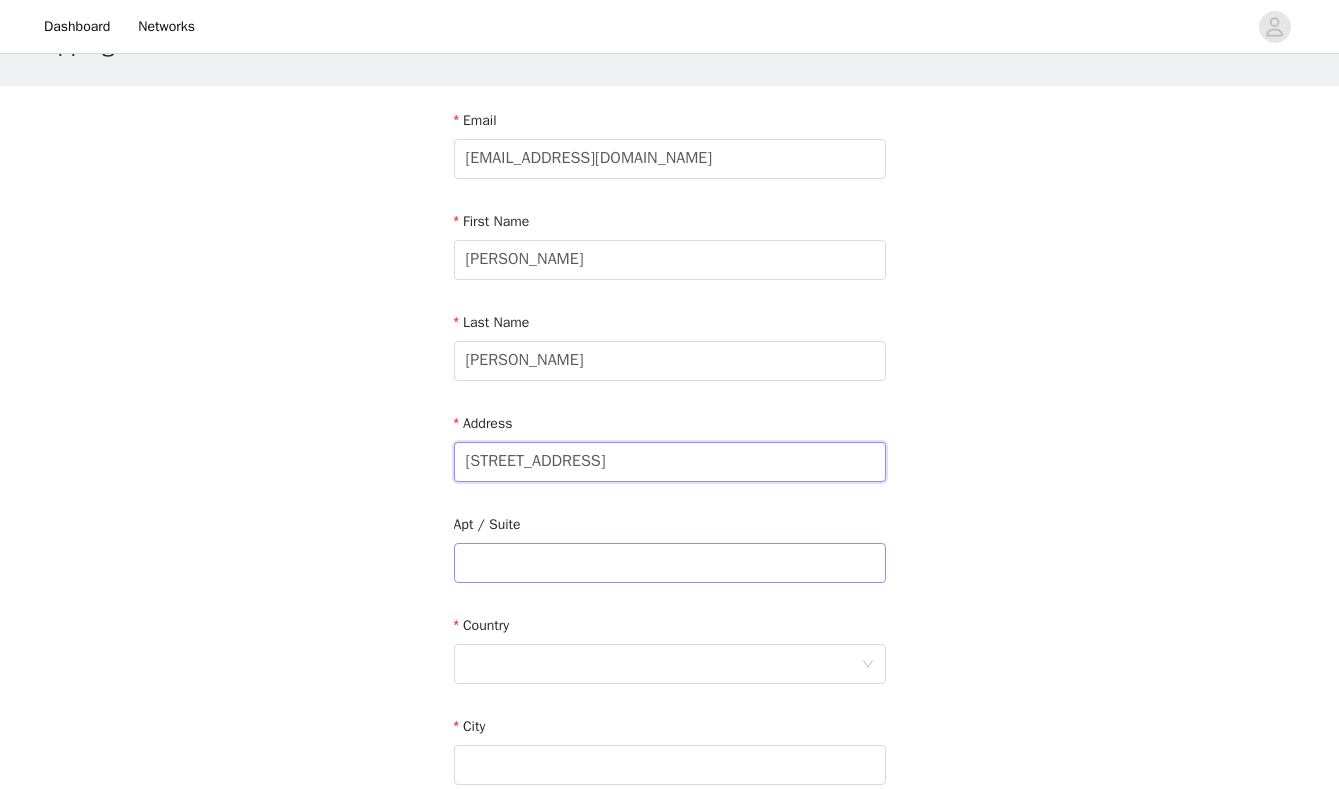 type on "1215 North Fayette street" 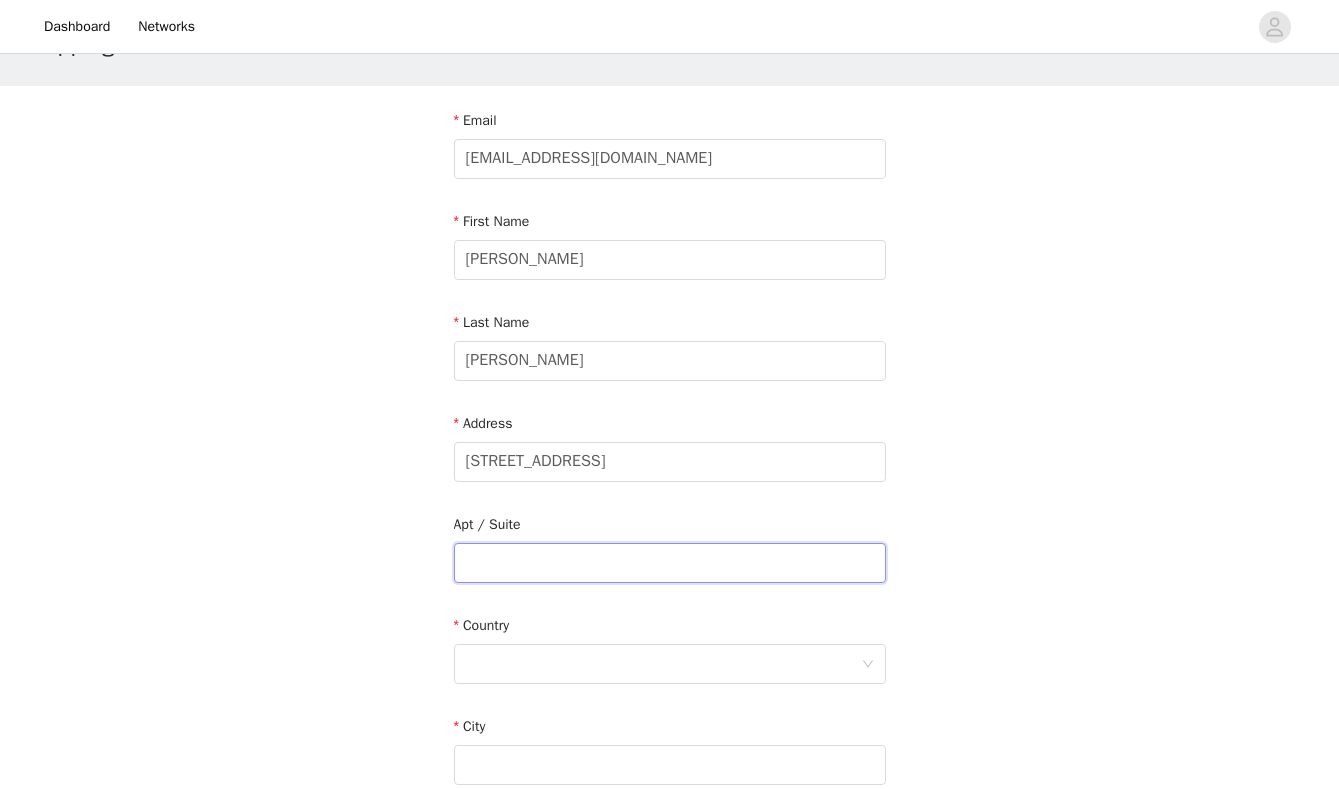 click at bounding box center (670, 563) 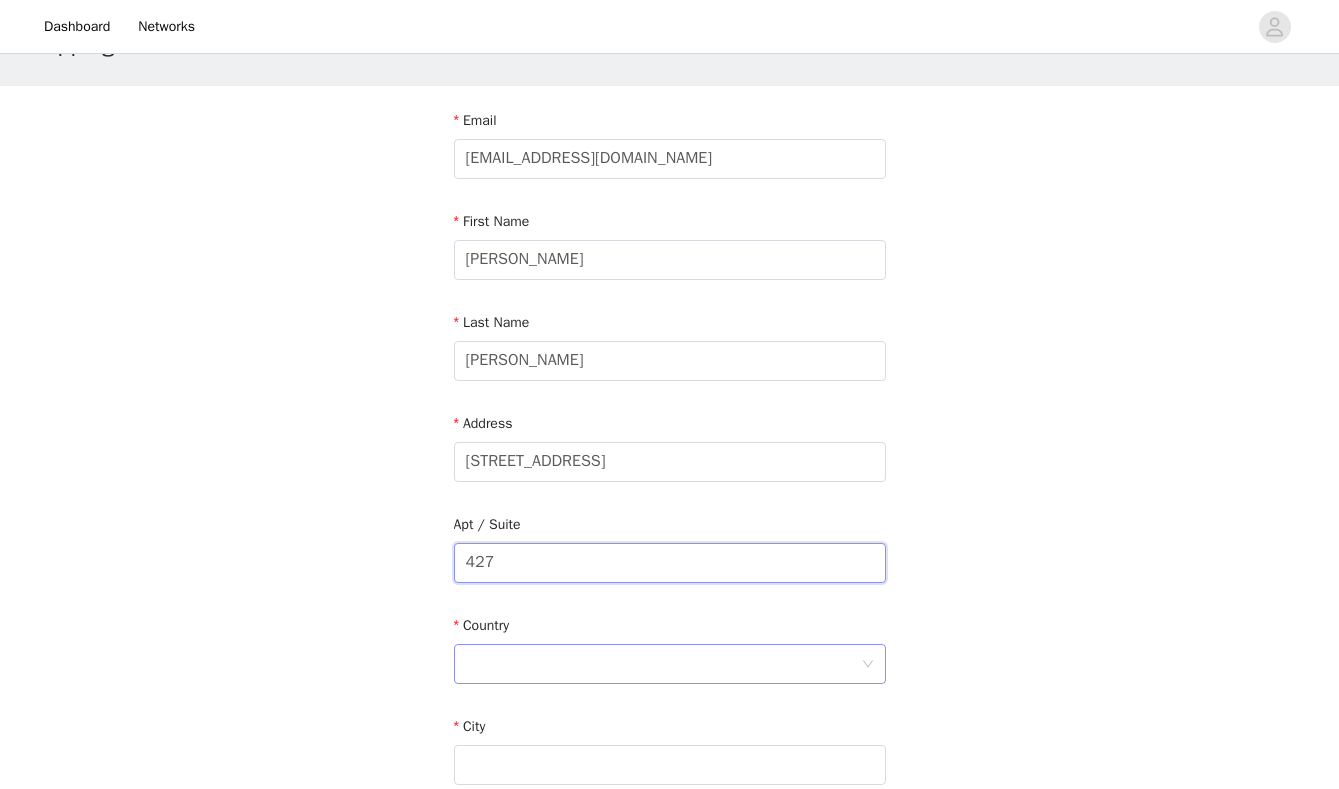 type on "427" 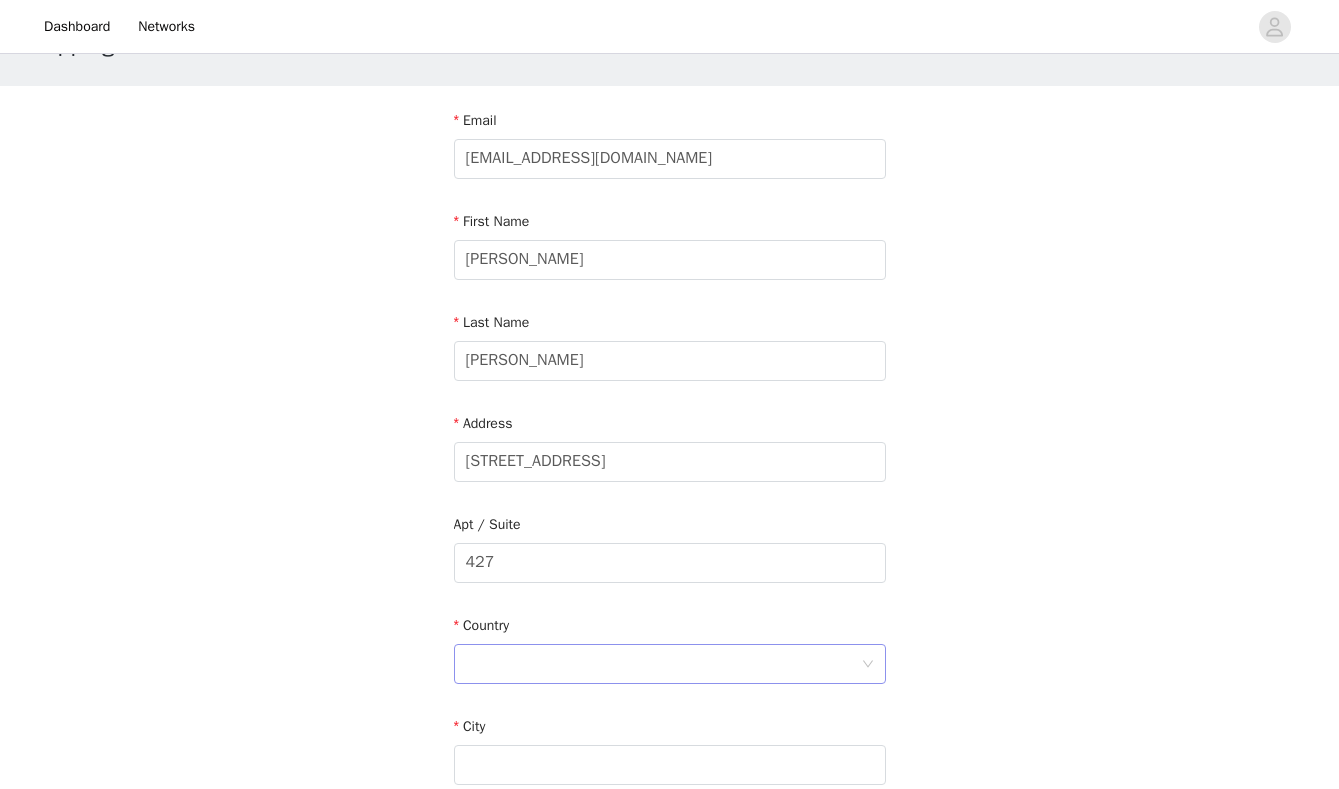 click at bounding box center [663, 664] 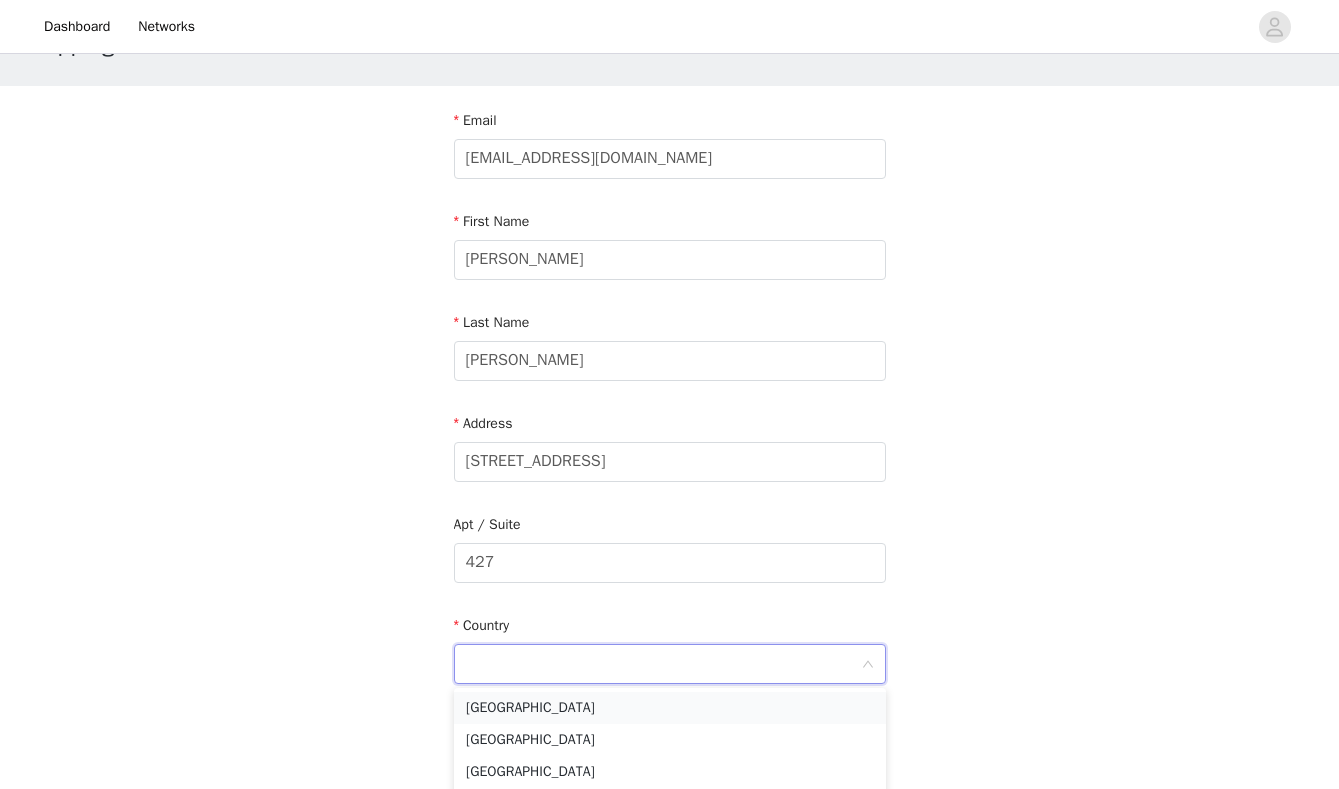 click on "United States" at bounding box center (670, 708) 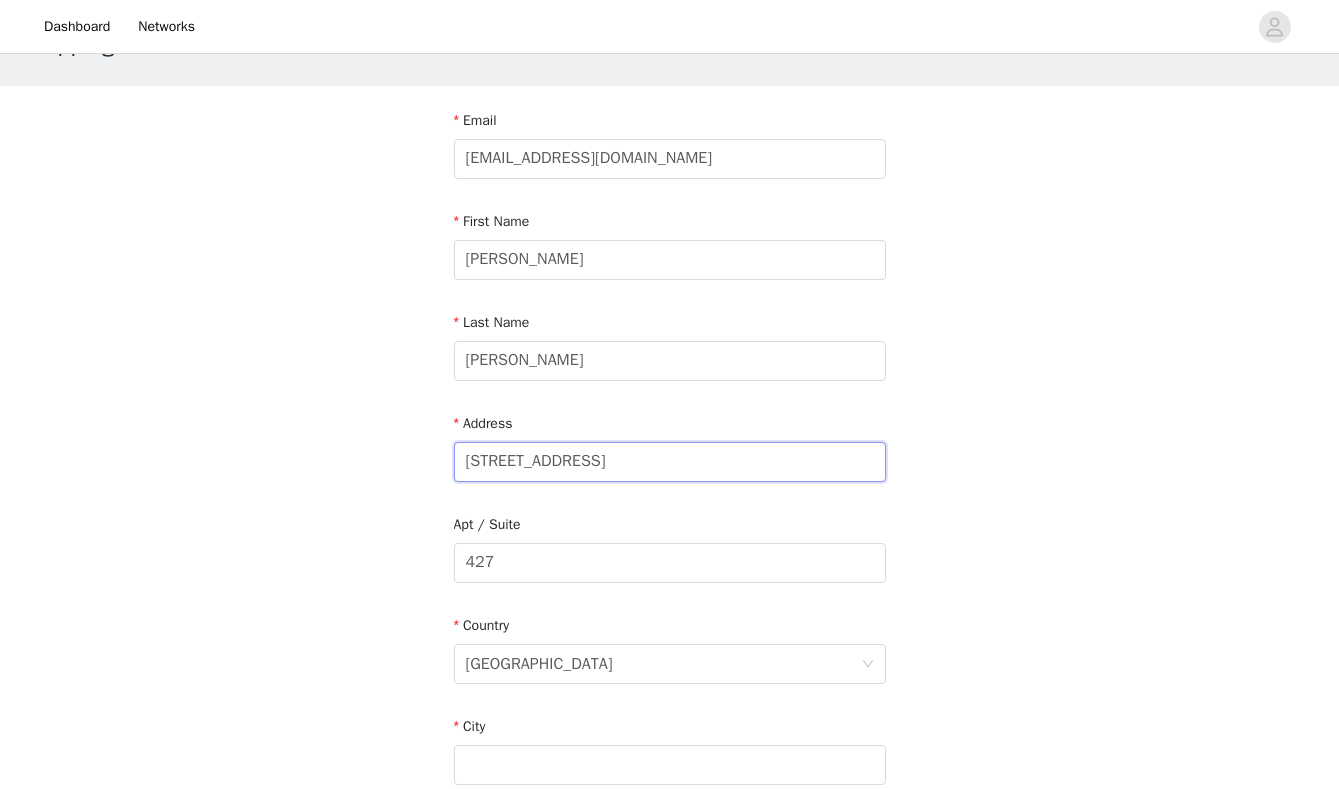 click on "1215 North Fayette street" at bounding box center [670, 462] 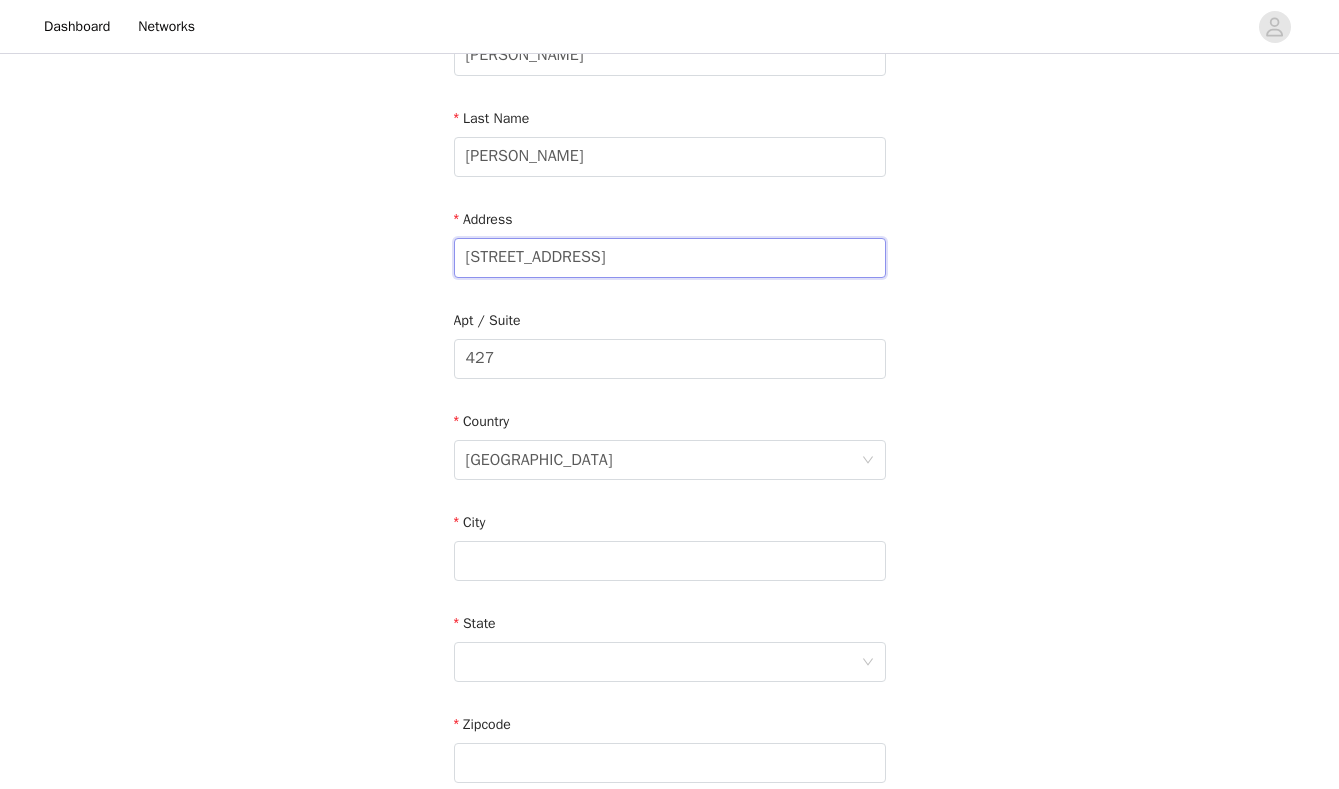 scroll, scrollTop: 293, scrollLeft: 0, axis: vertical 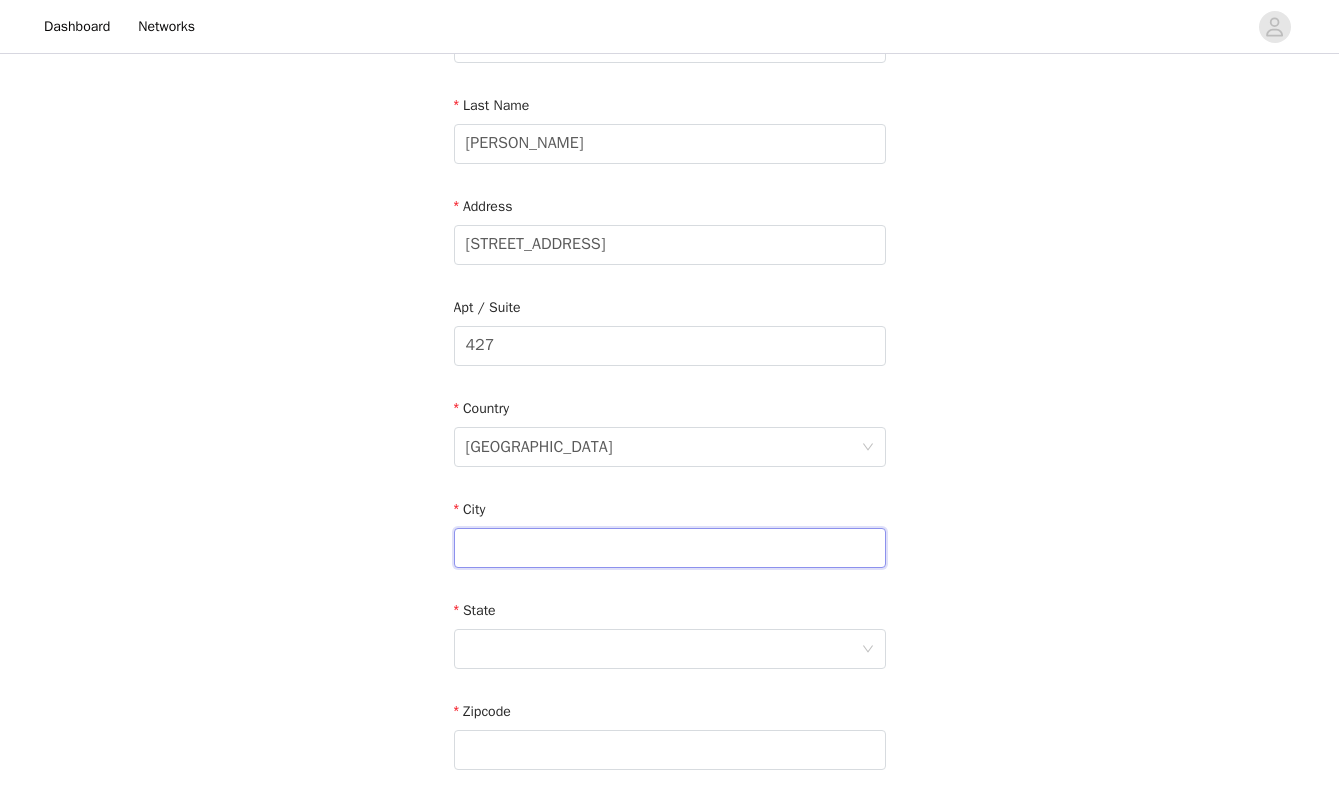 click at bounding box center [670, 548] 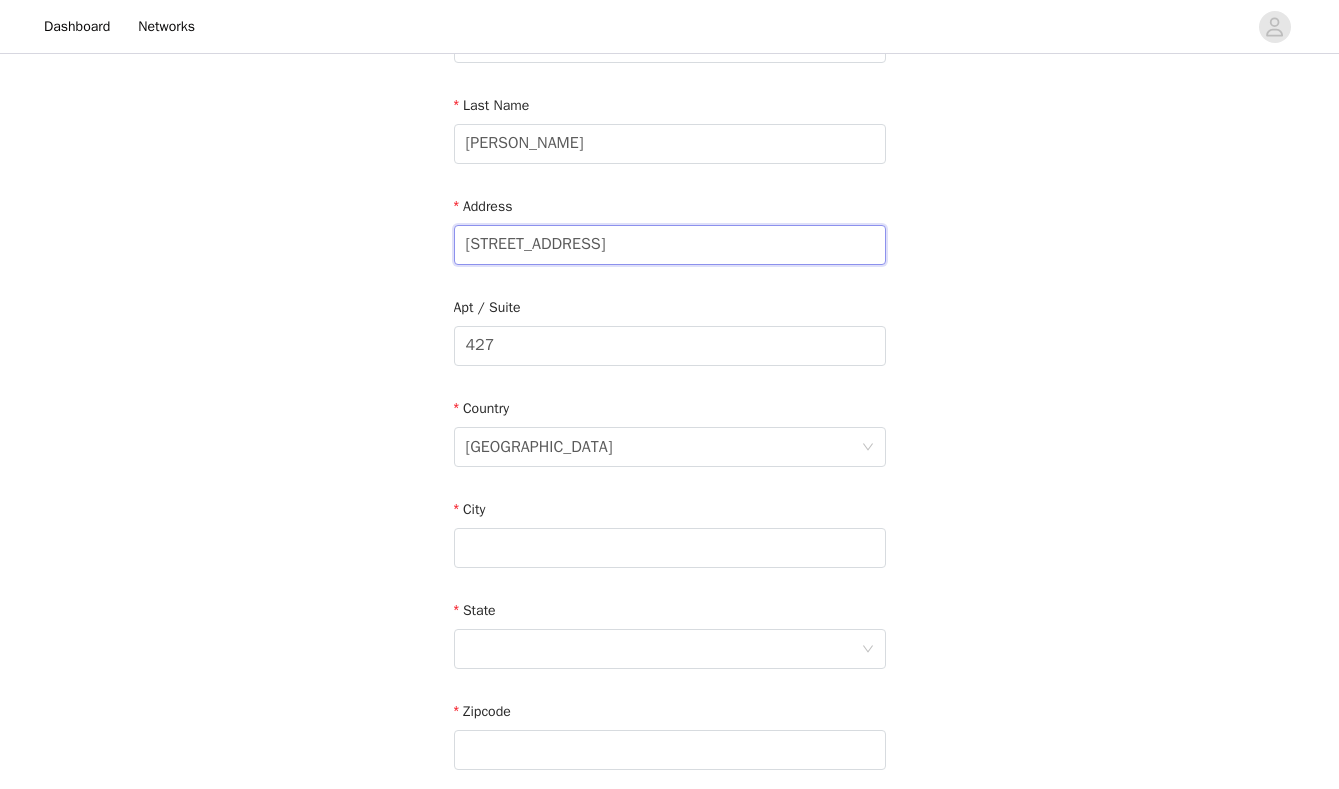 click on "1215 North Fayette street, Alexandria" at bounding box center (670, 245) 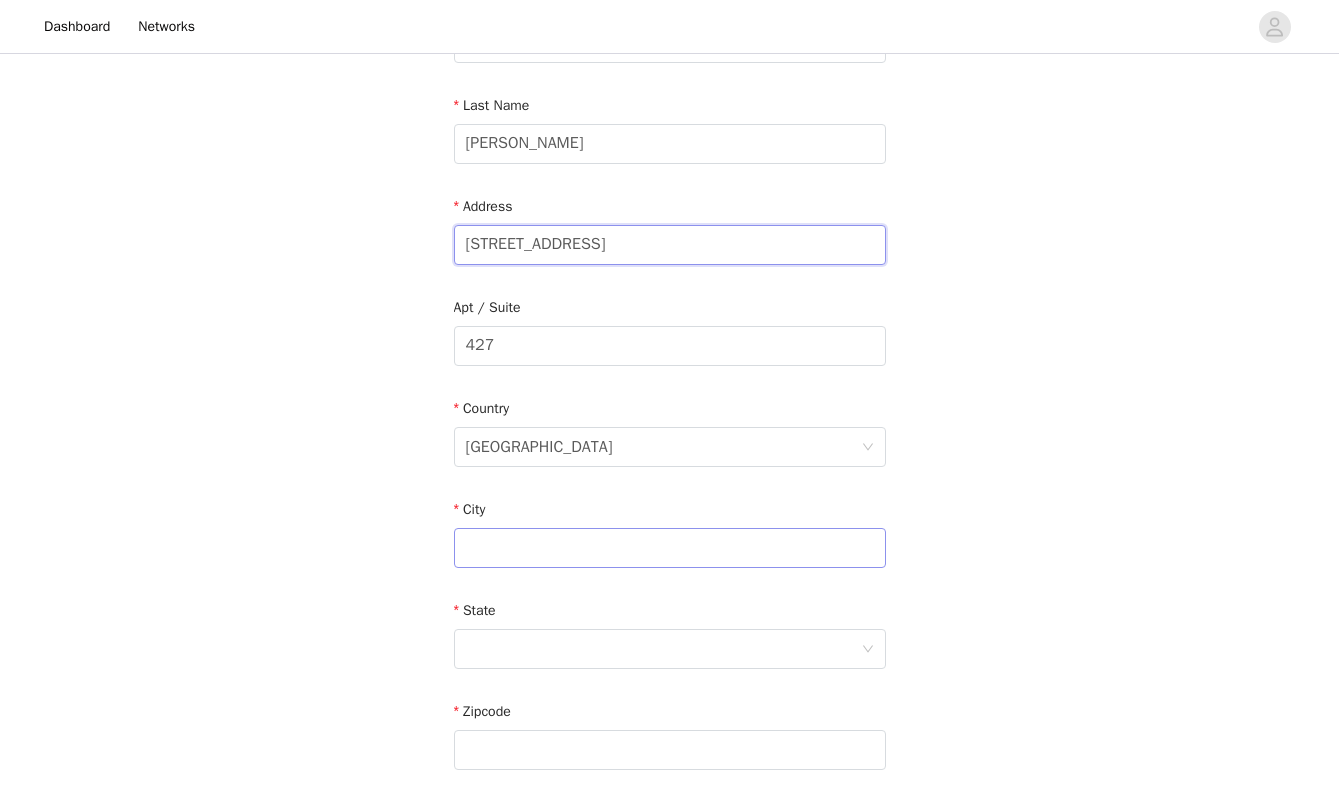 type on "1215 North Fayette street" 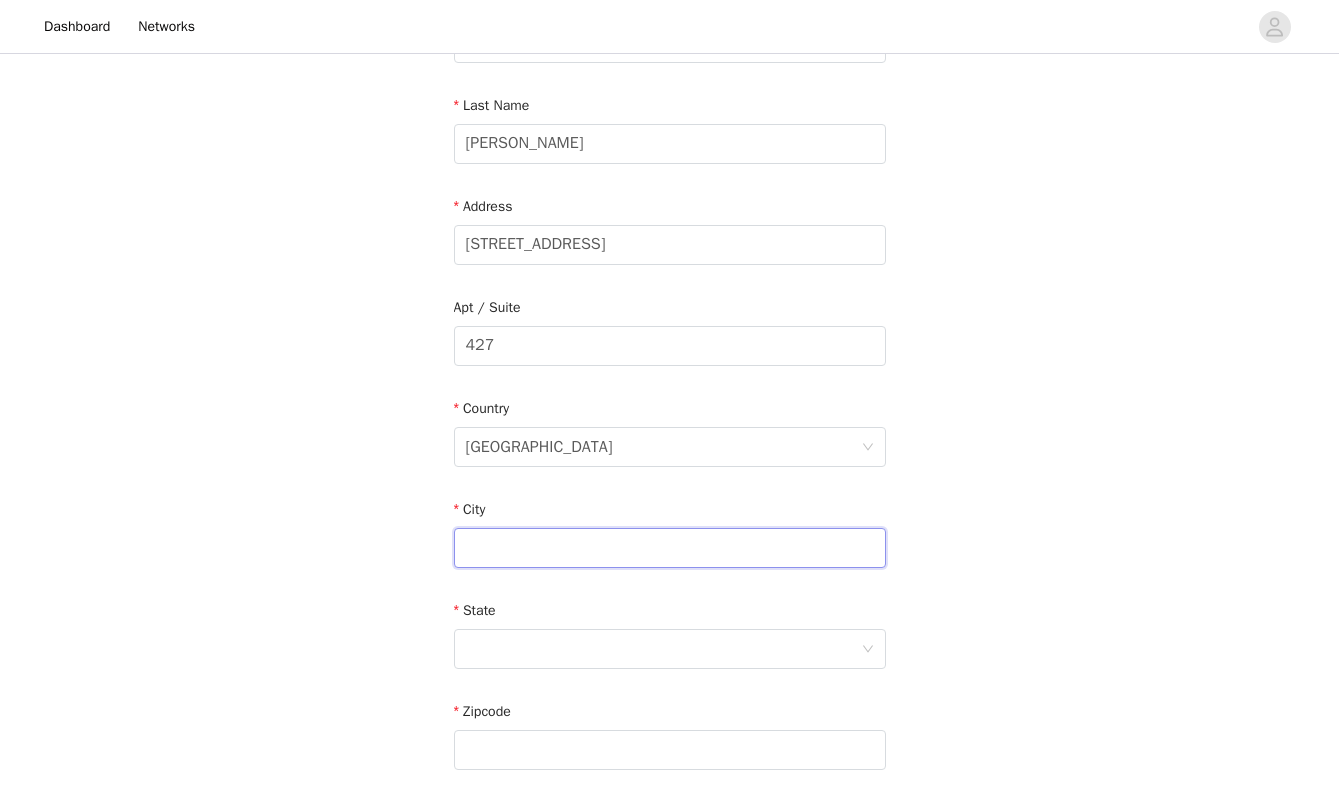 click at bounding box center [670, 548] 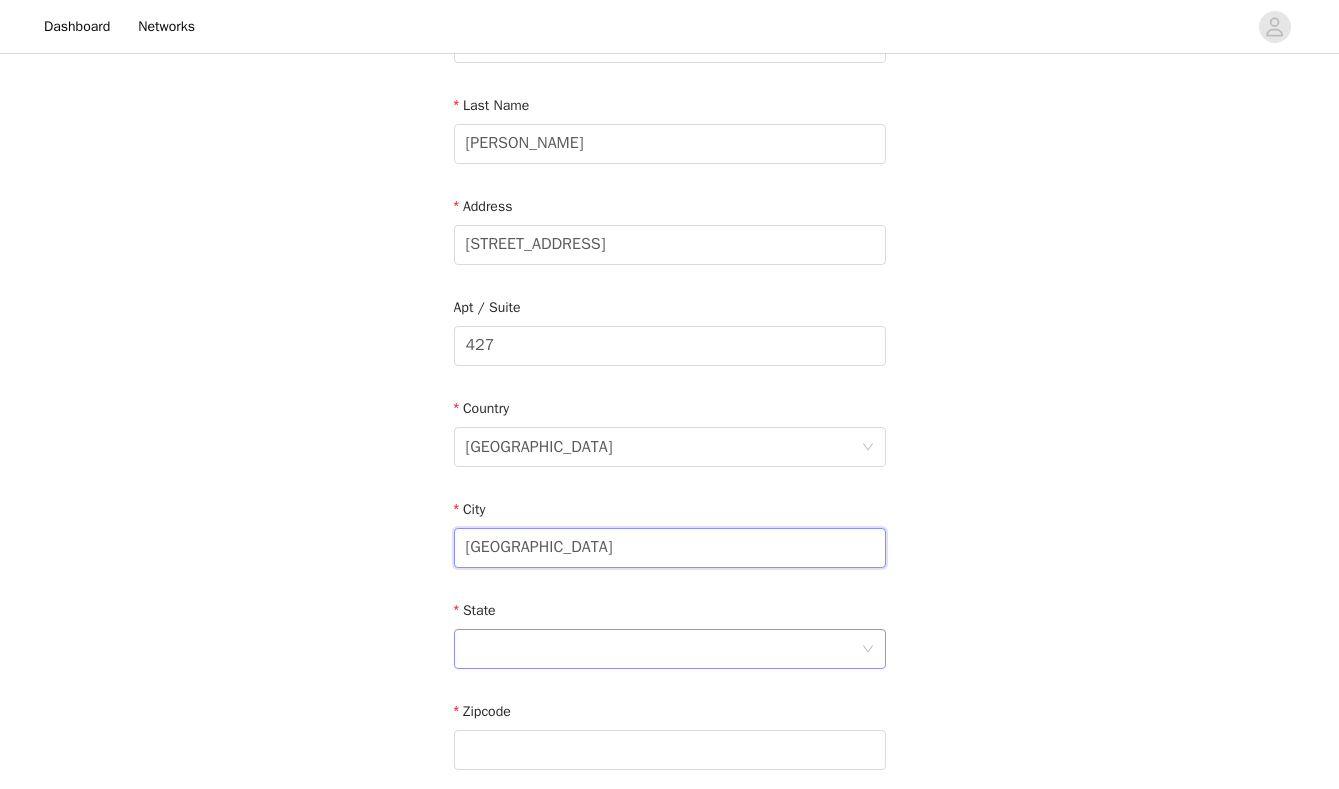 type on "Alexandria" 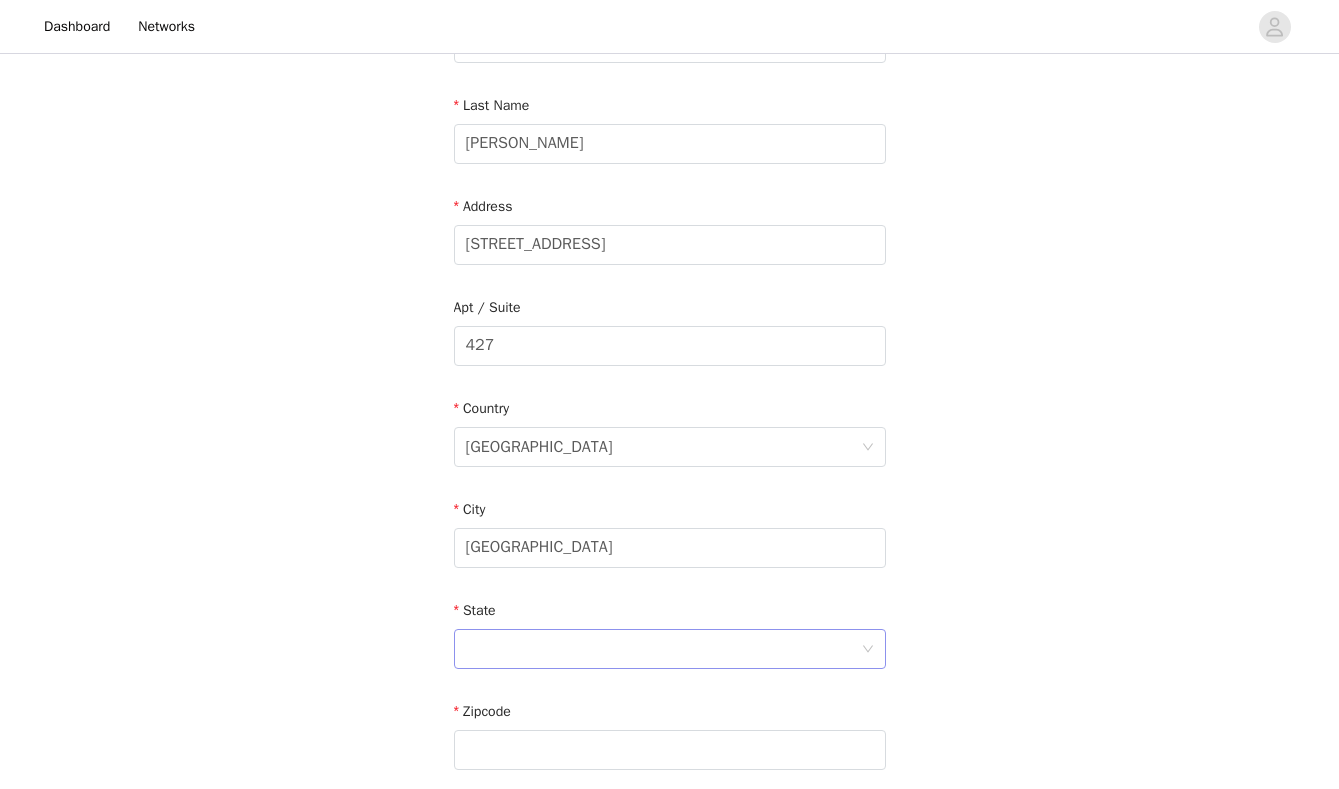 click at bounding box center [663, 649] 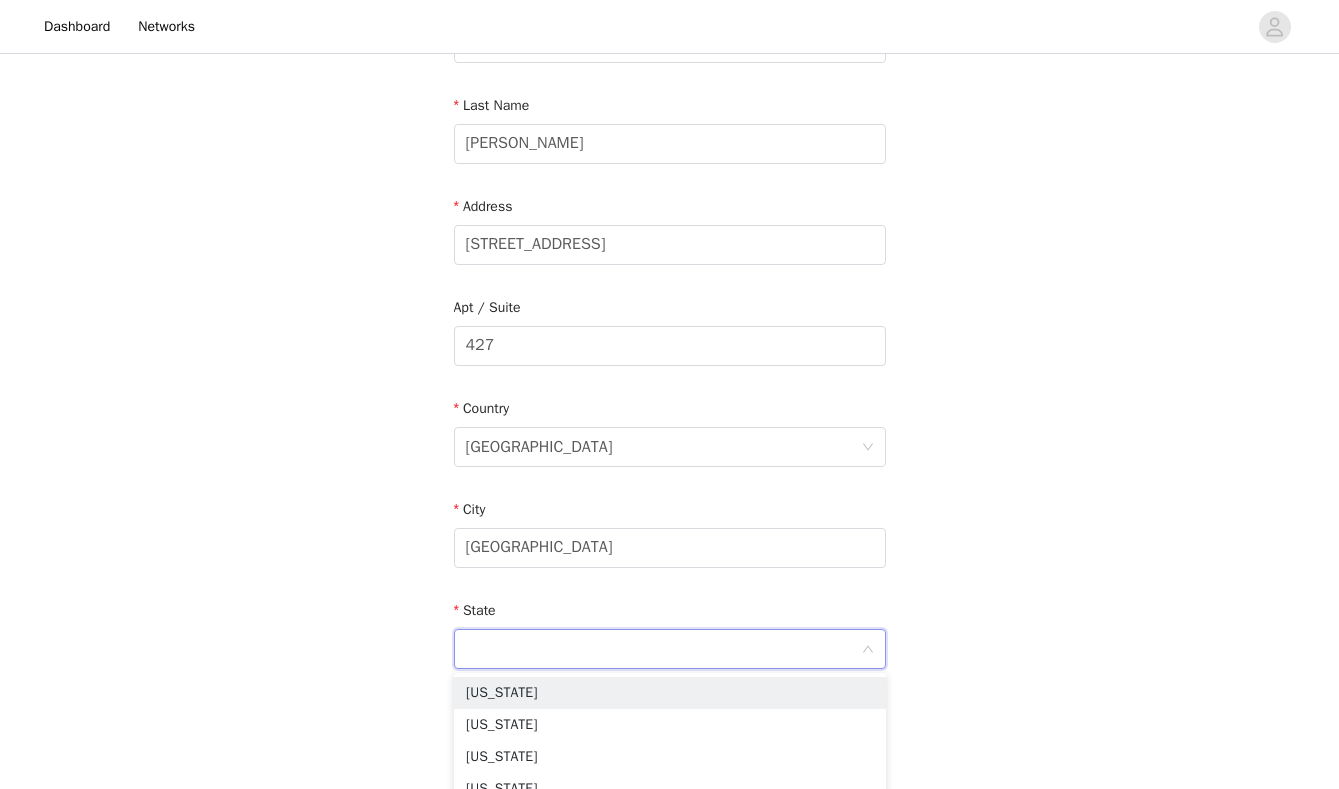 type on "v" 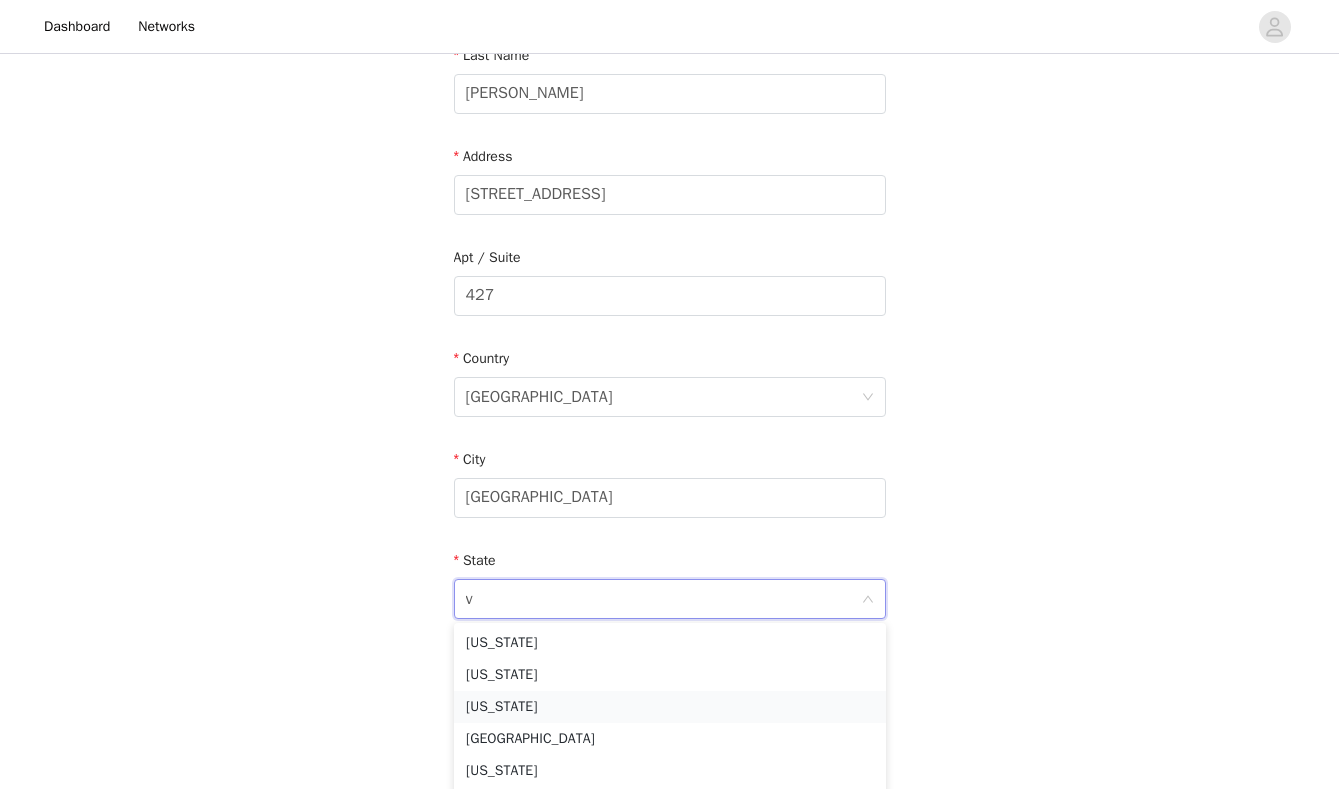 scroll, scrollTop: 348, scrollLeft: 0, axis: vertical 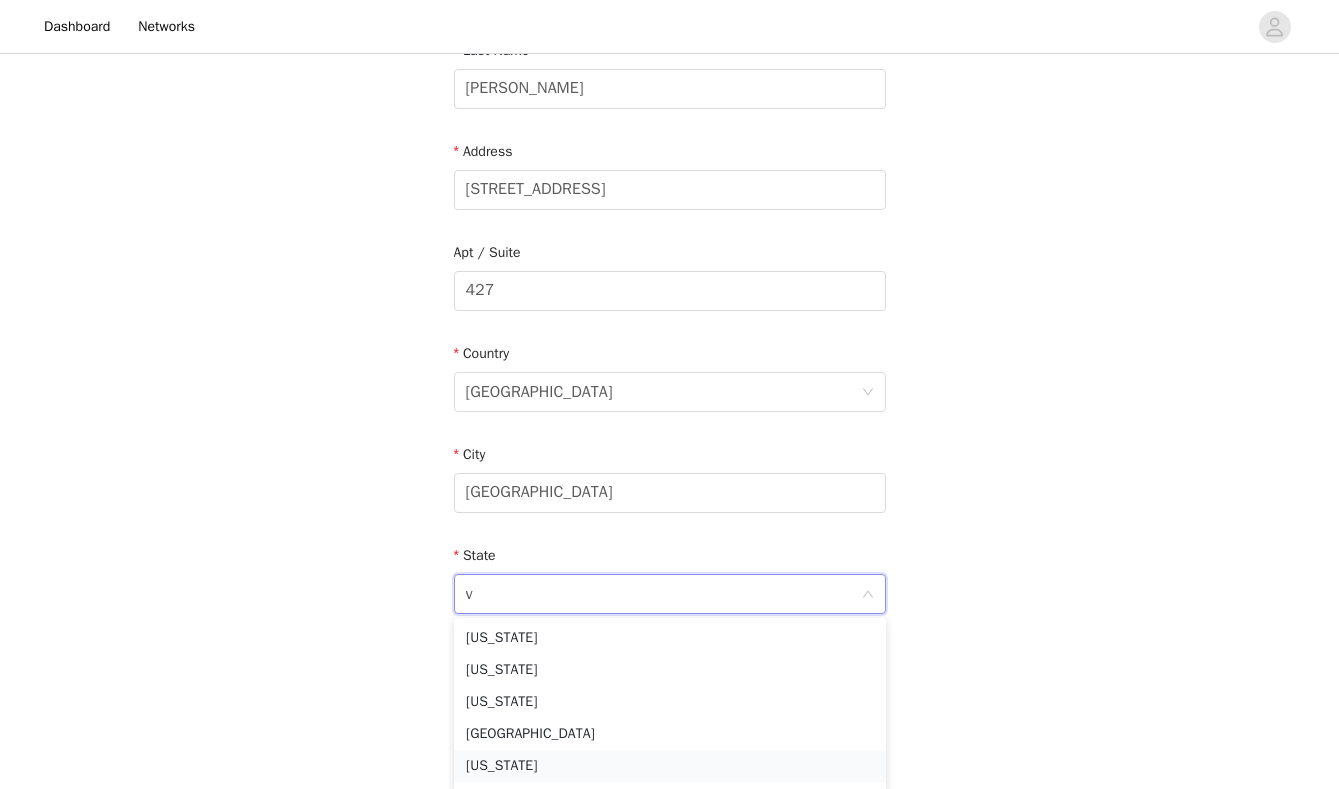 click on "Virginia" at bounding box center (670, 766) 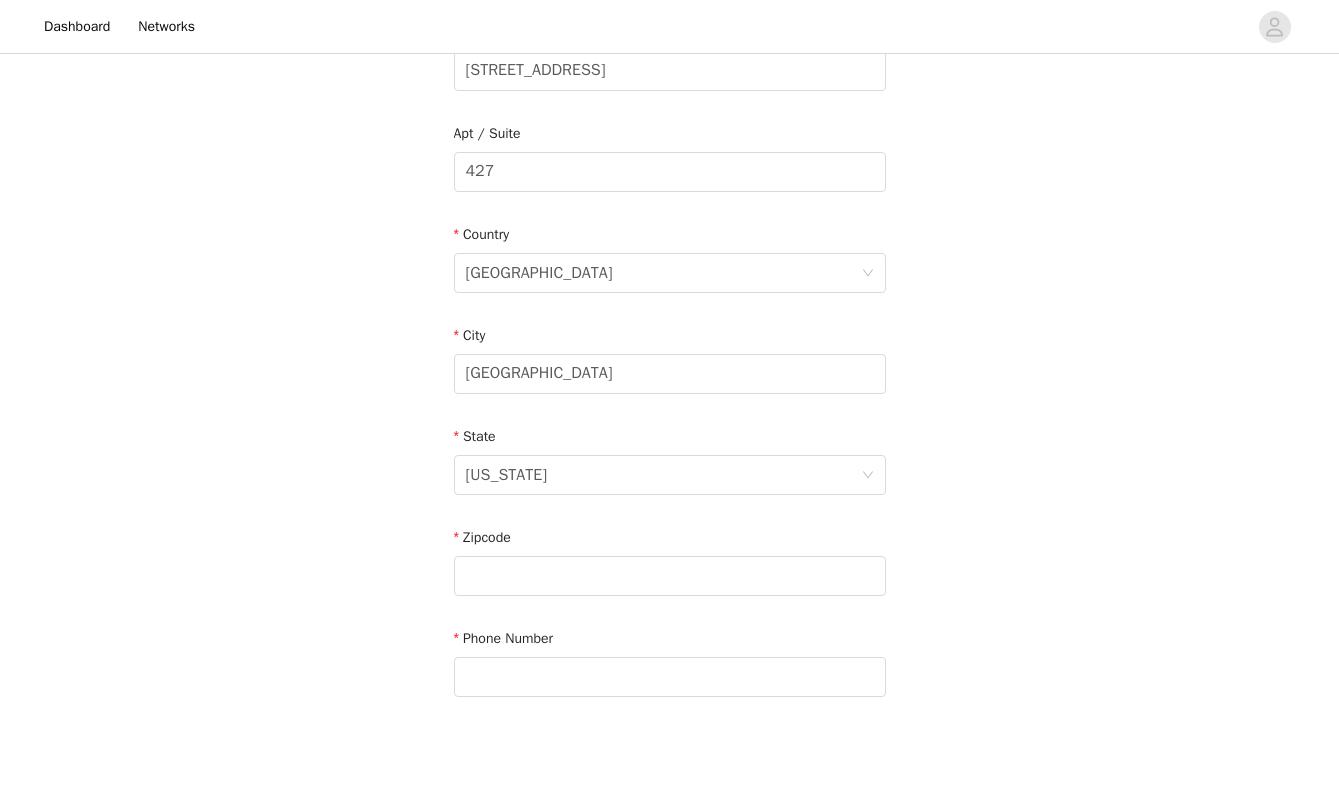 scroll, scrollTop: 471, scrollLeft: 0, axis: vertical 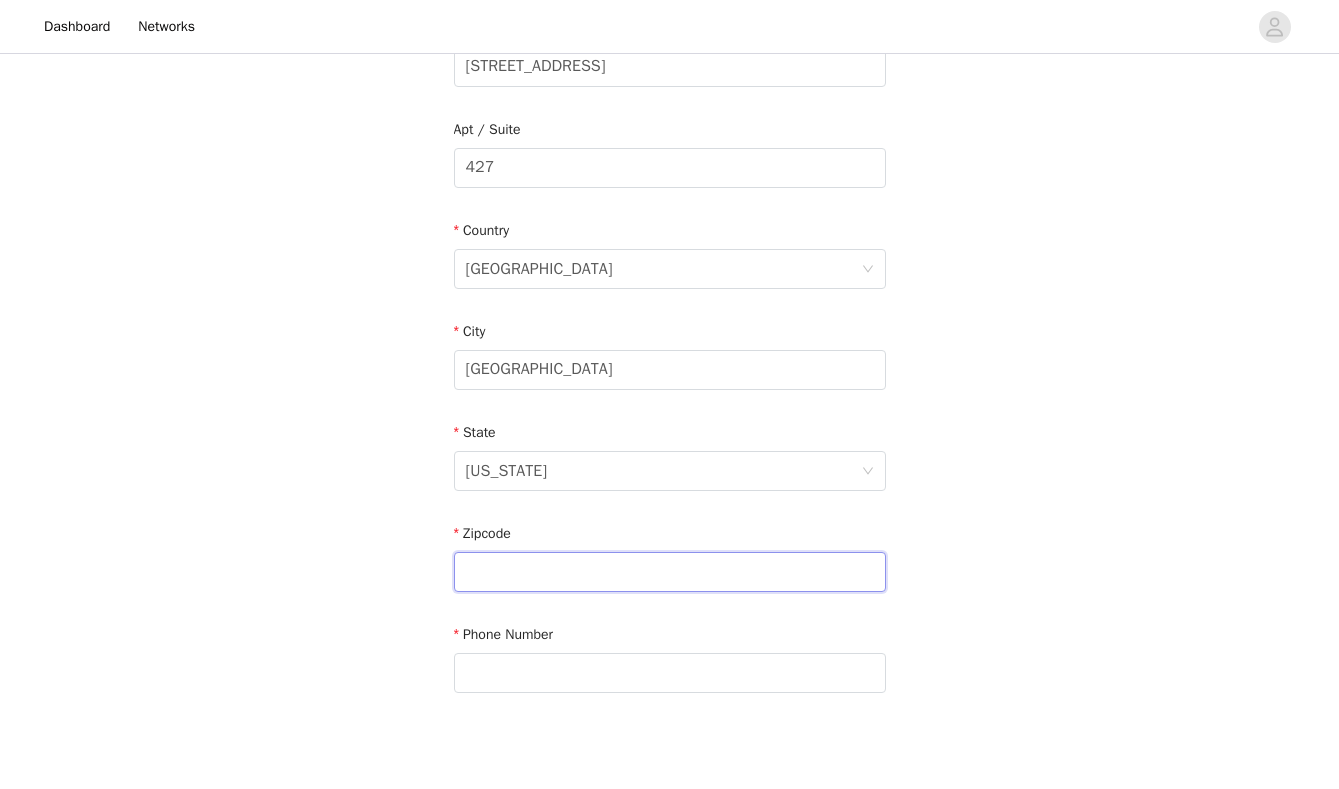 click at bounding box center (670, 572) 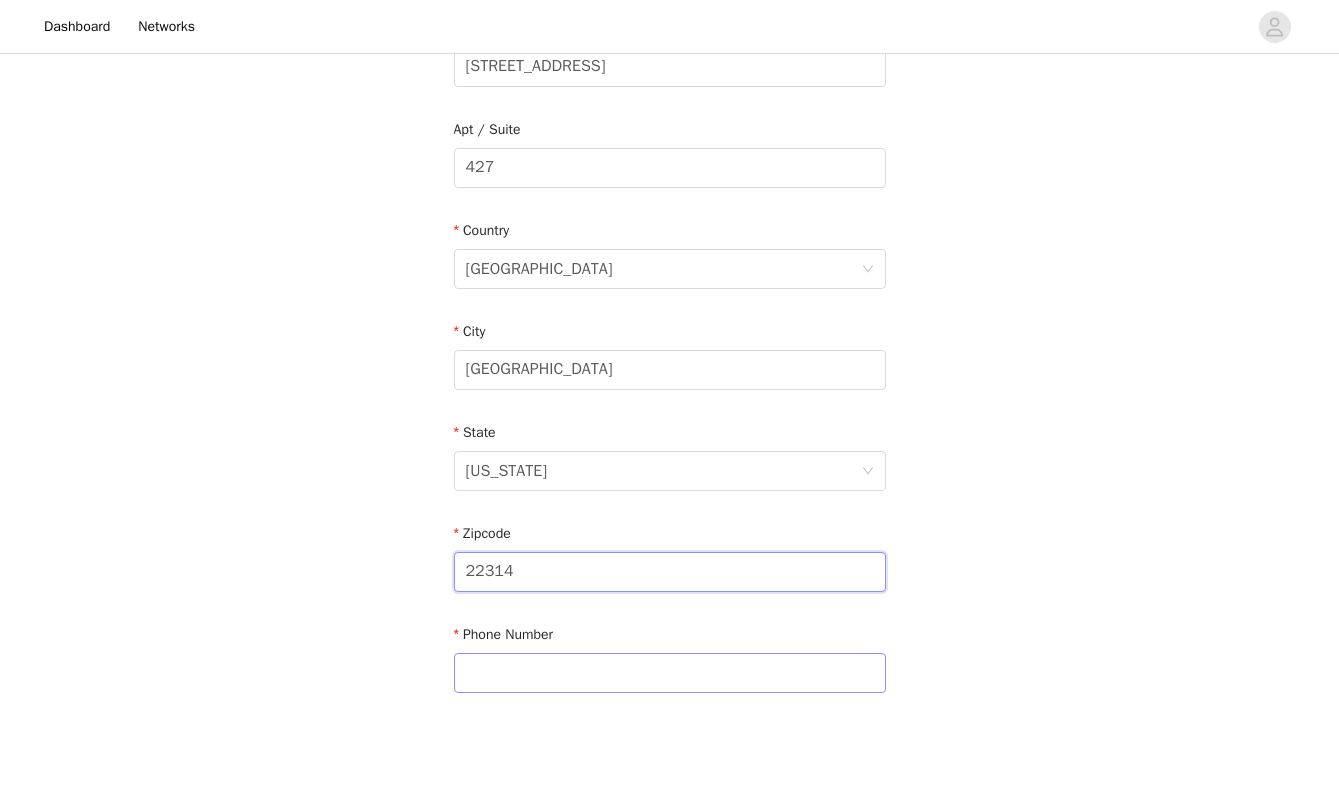 type on "22314" 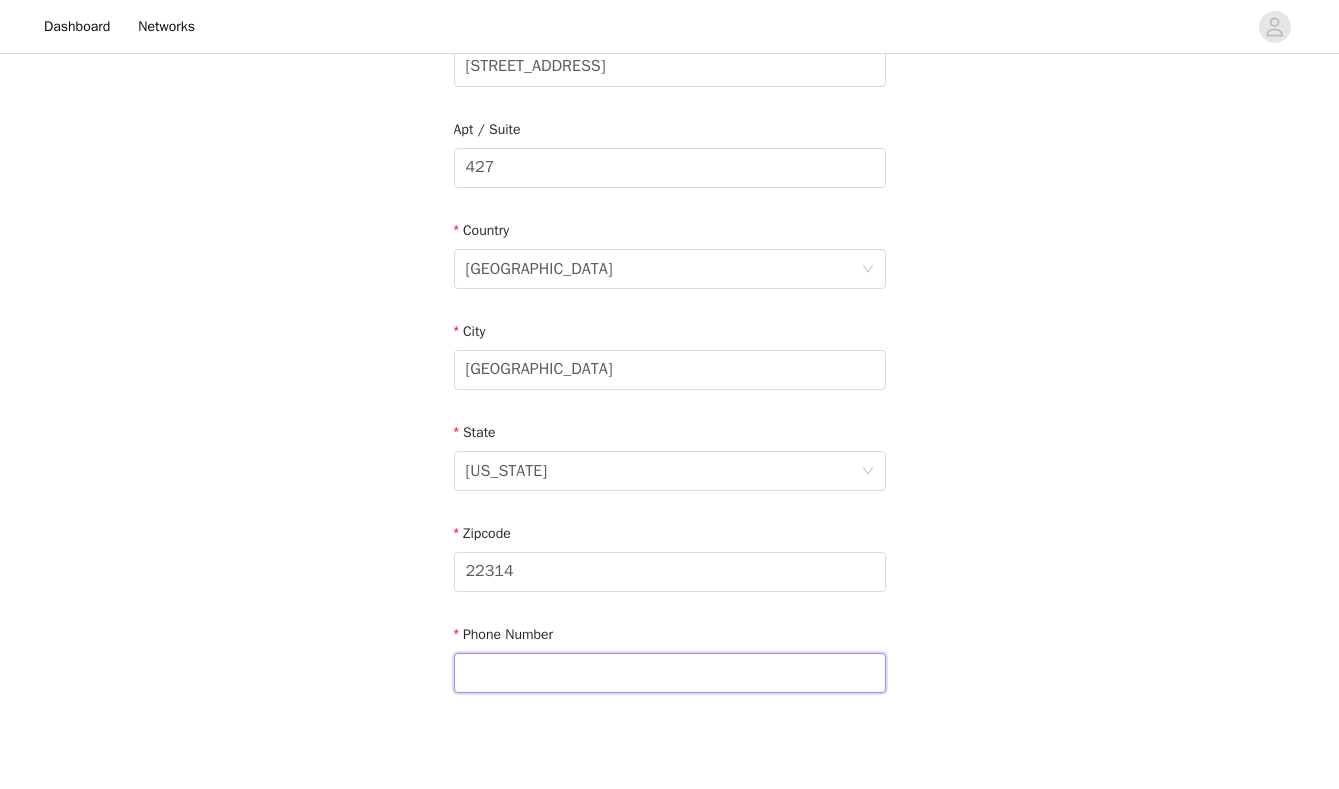 click at bounding box center (670, 673) 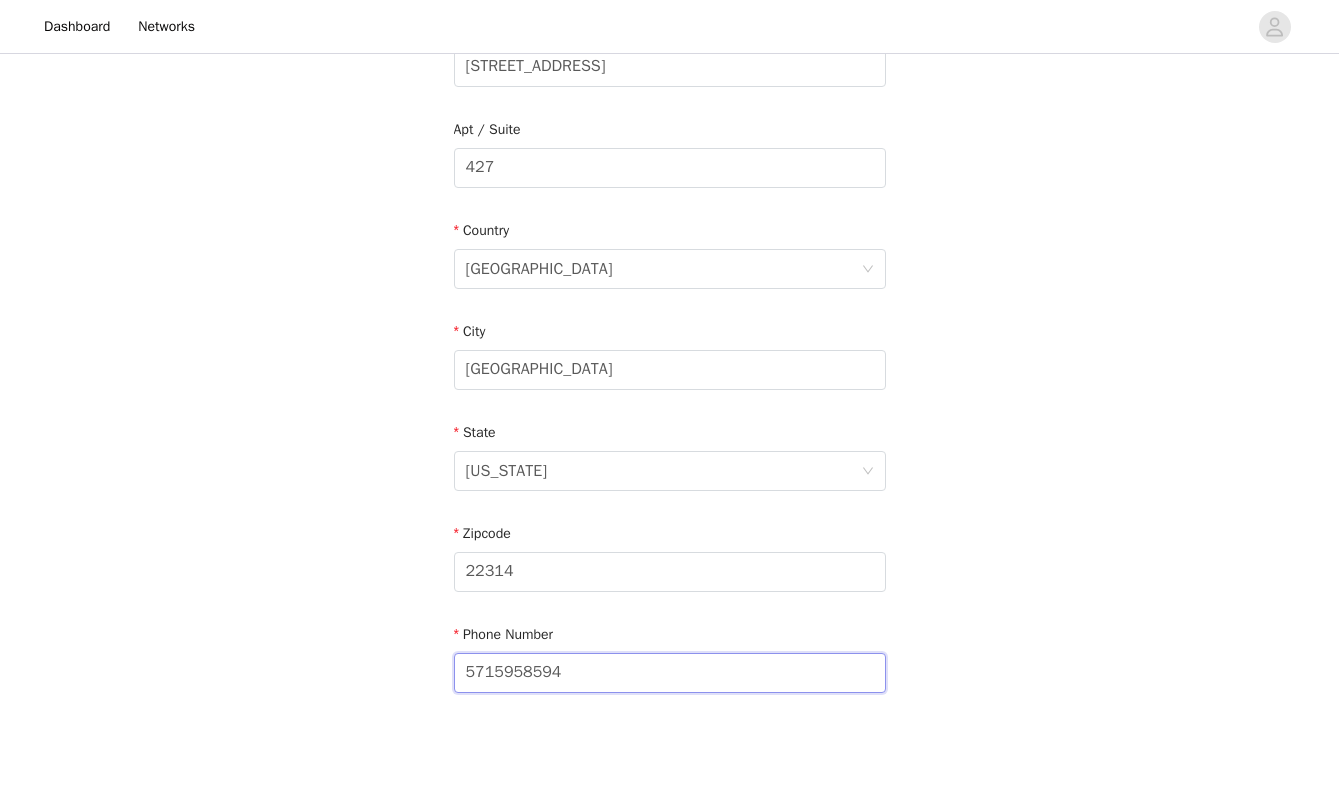 scroll, scrollTop: 574, scrollLeft: 0, axis: vertical 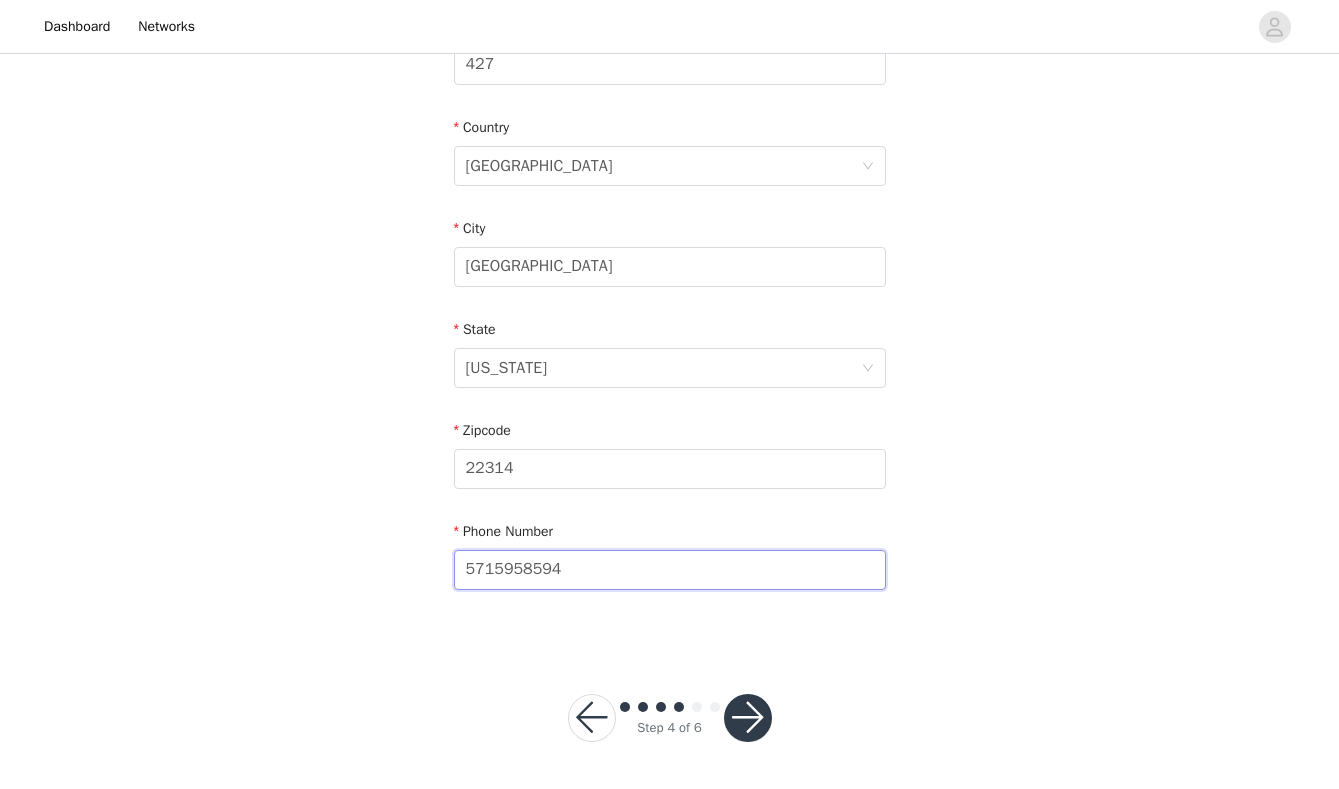 type on "5715958594" 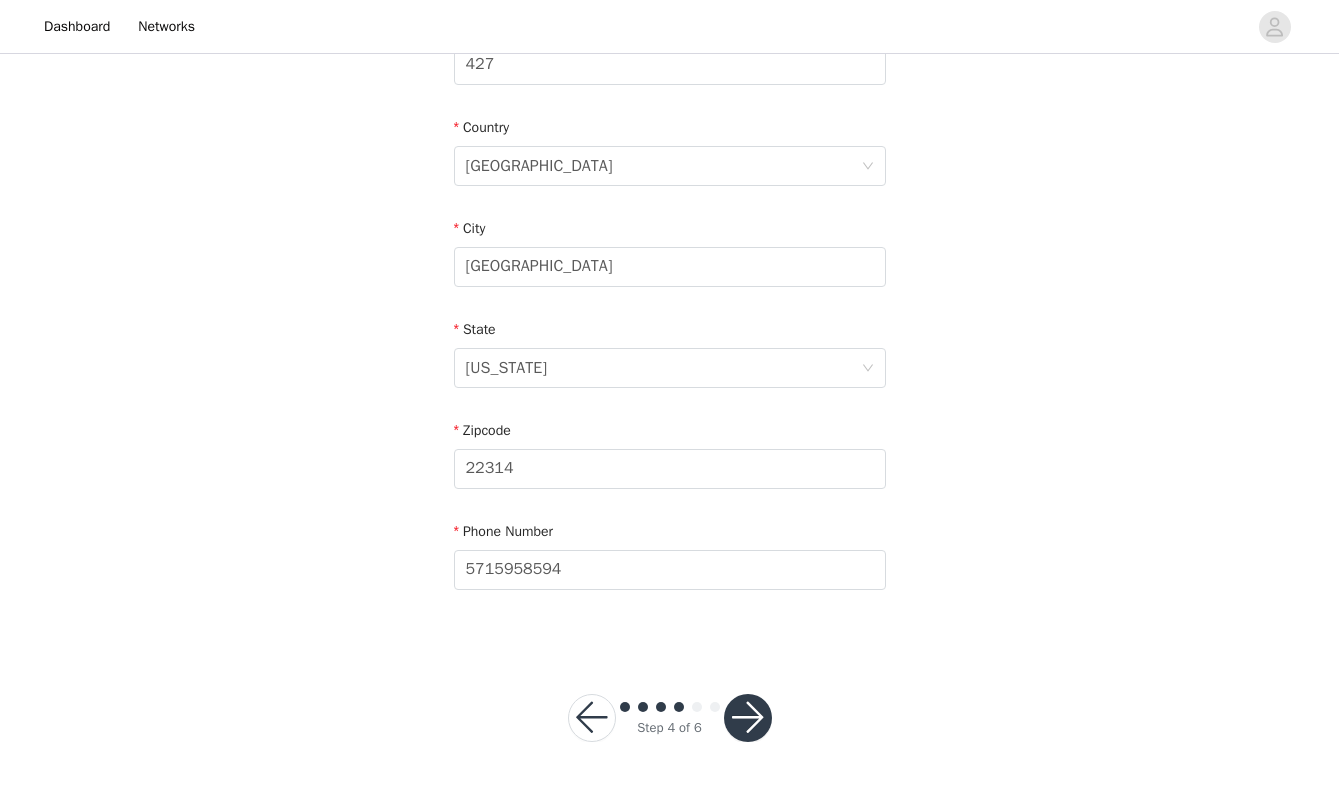 click at bounding box center [748, 718] 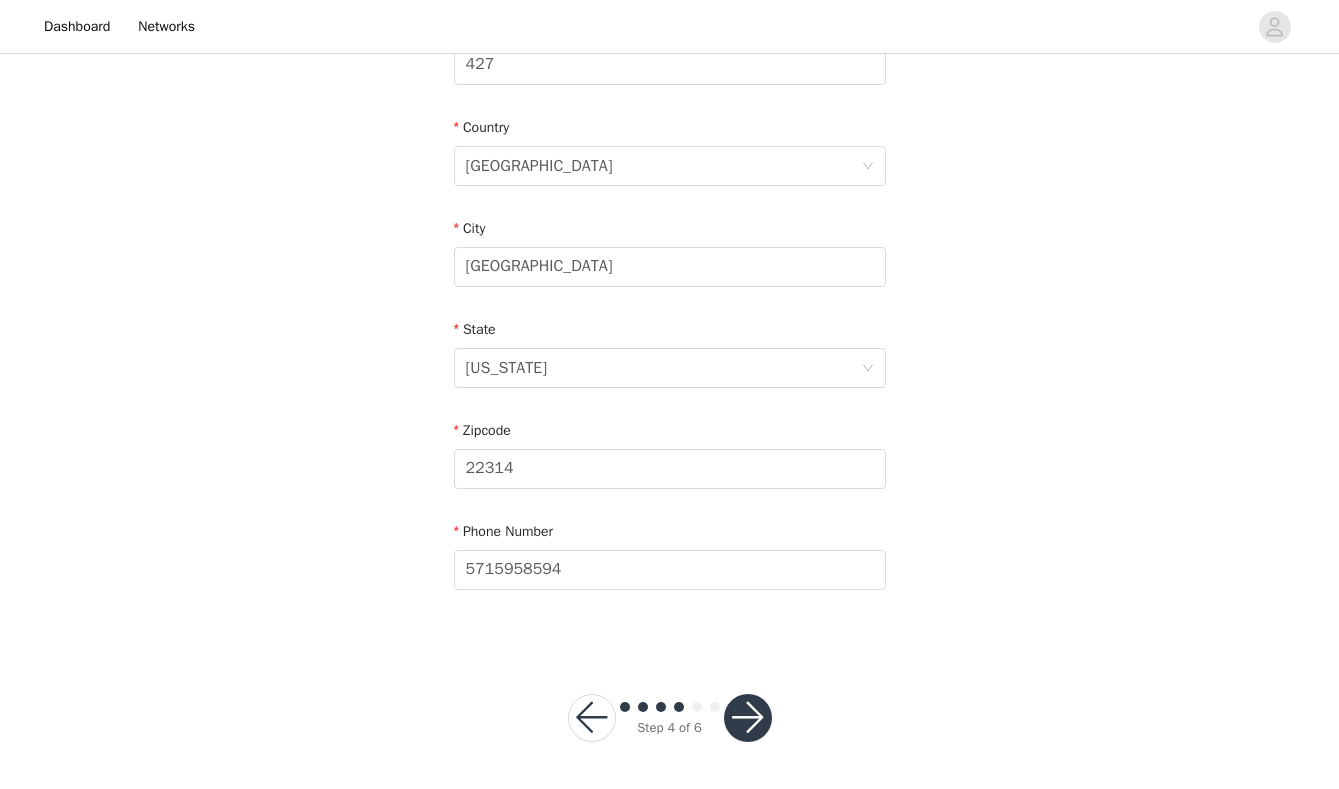 scroll, scrollTop: 0, scrollLeft: 0, axis: both 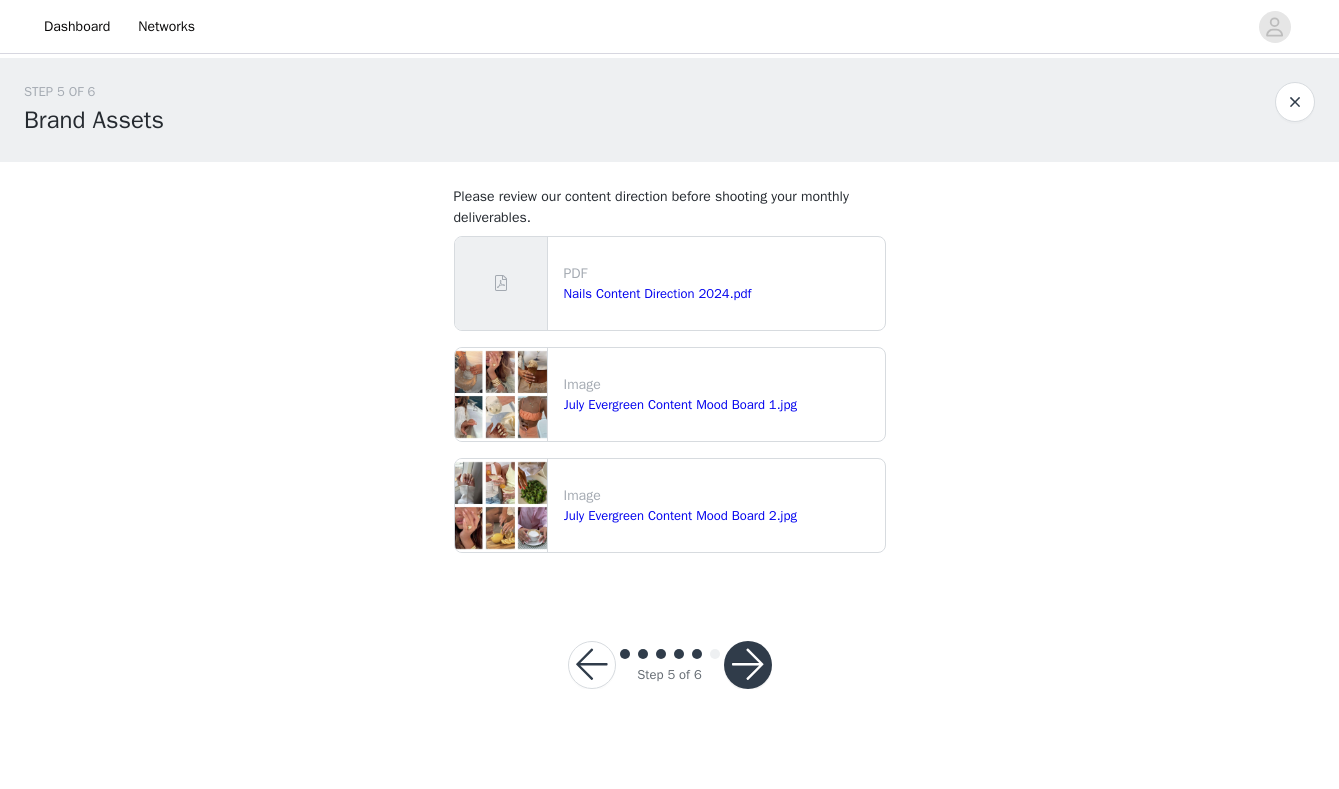 click at bounding box center [748, 665] 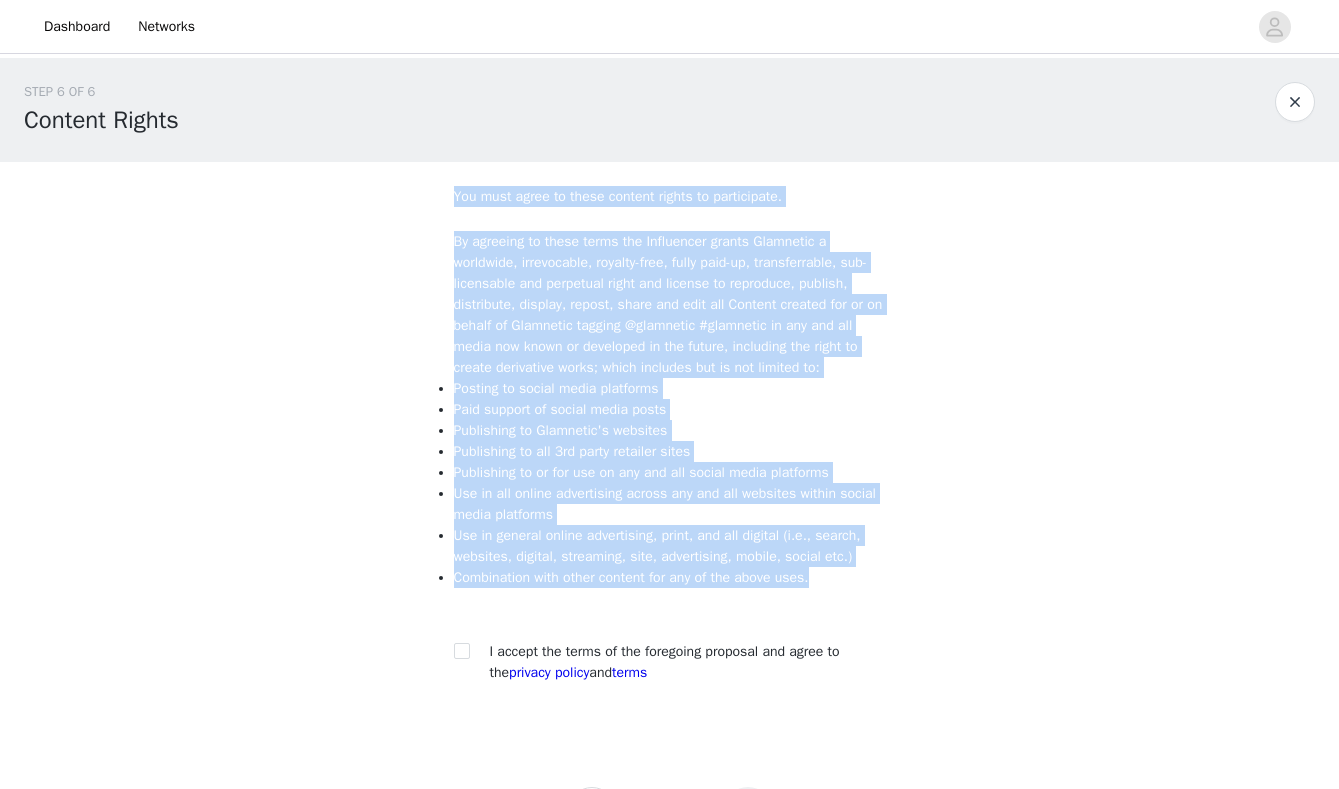 drag, startPoint x: 826, startPoint y: 602, endPoint x: 442, endPoint y: 193, distance: 561.0143 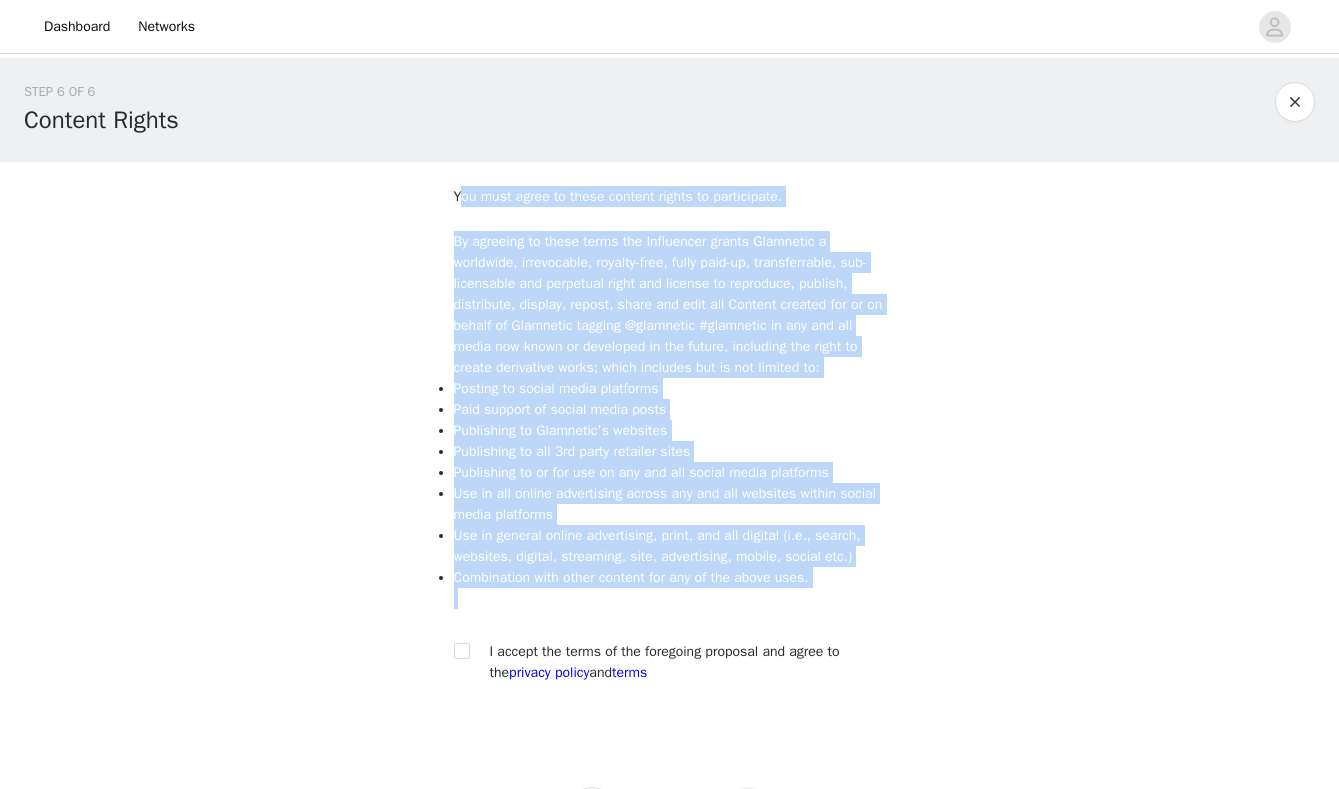 drag, startPoint x: 460, startPoint y: 196, endPoint x: 906, endPoint y: 619, distance: 614.691 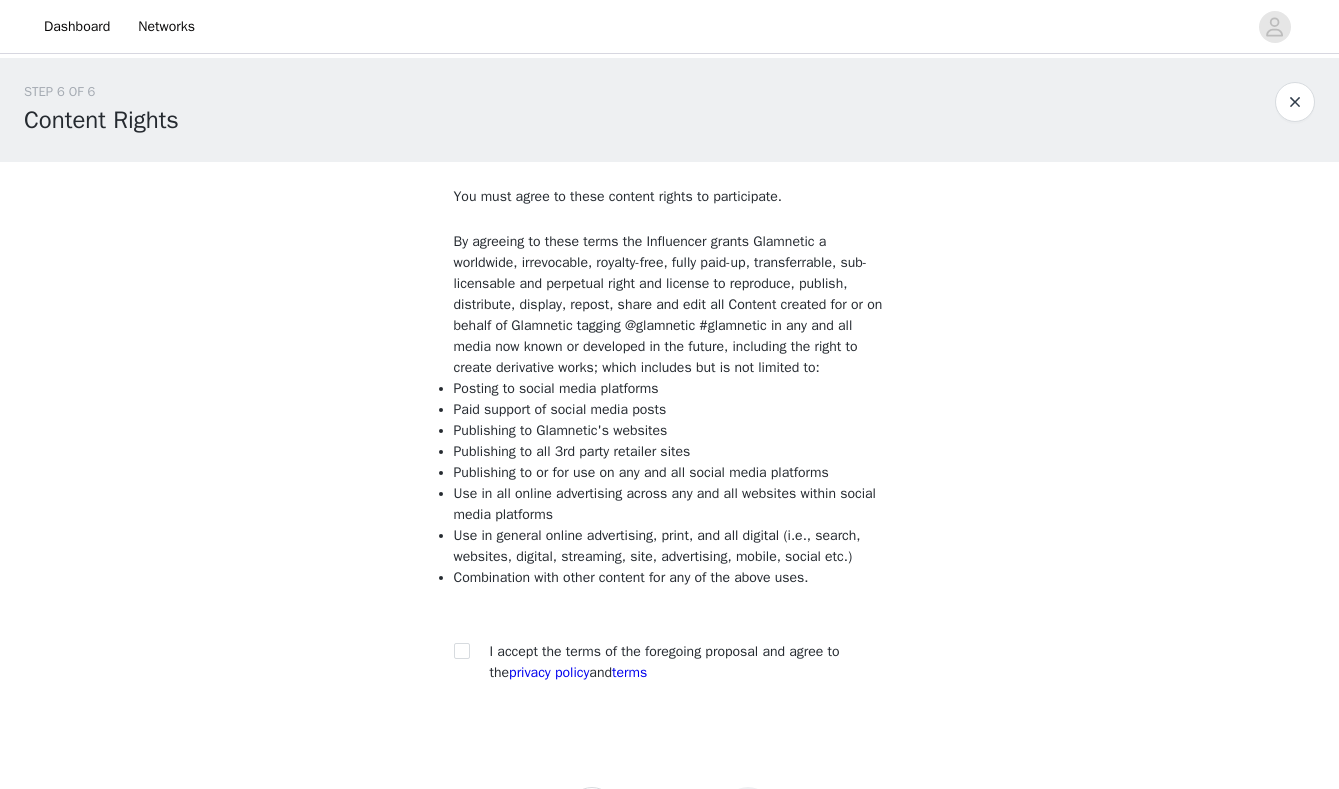scroll, scrollTop: 114, scrollLeft: 0, axis: vertical 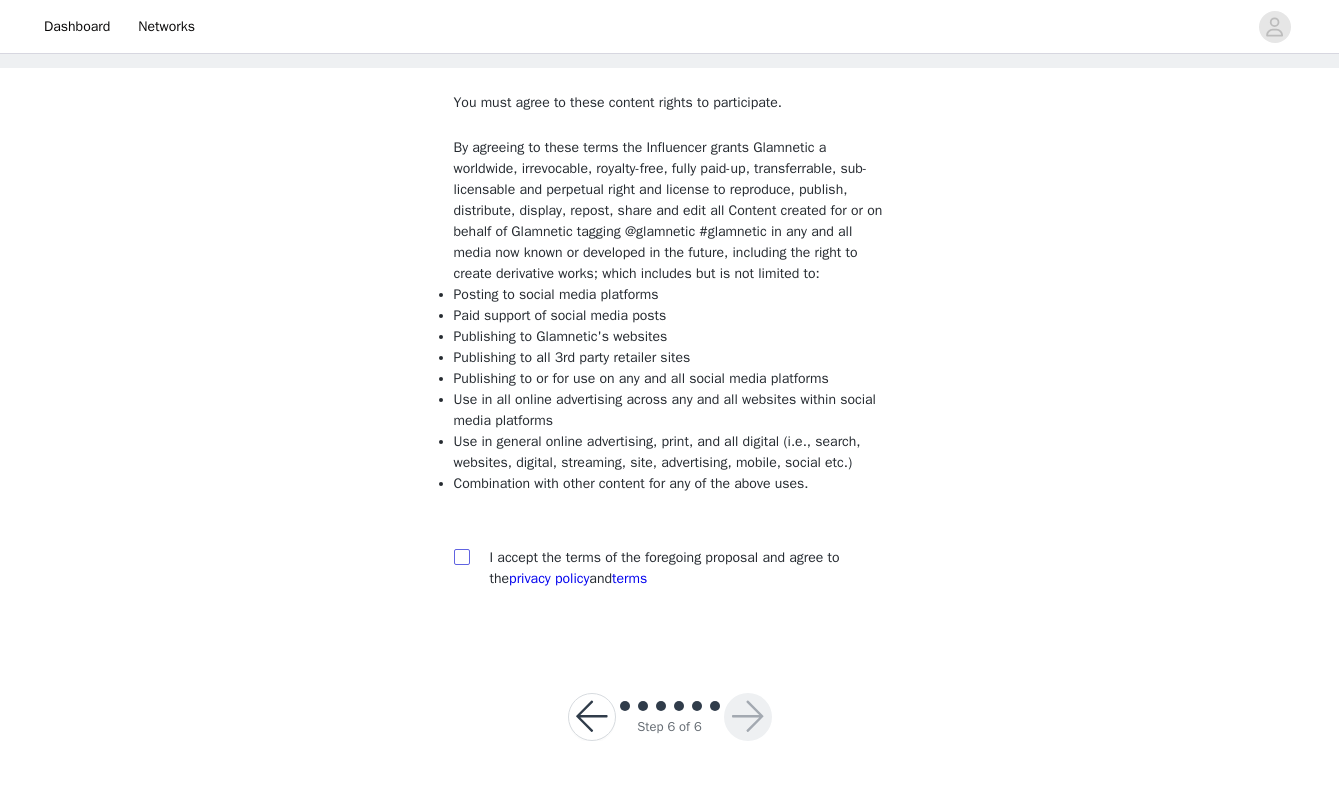 click at bounding box center (461, 556) 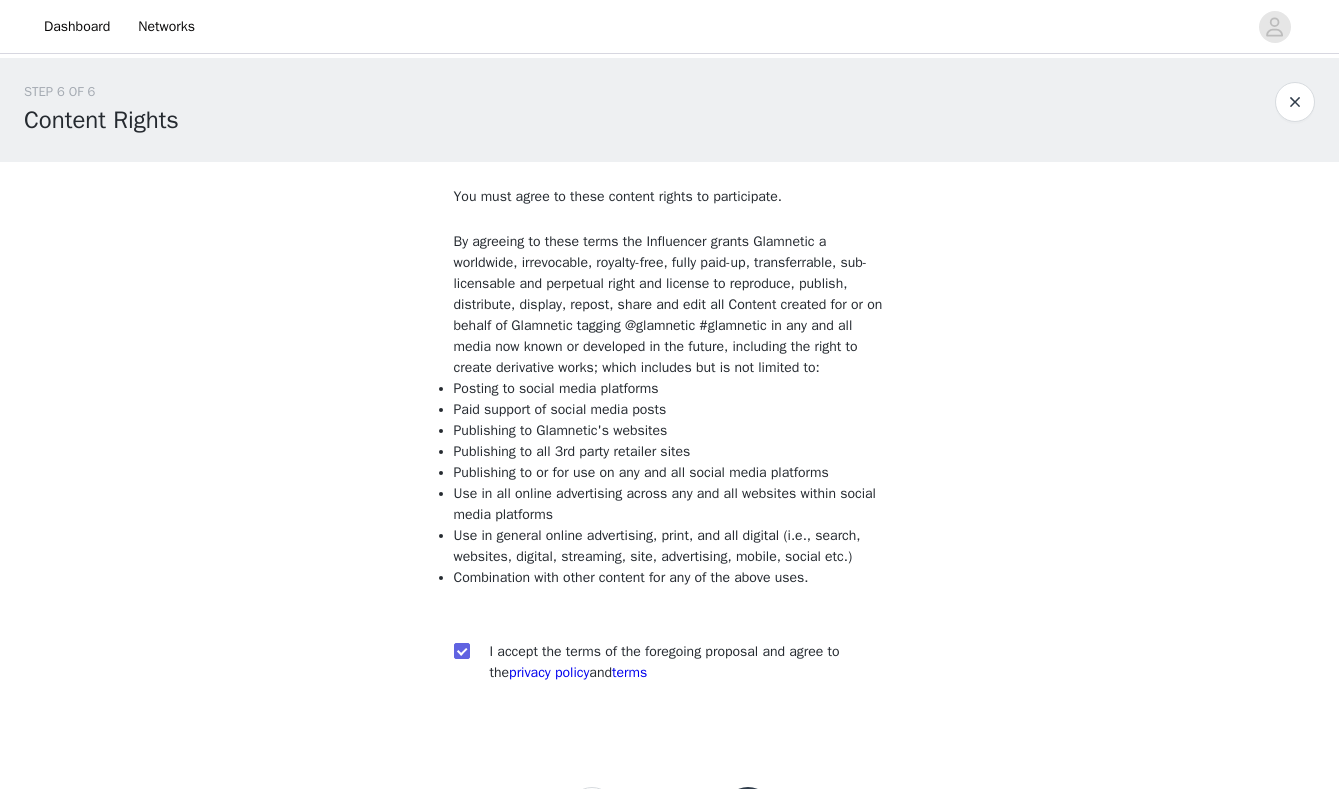 scroll, scrollTop: 114, scrollLeft: 0, axis: vertical 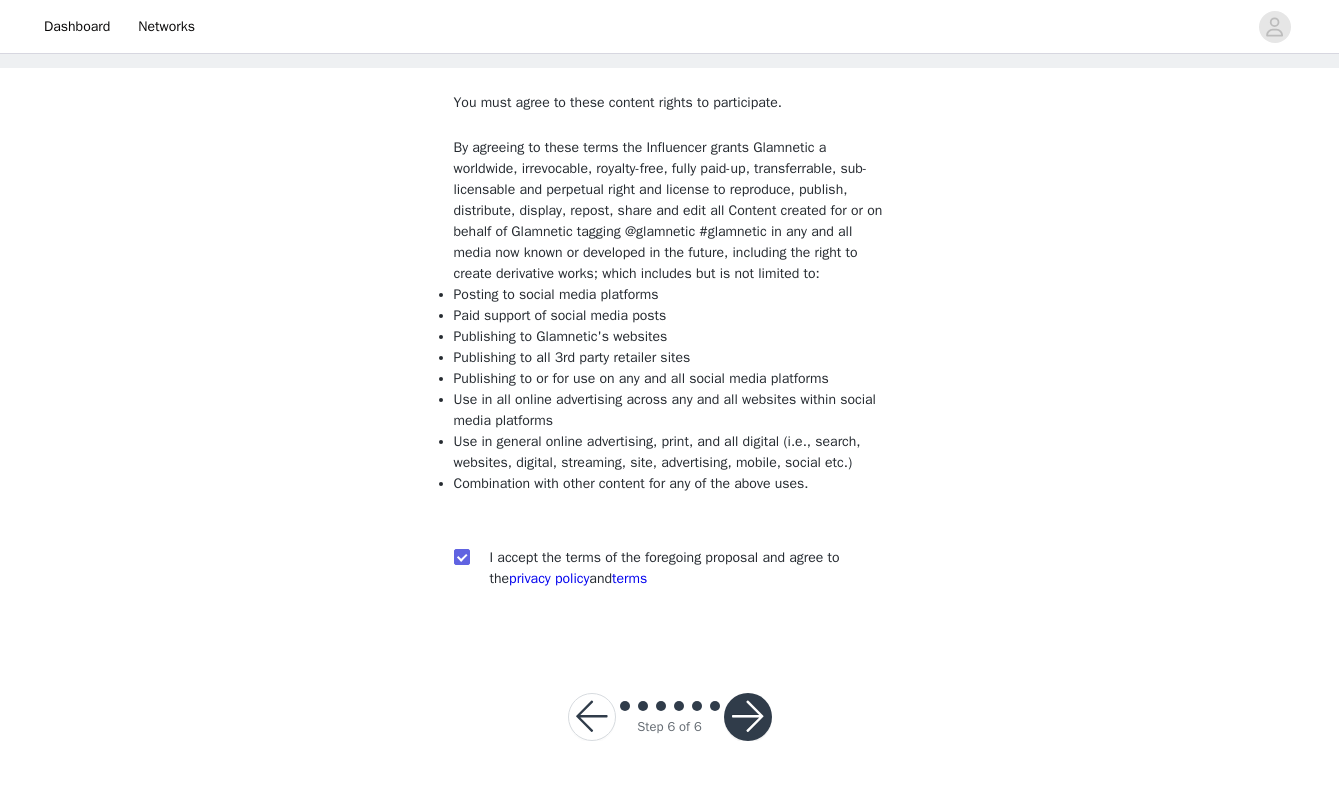 click at bounding box center [592, 717] 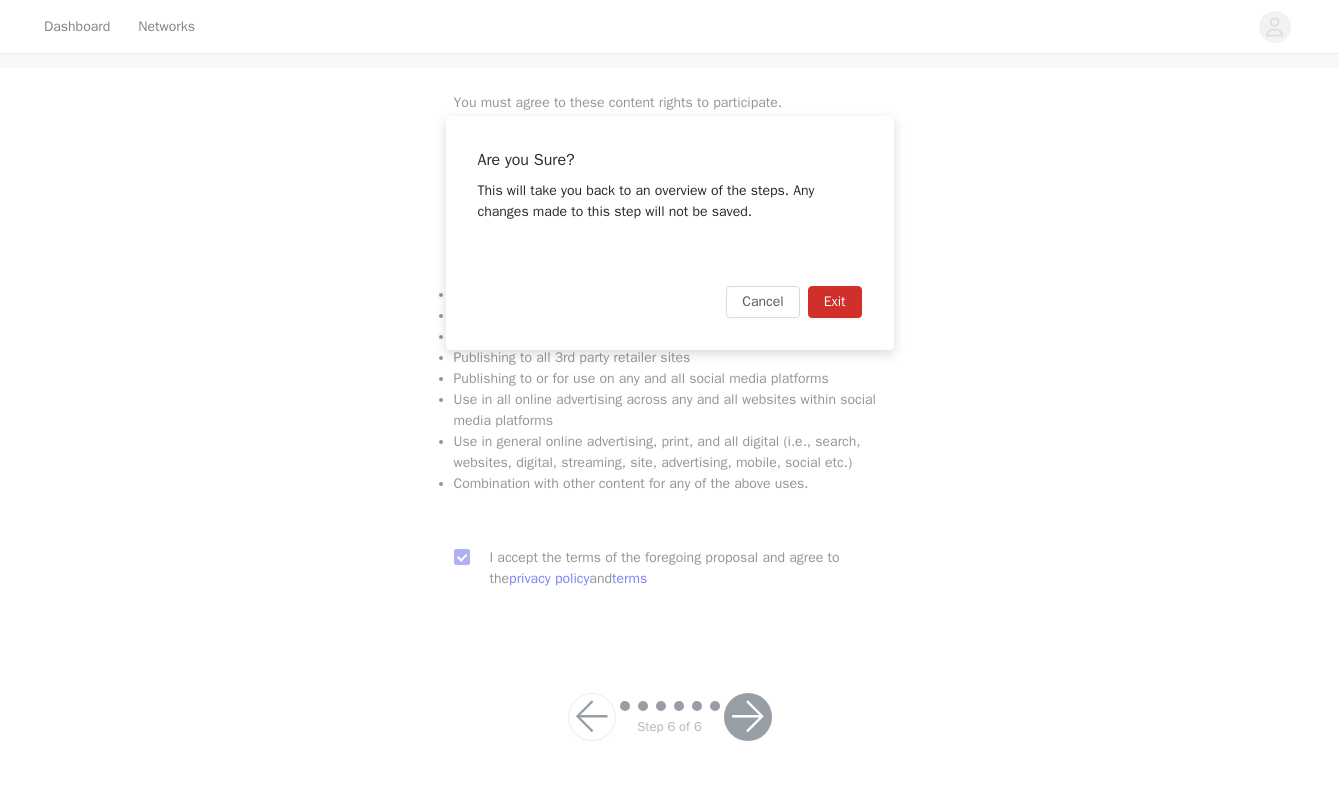click on "Exit" at bounding box center [835, 302] 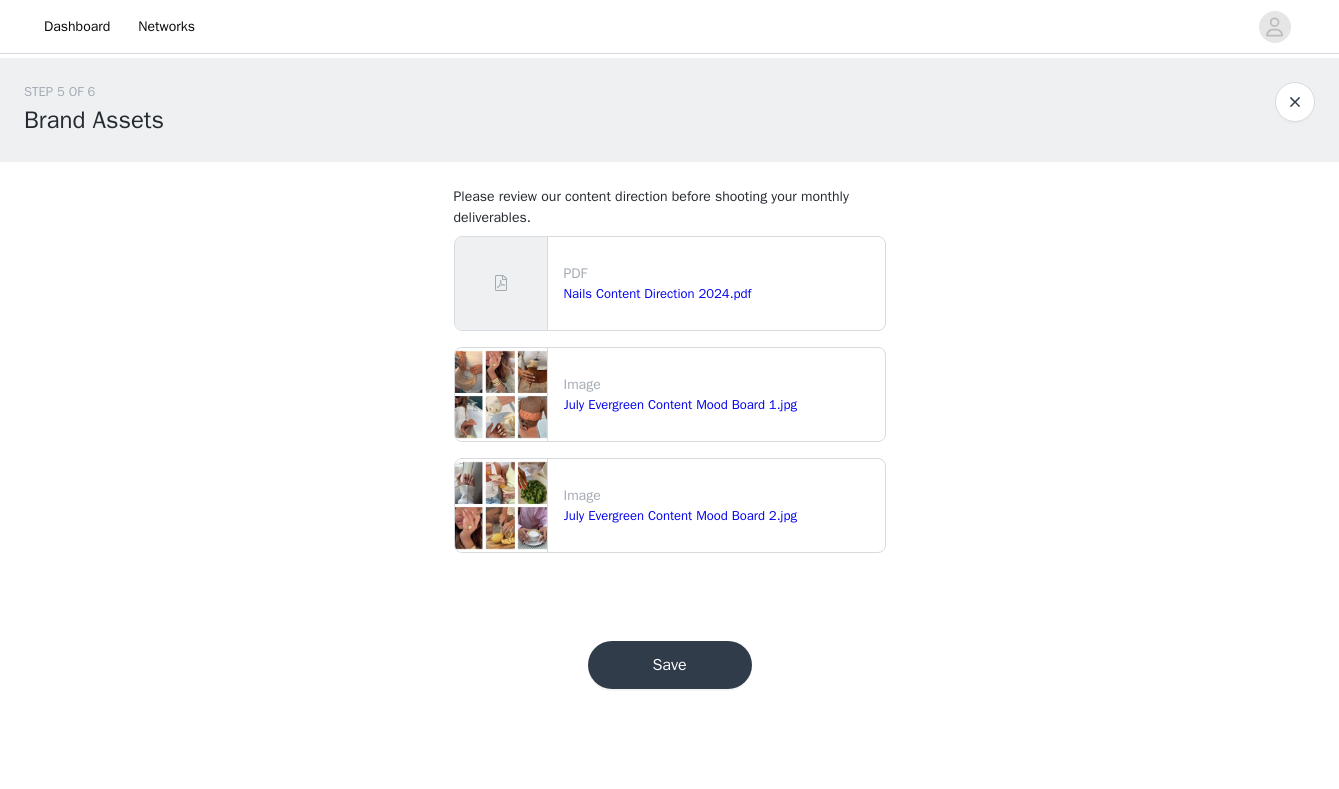 click on "Save" at bounding box center [670, 665] 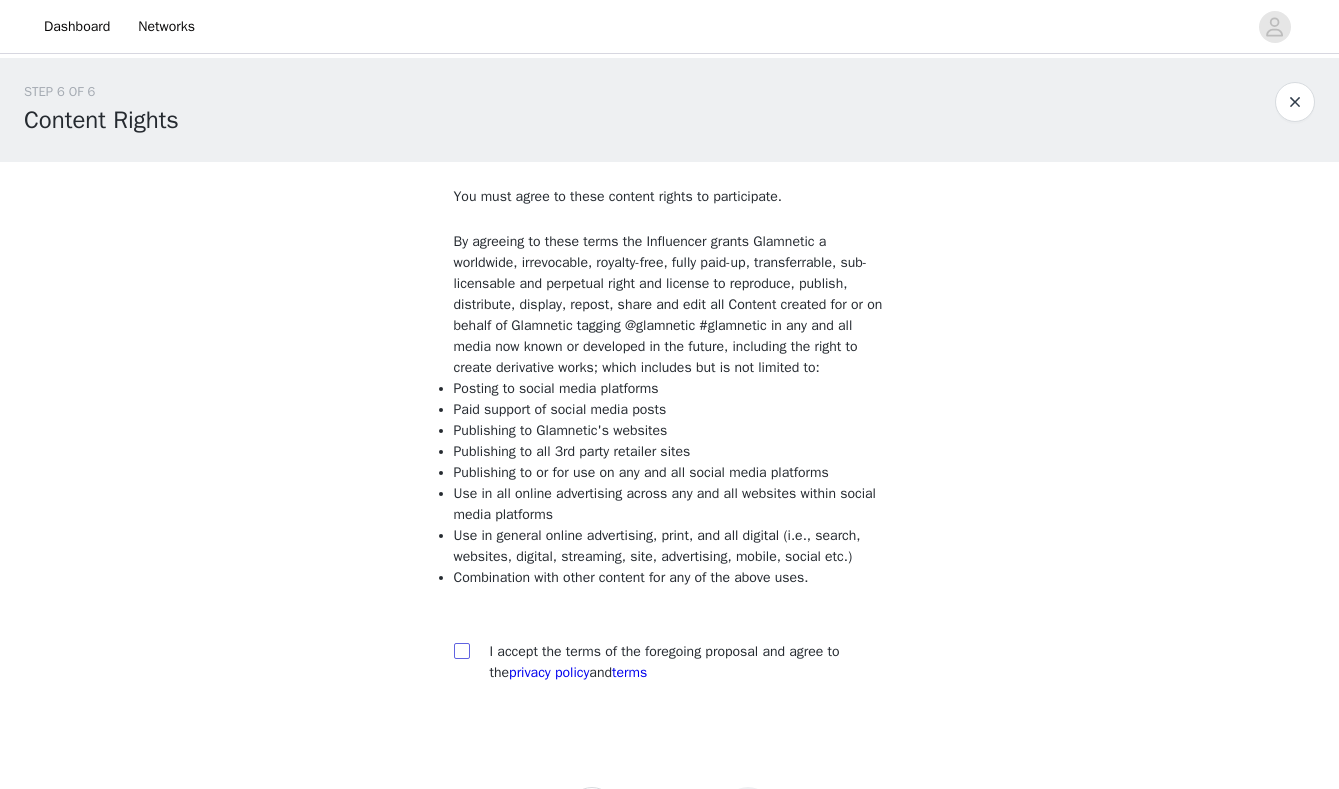 click at bounding box center (461, 650) 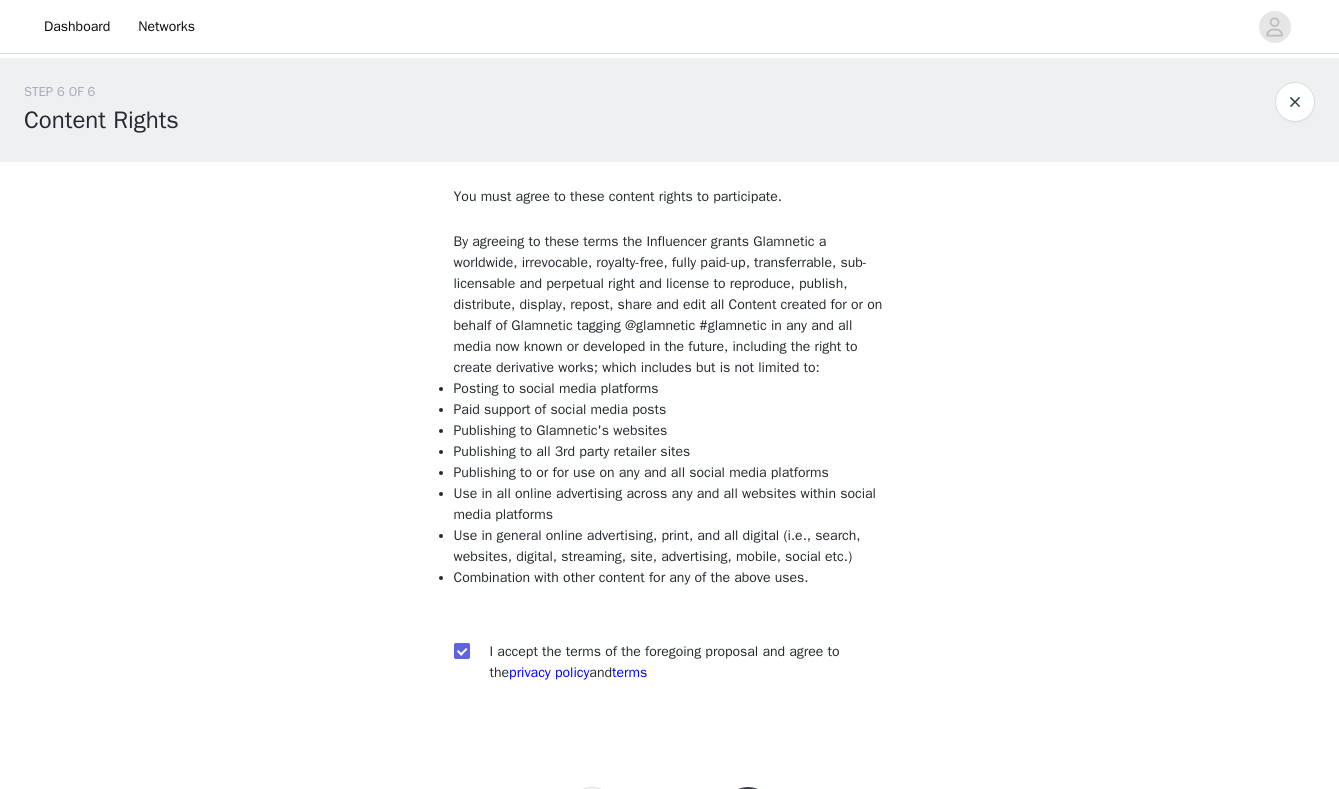 scroll, scrollTop: 114, scrollLeft: 0, axis: vertical 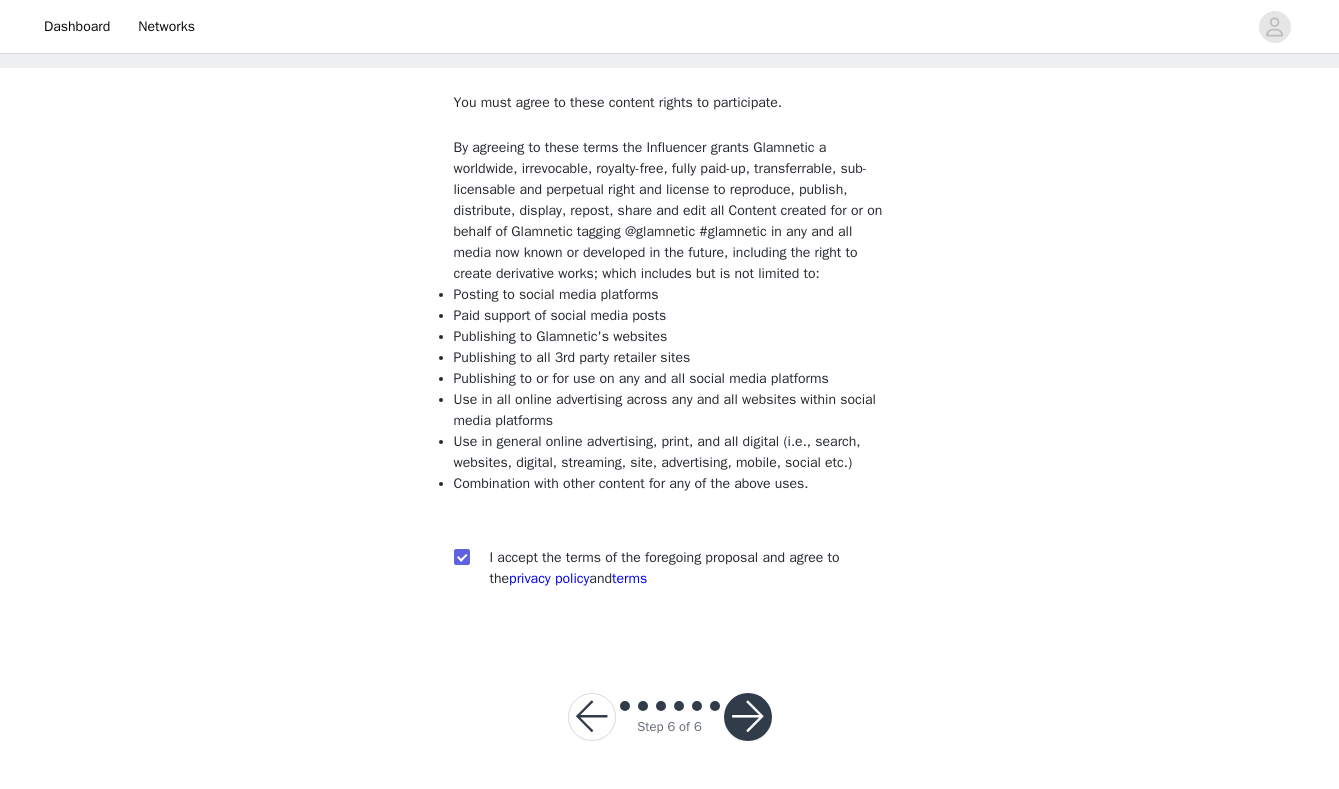 click at bounding box center (748, 717) 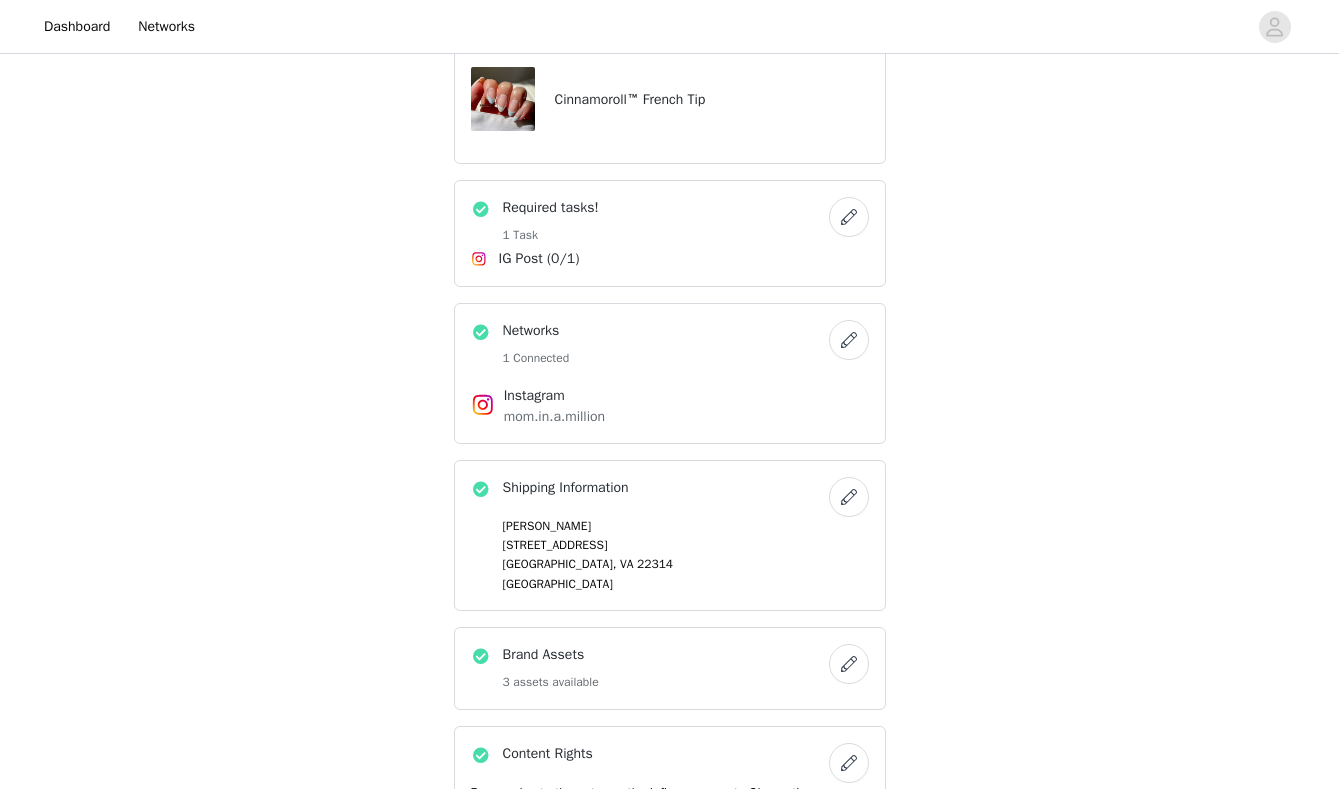 scroll, scrollTop: 944, scrollLeft: 0, axis: vertical 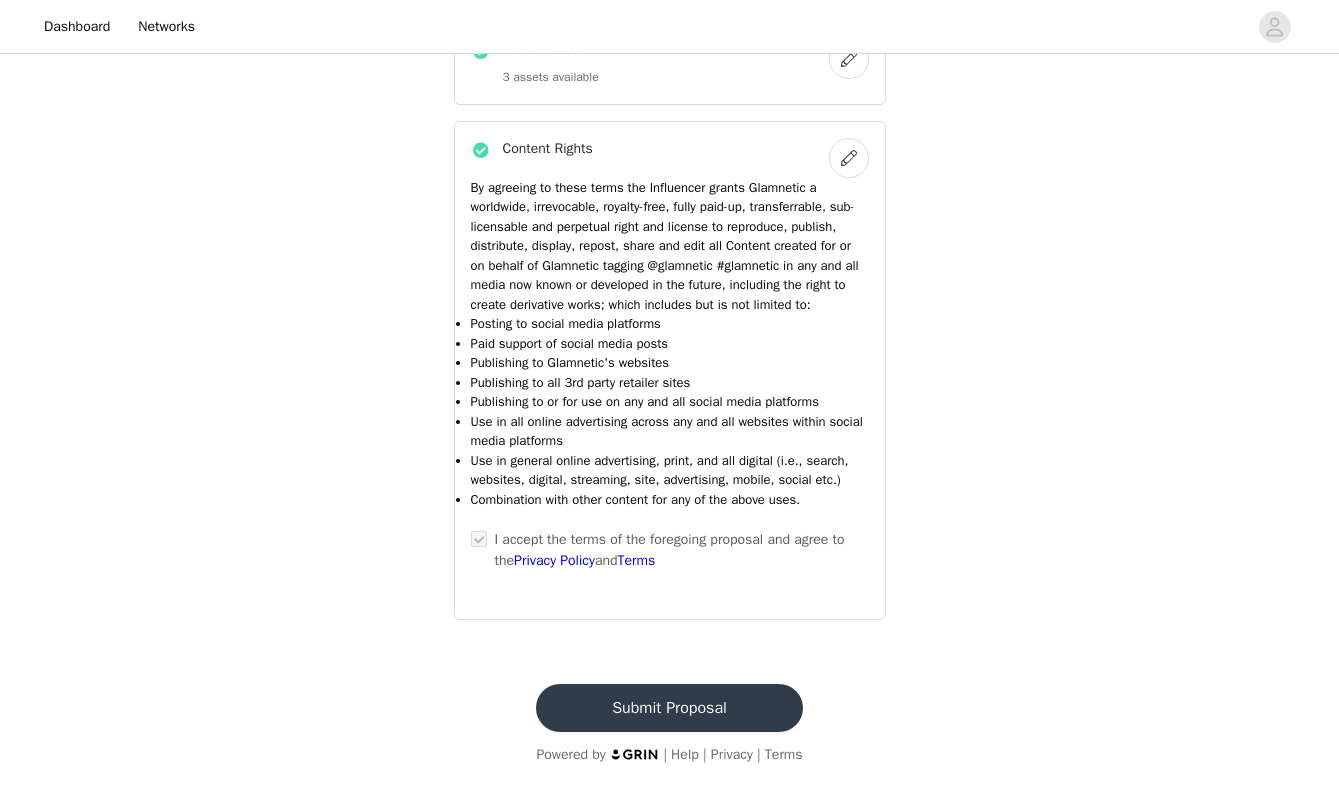 click on "Submit Proposal" at bounding box center (669, 708) 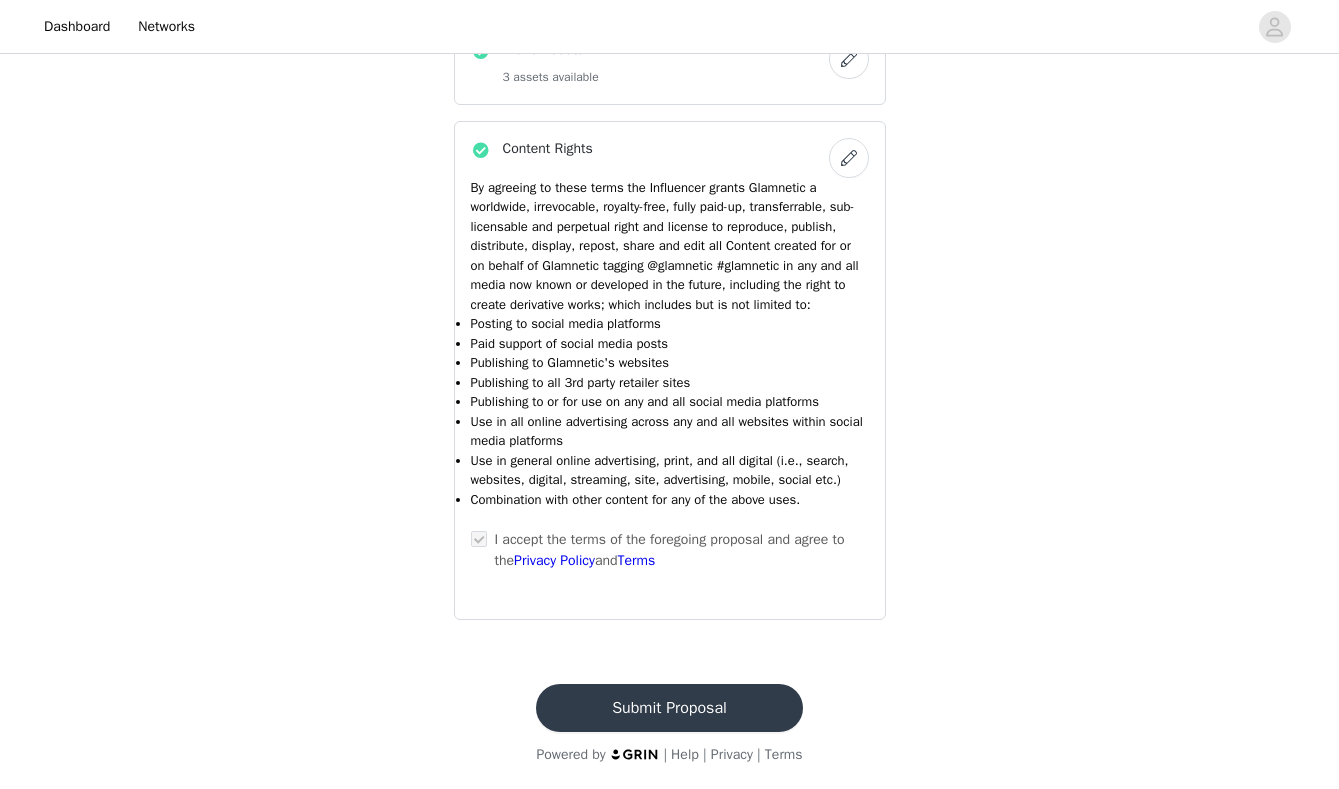 scroll, scrollTop: 0, scrollLeft: 0, axis: both 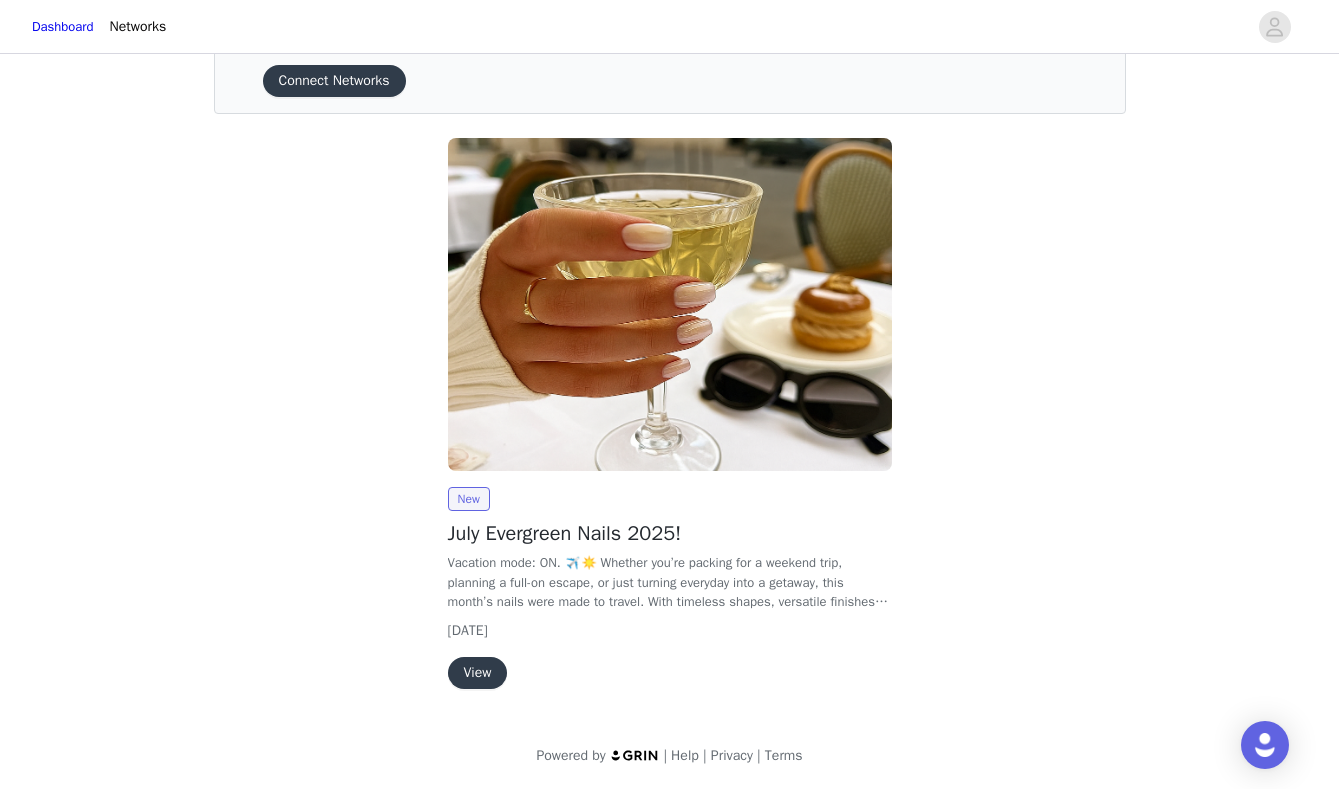 click on "View" at bounding box center (478, 673) 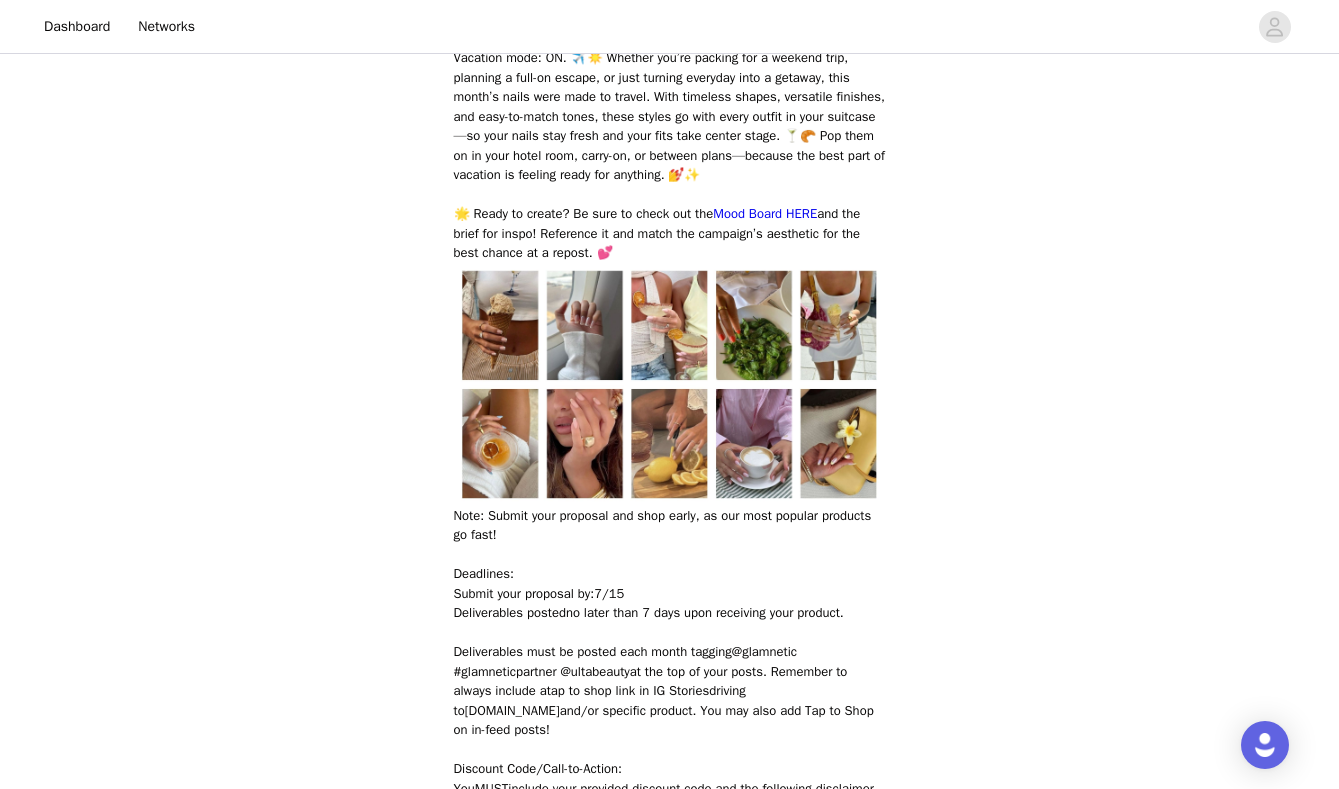 scroll, scrollTop: 941, scrollLeft: 0, axis: vertical 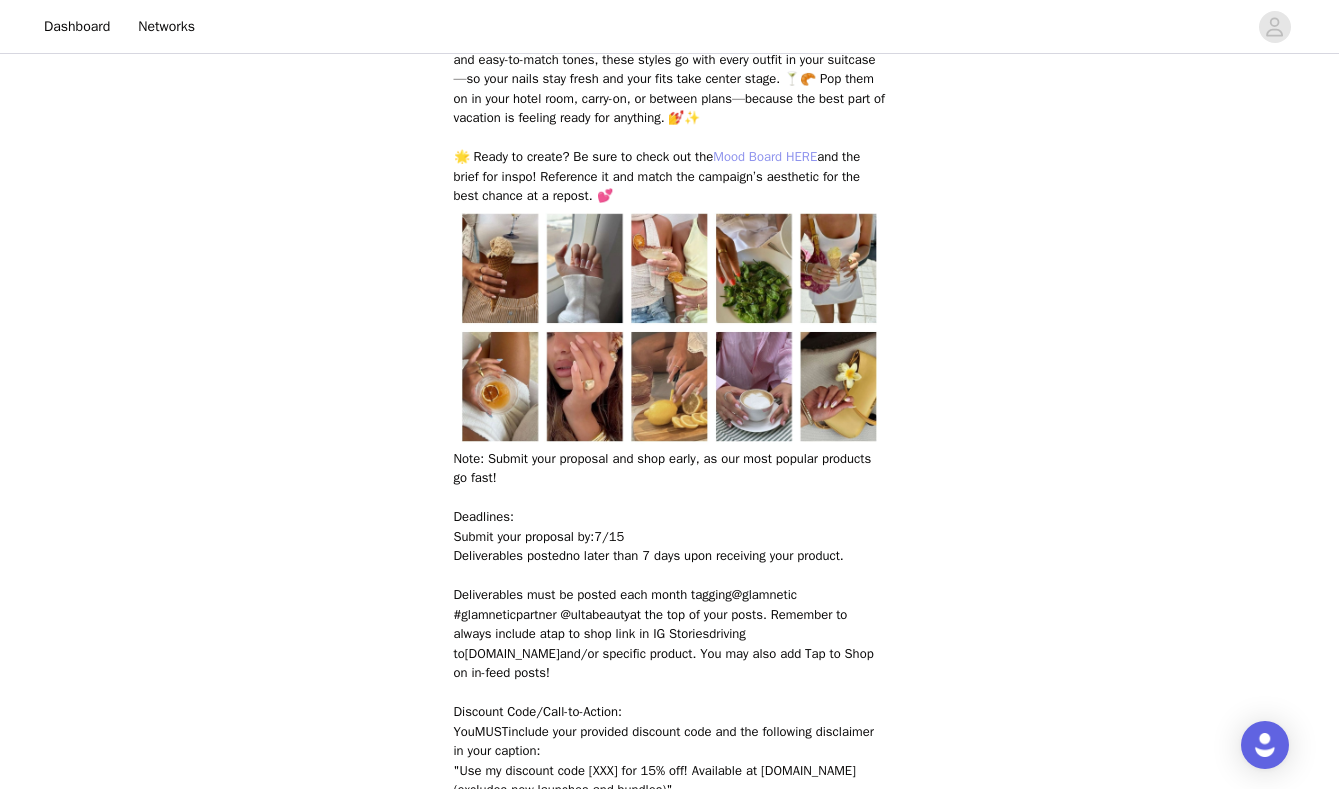click on "Mood Board HERE" at bounding box center [765, 156] 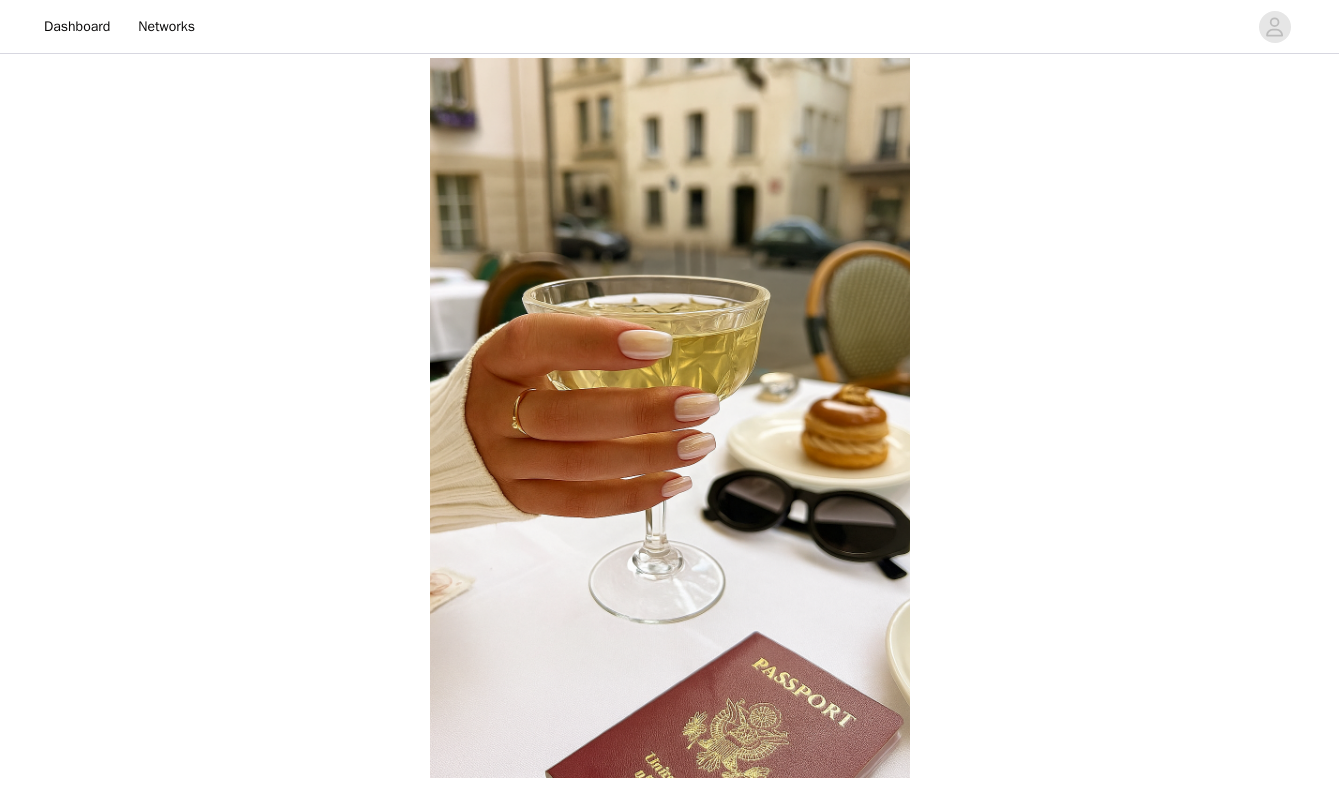 scroll, scrollTop: 941, scrollLeft: 0, axis: vertical 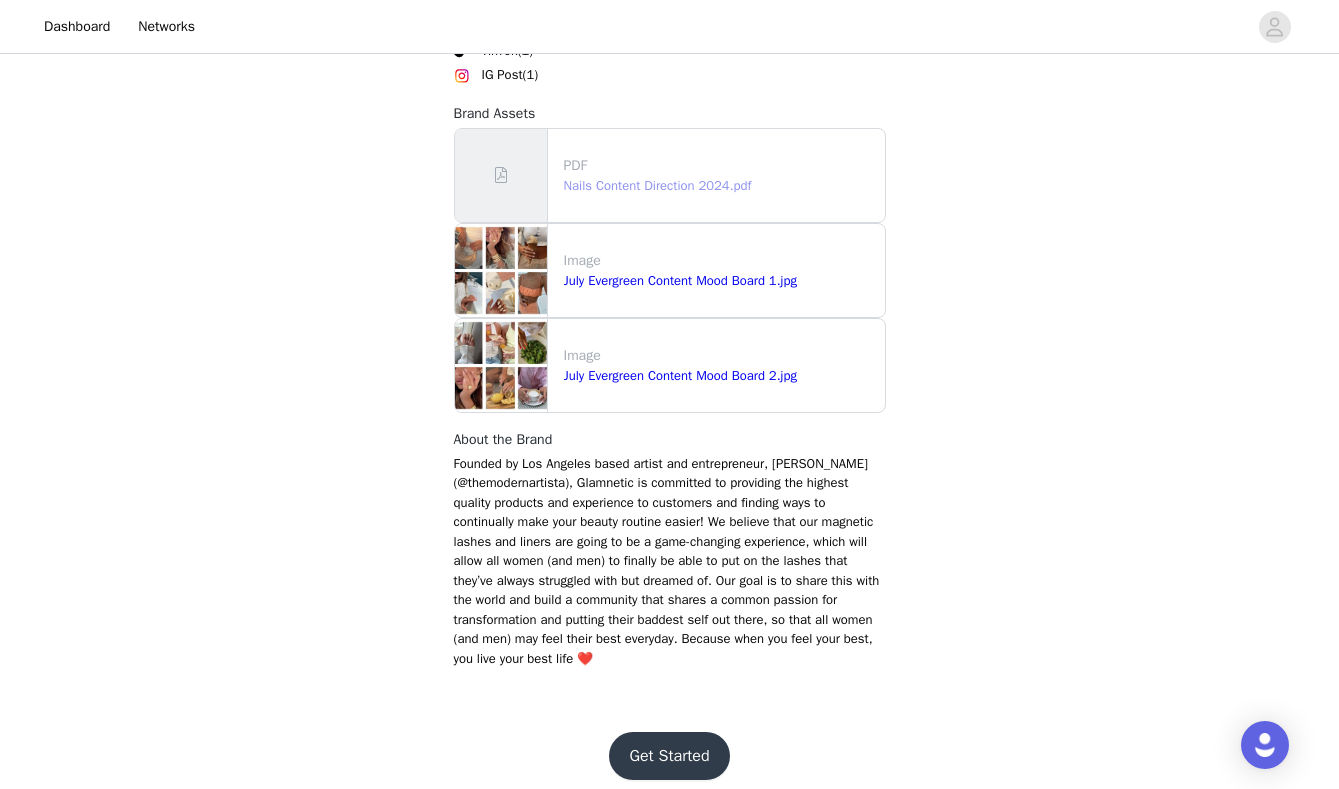 click on "Nails Content Direction 2024.pdf" at bounding box center (658, 185) 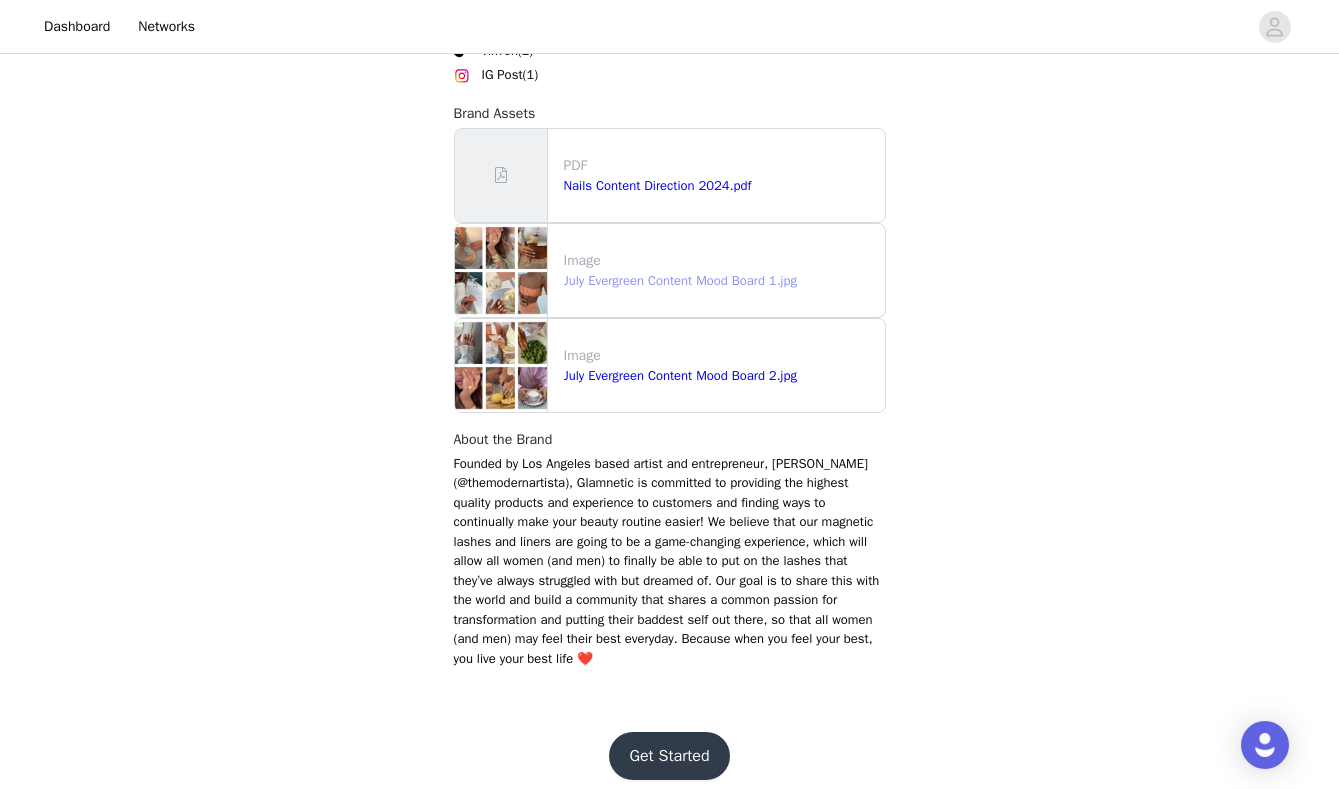 click on "July Evergreen Content Mood Board 1.jpg" at bounding box center [680, 280] 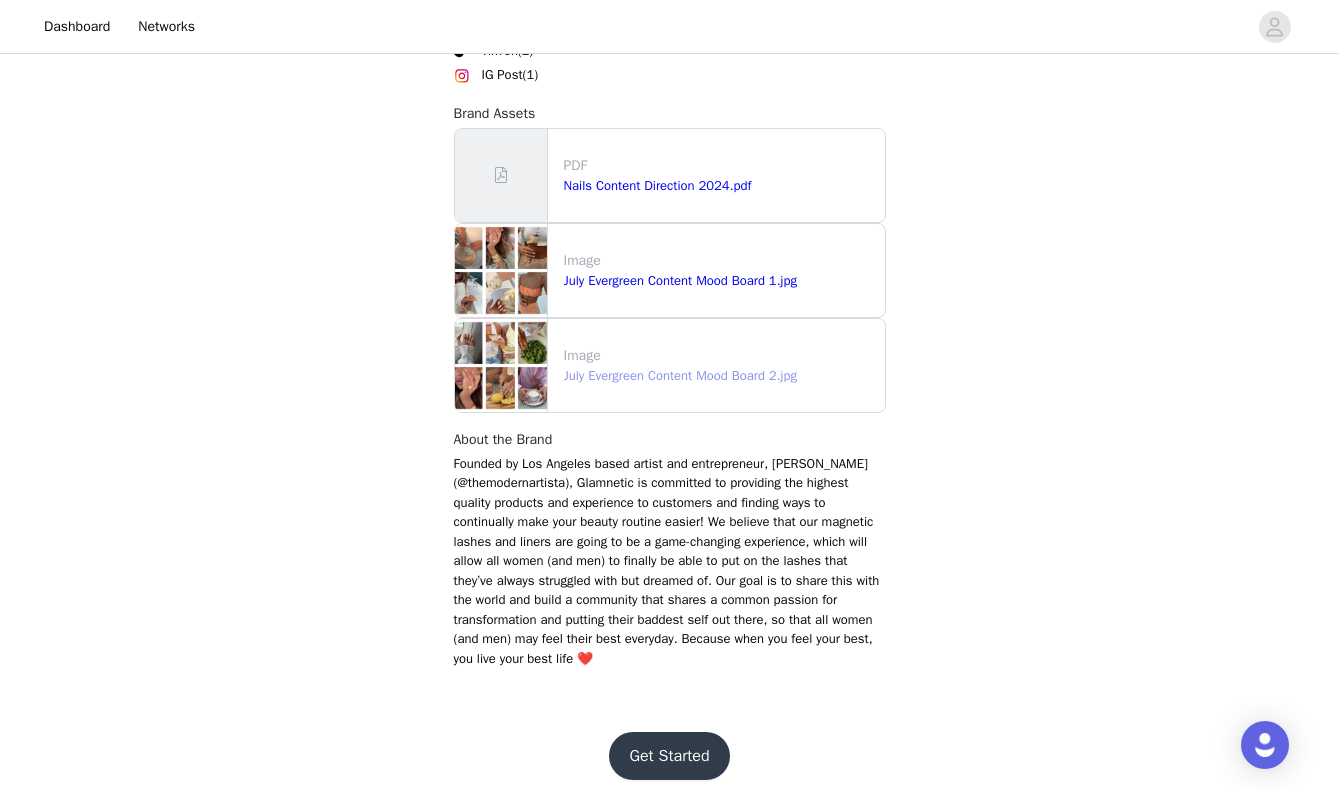 click on "July Evergreen Content Mood Board 2.jpg" at bounding box center [680, 375] 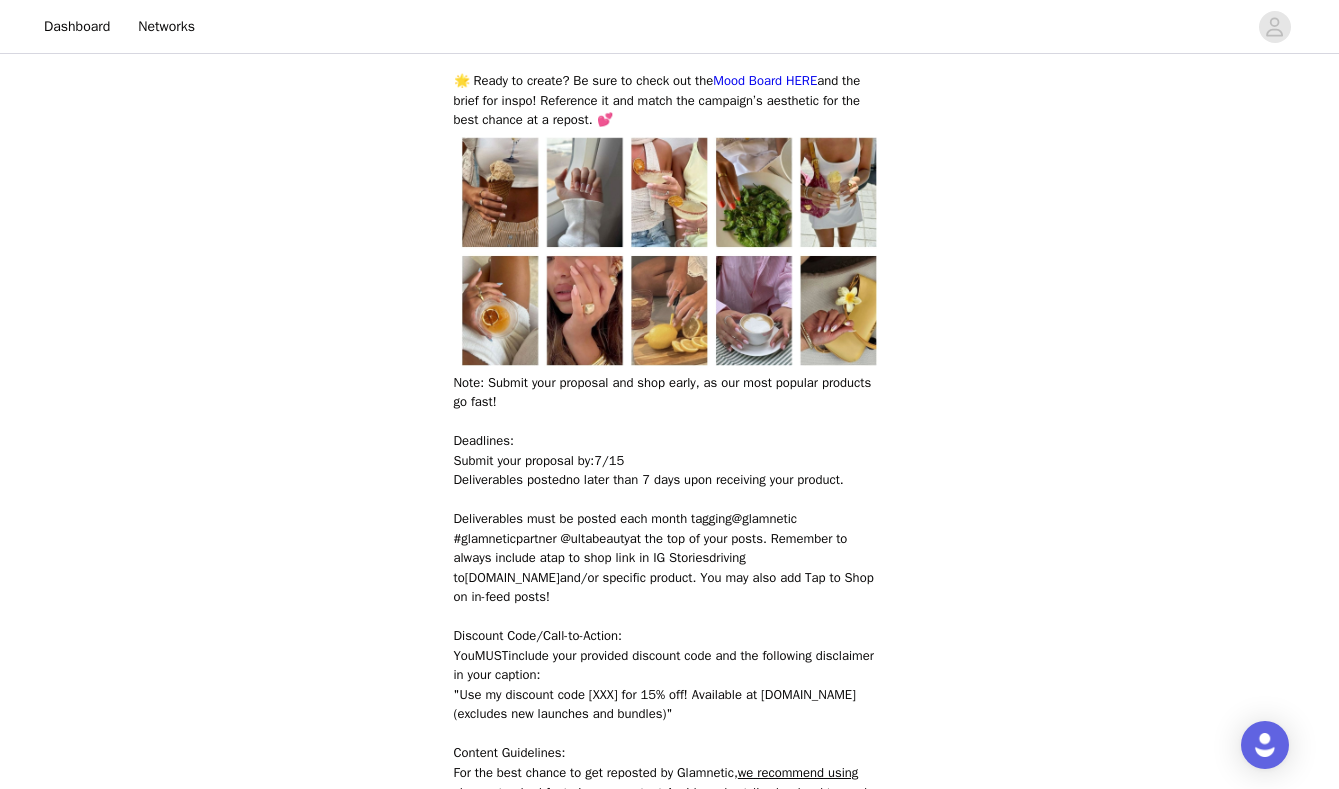 scroll, scrollTop: 1164, scrollLeft: 0, axis: vertical 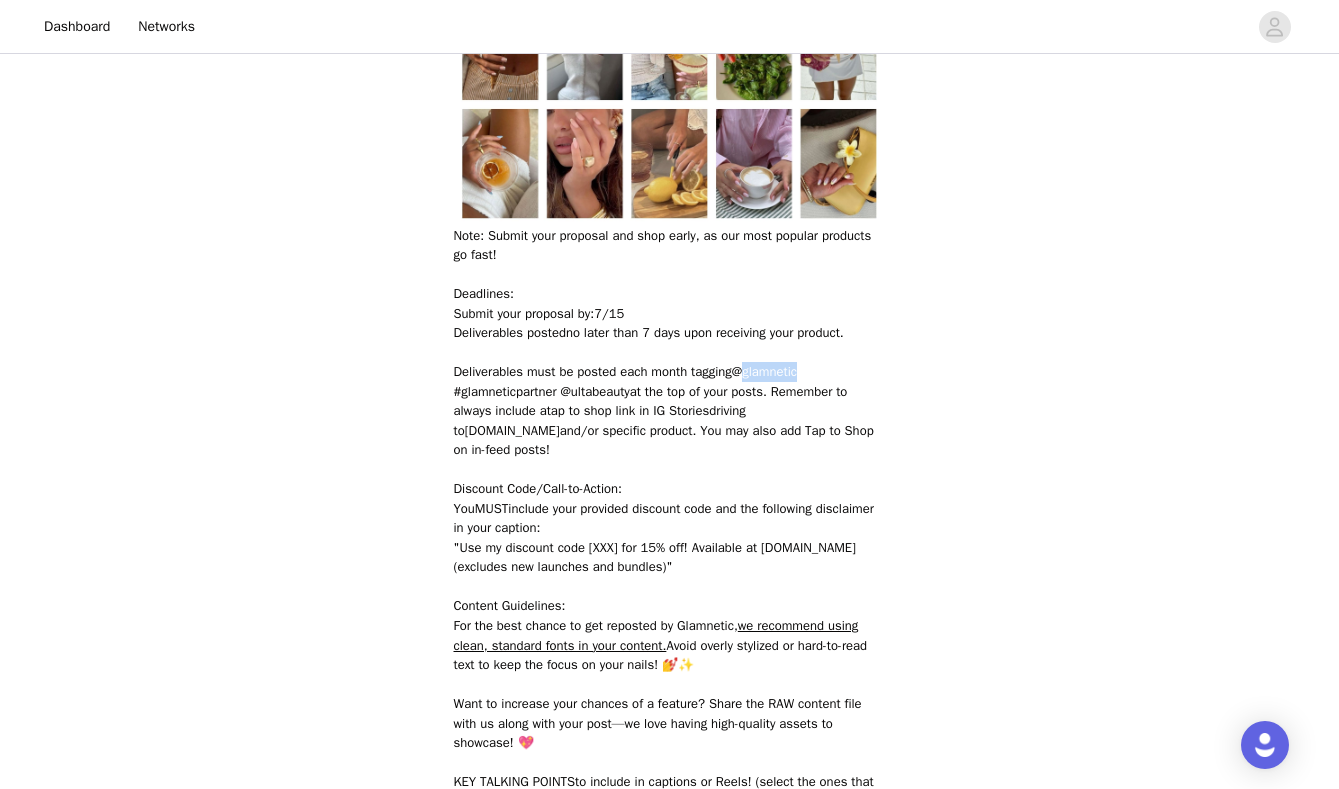drag, startPoint x: 836, startPoint y: 388, endPoint x: 769, endPoint y: 385, distance: 67.06713 